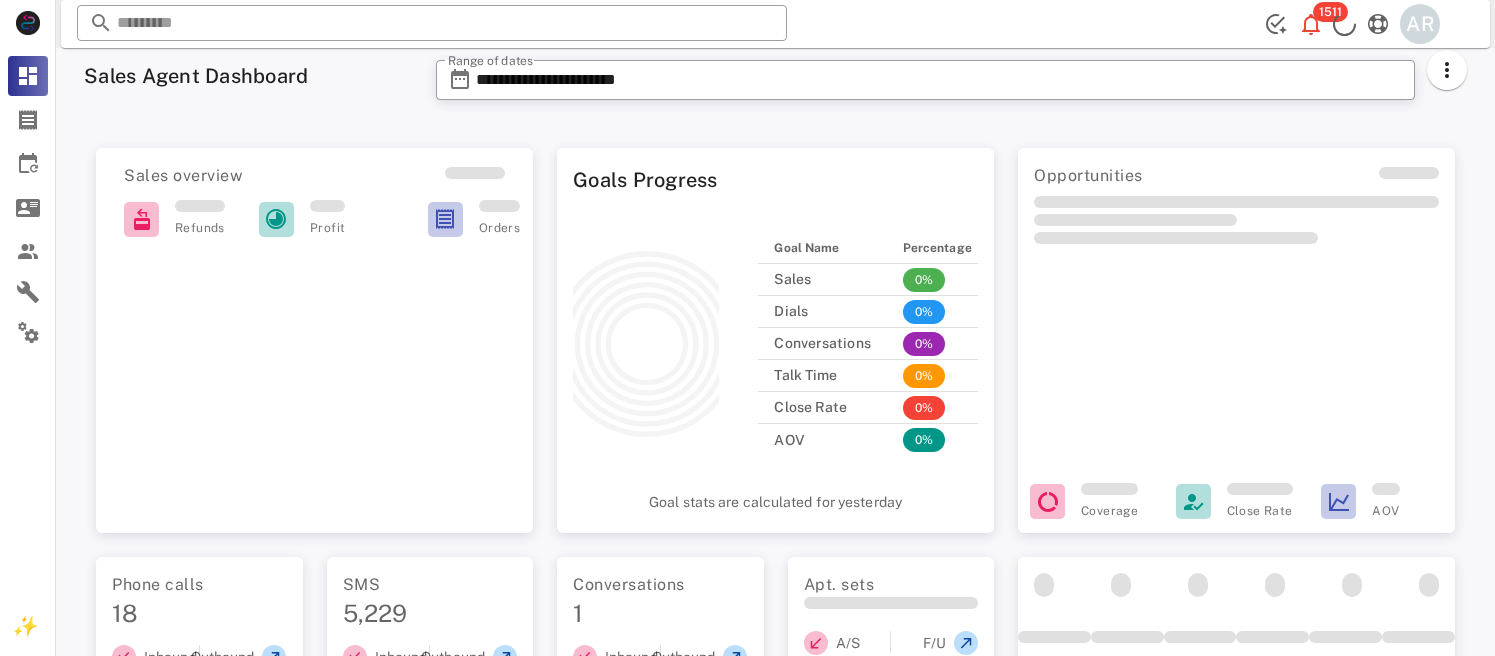 scroll, scrollTop: 0, scrollLeft: 0, axis: both 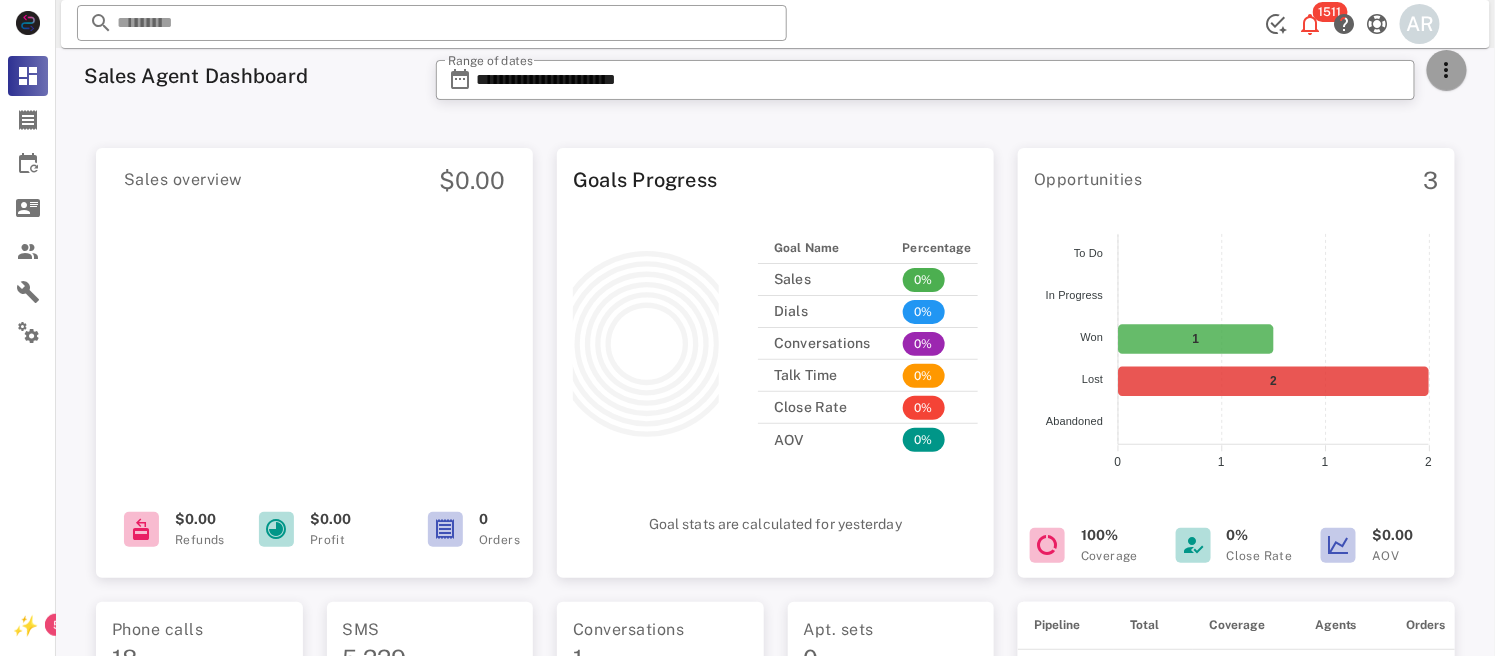 click at bounding box center [1447, 70] 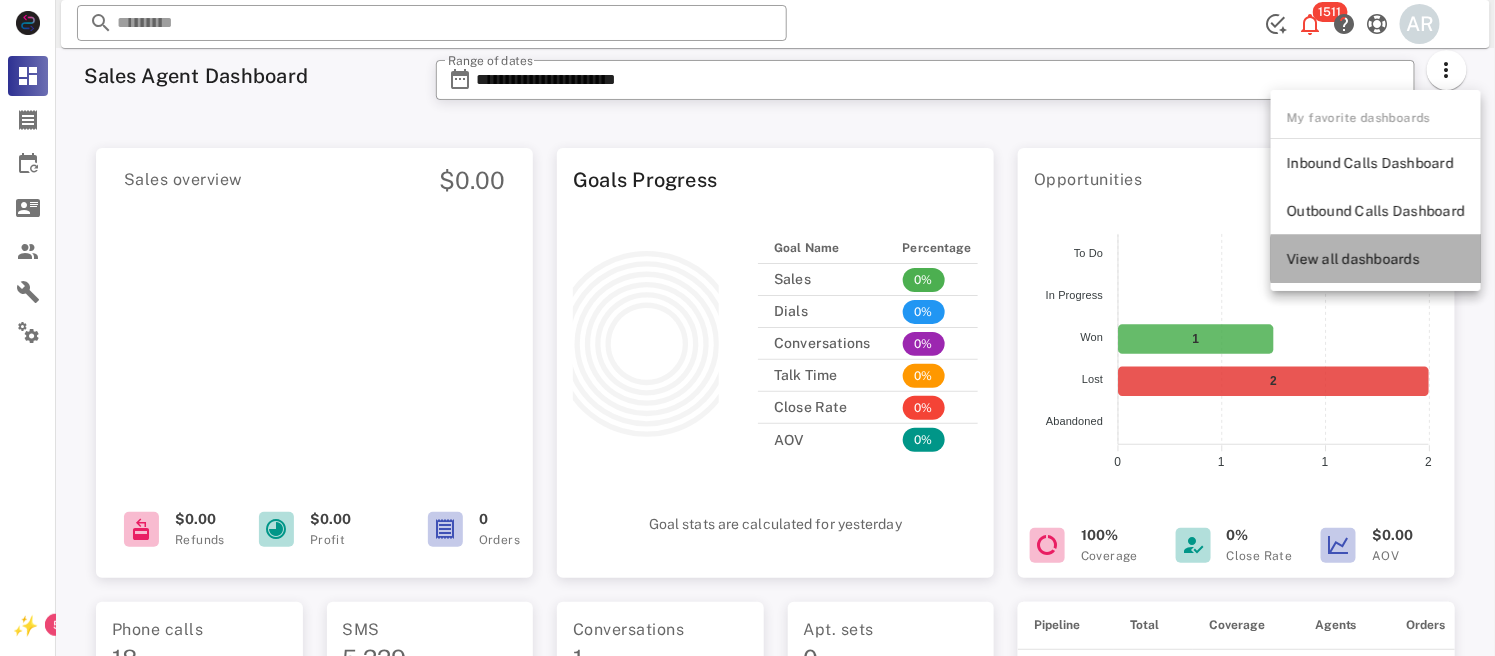 click on "View all dashboards" at bounding box center [1376, 259] 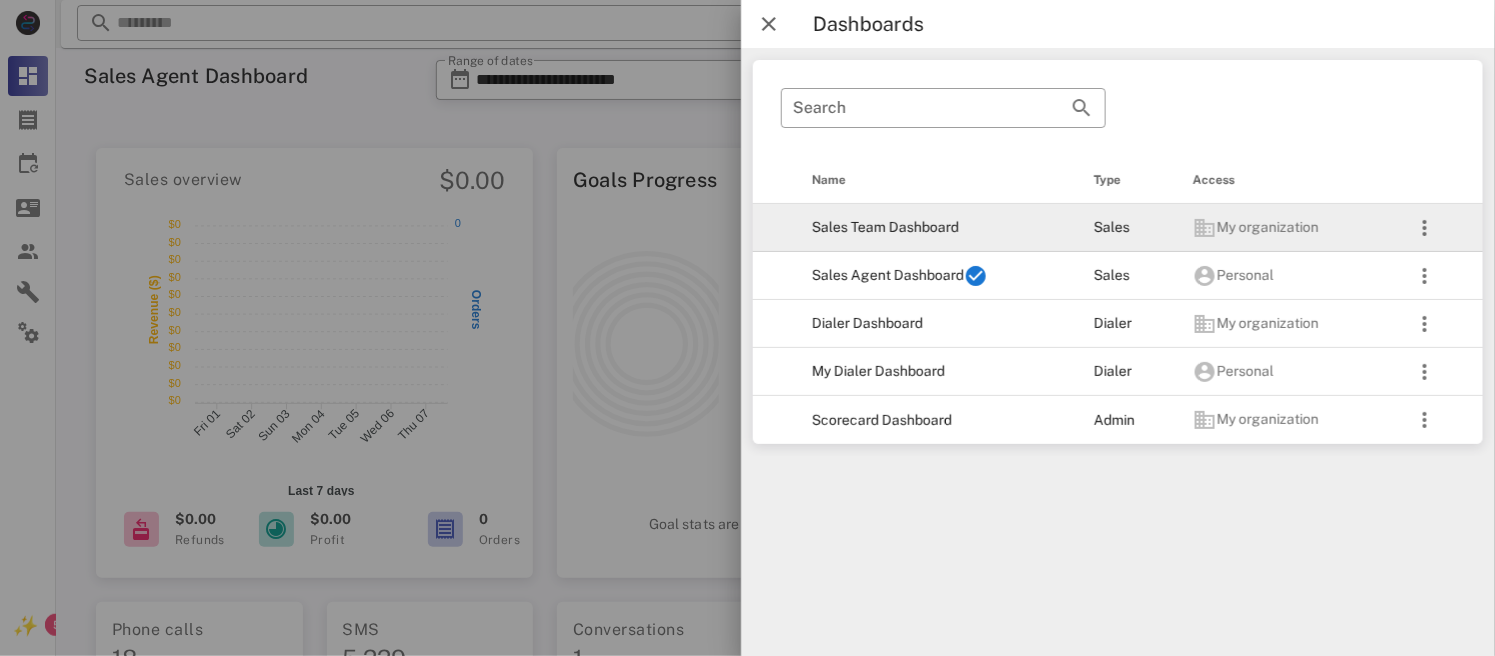 click on "Sales Team Dashboard" at bounding box center (937, 228) 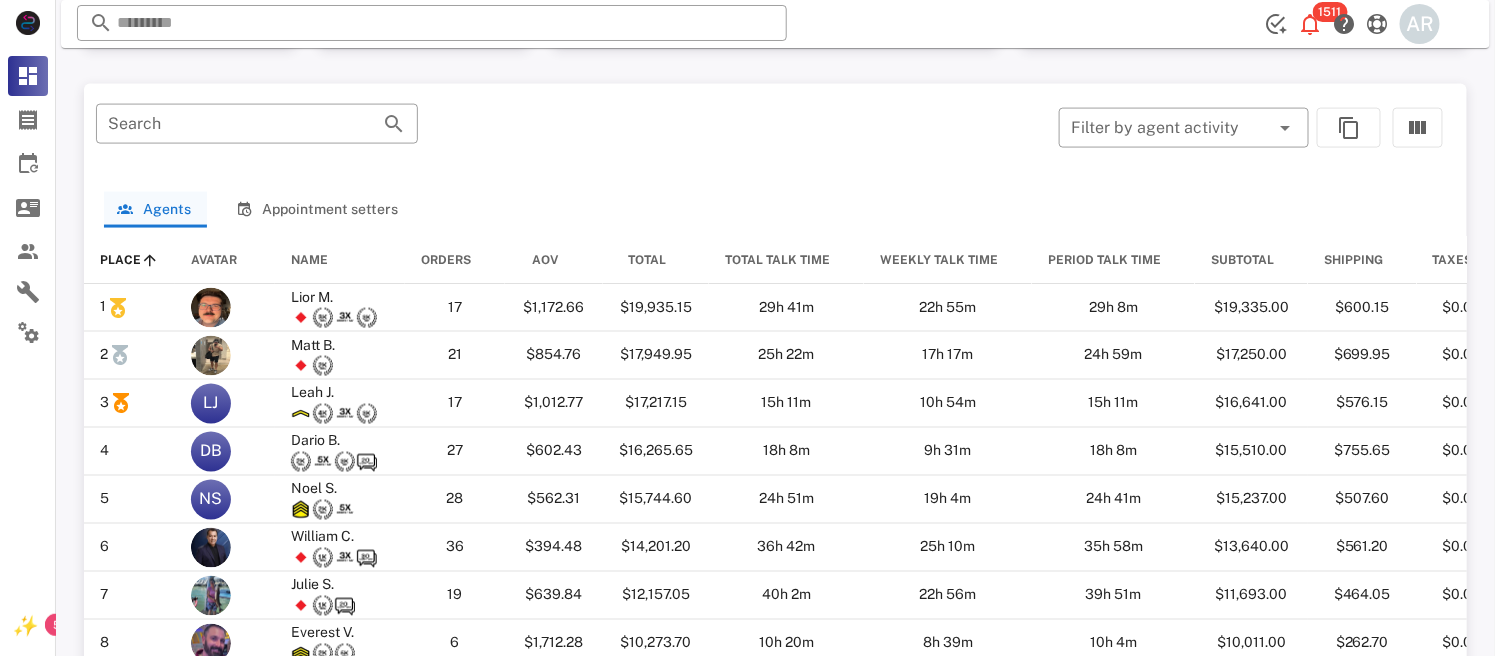 scroll, scrollTop: 1046, scrollLeft: 0, axis: vertical 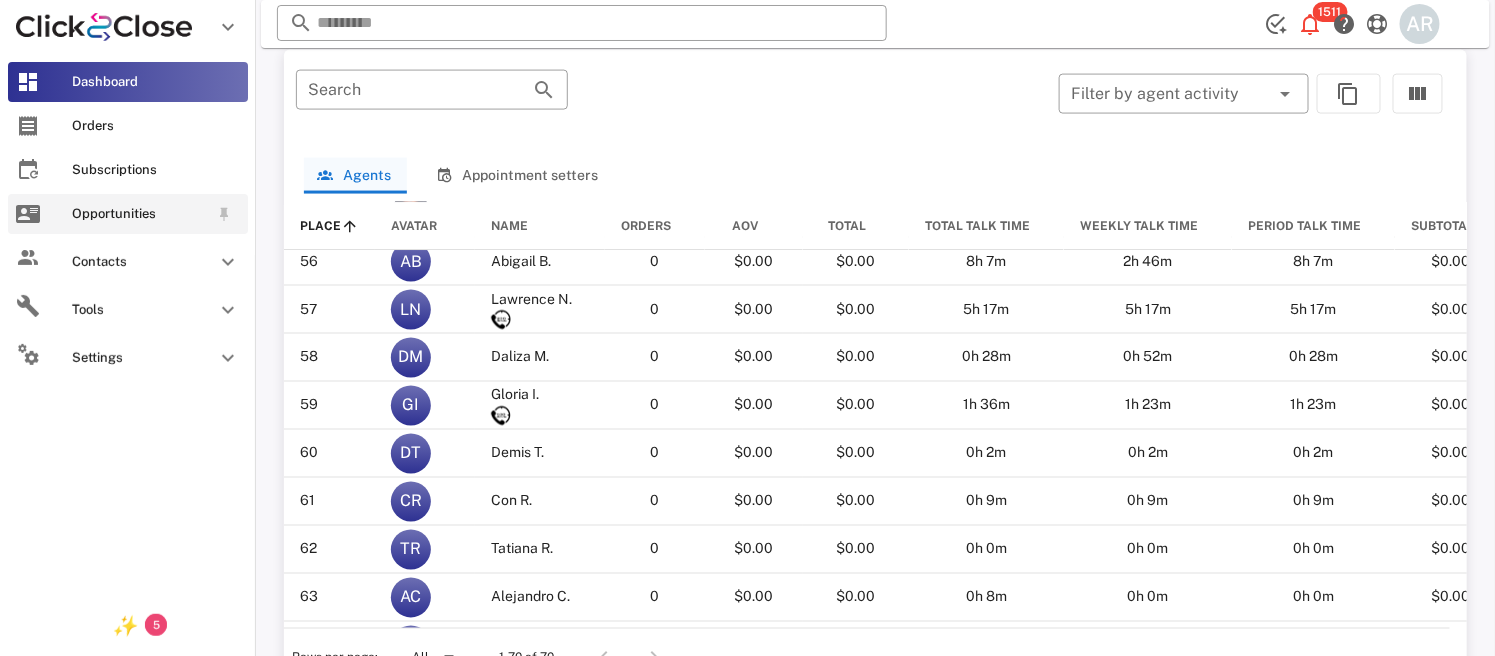 click at bounding box center [28, 214] 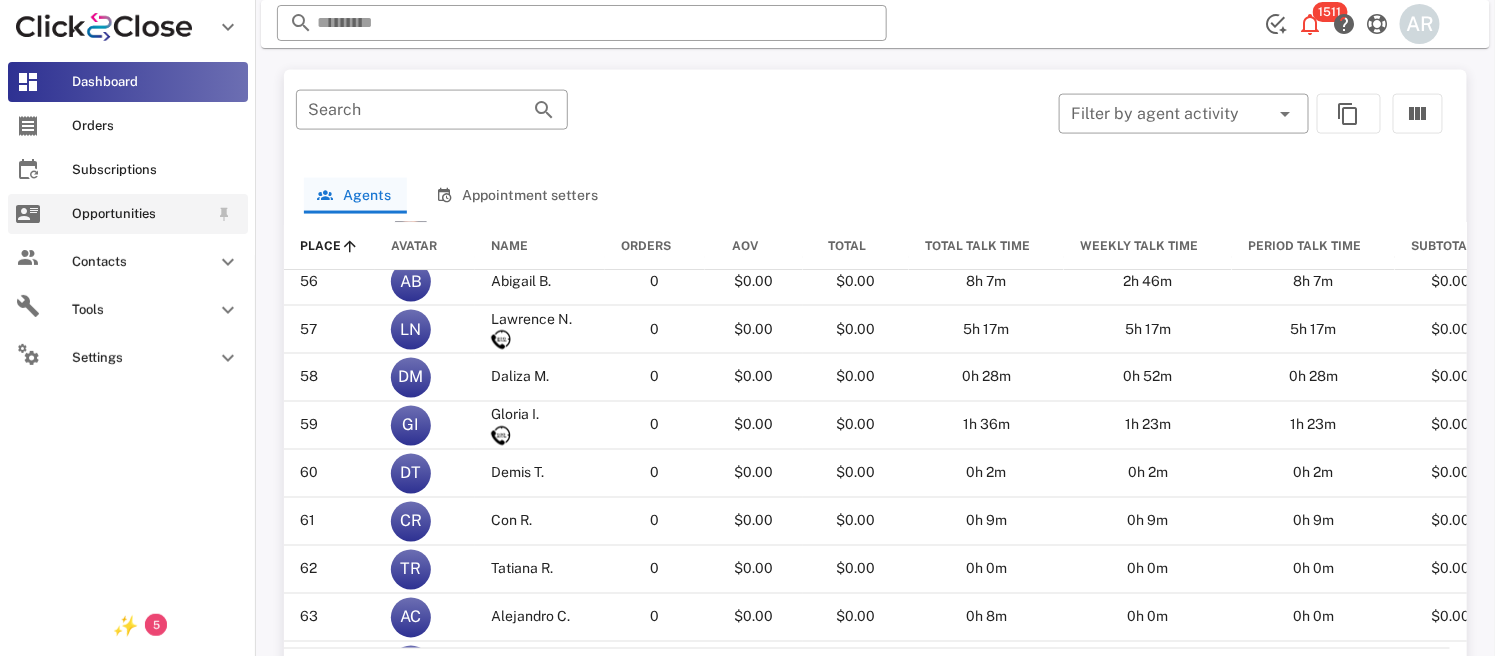 scroll, scrollTop: 355, scrollLeft: 0, axis: vertical 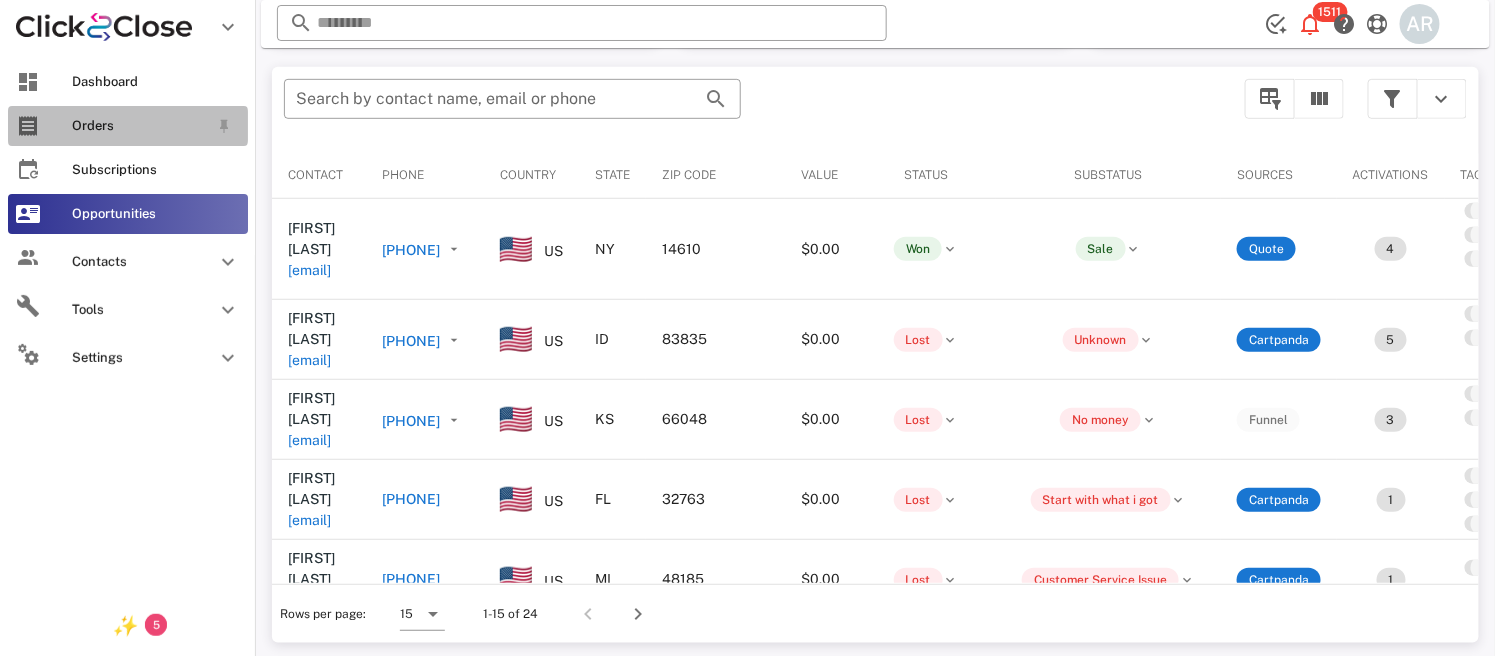click on "Orders" at bounding box center (140, 126) 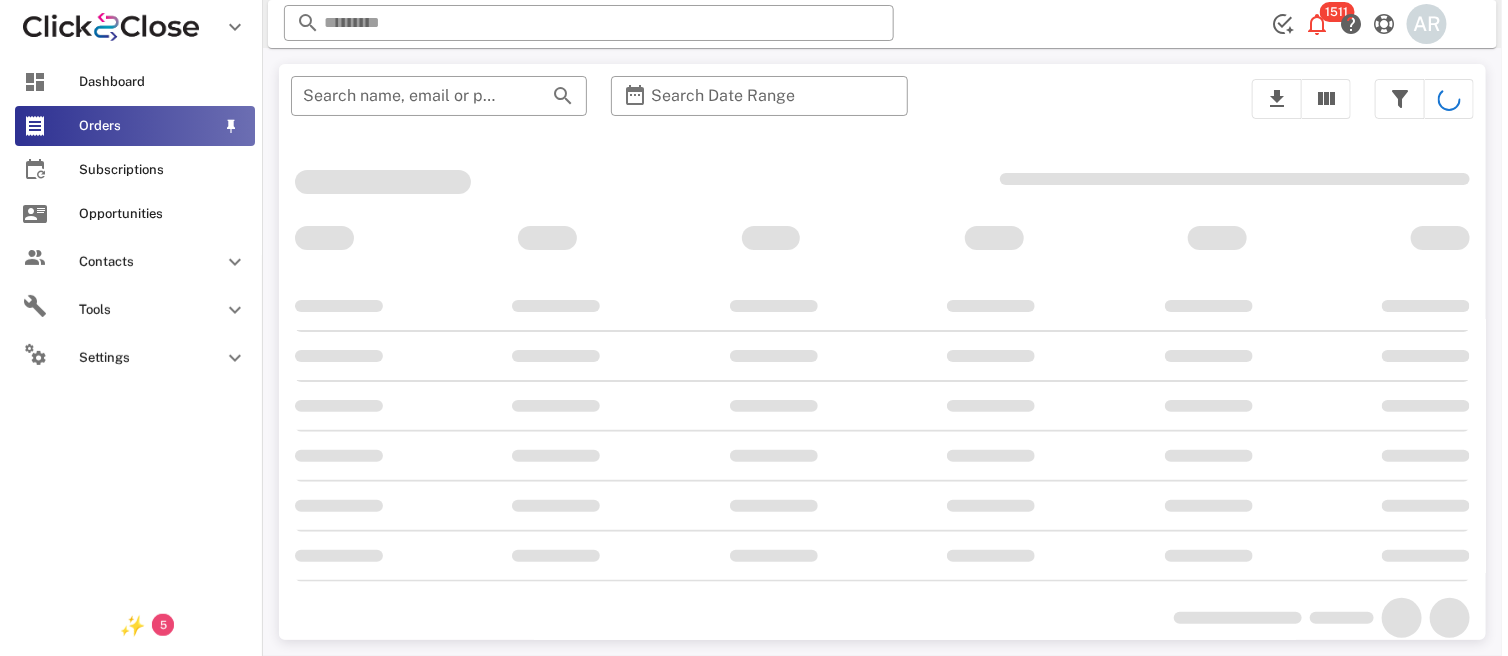 scroll, scrollTop: 0, scrollLeft: 0, axis: both 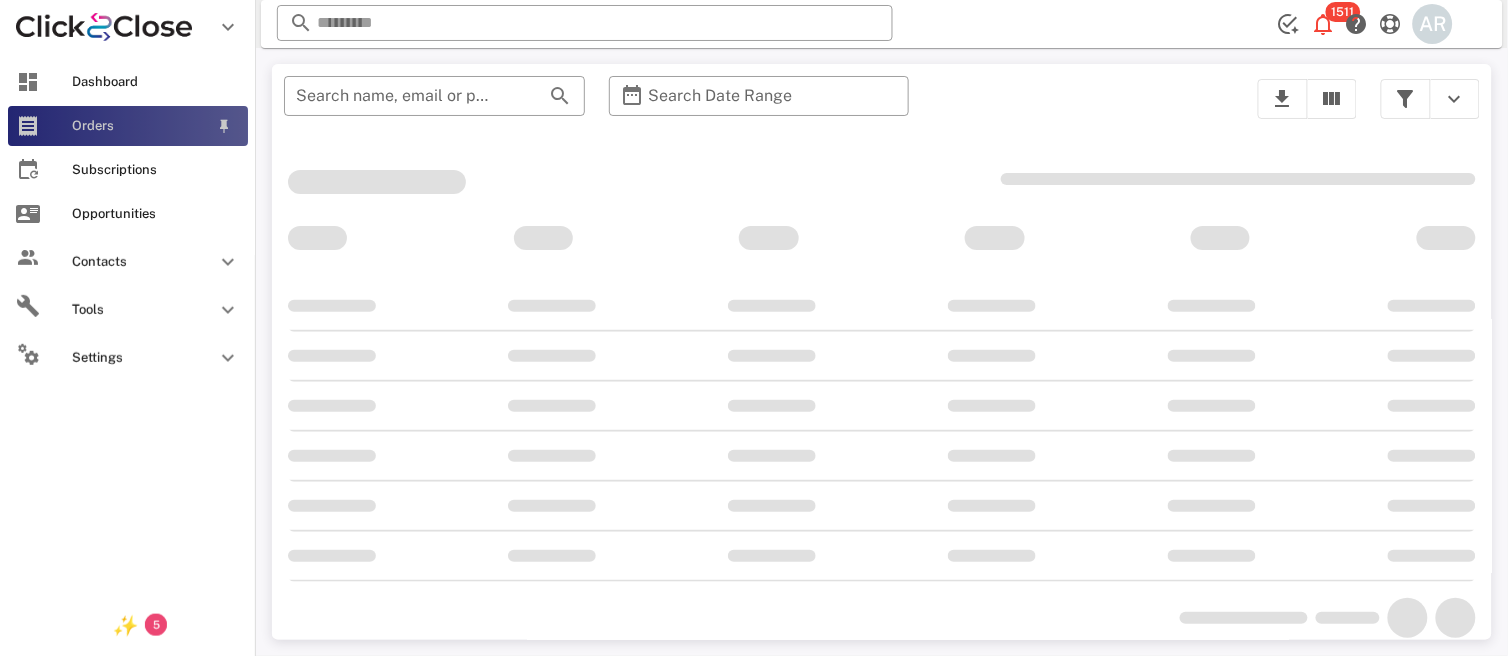 click on "Orders" at bounding box center [140, 126] 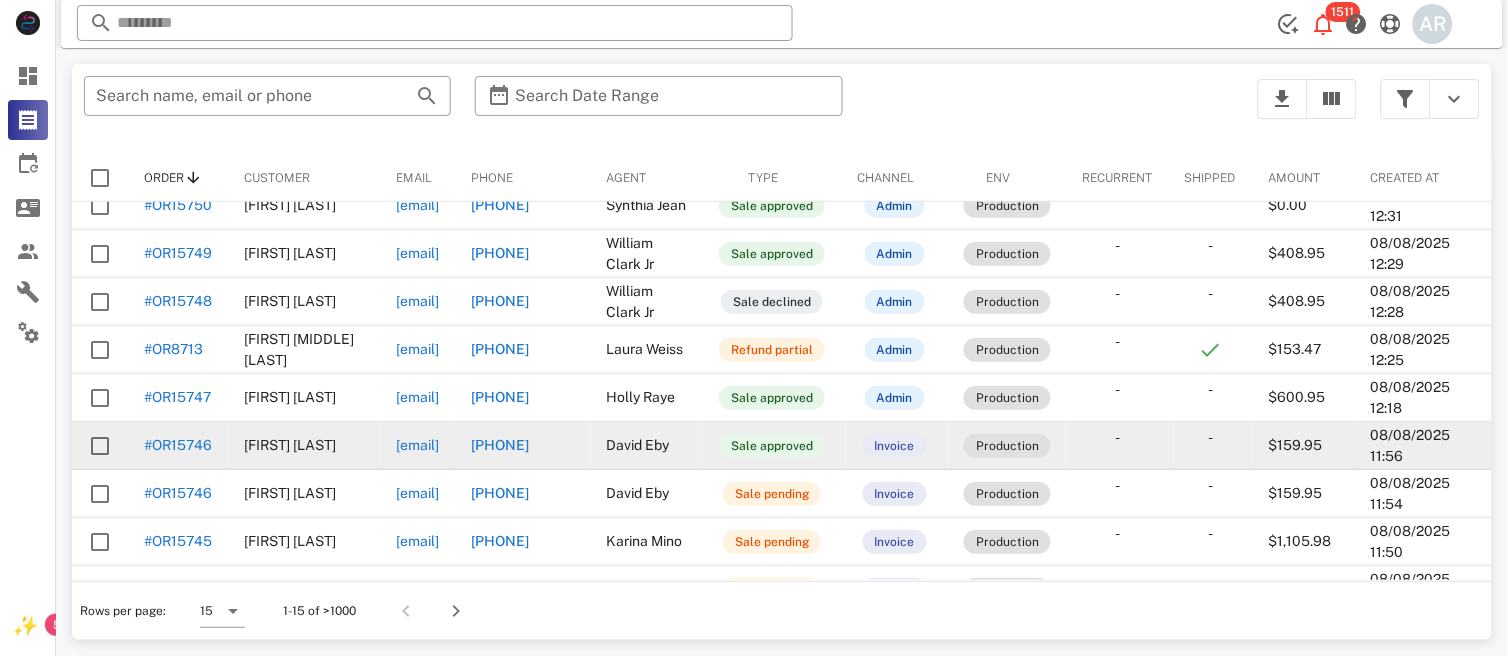 scroll, scrollTop: 355, scrollLeft: 0, axis: vertical 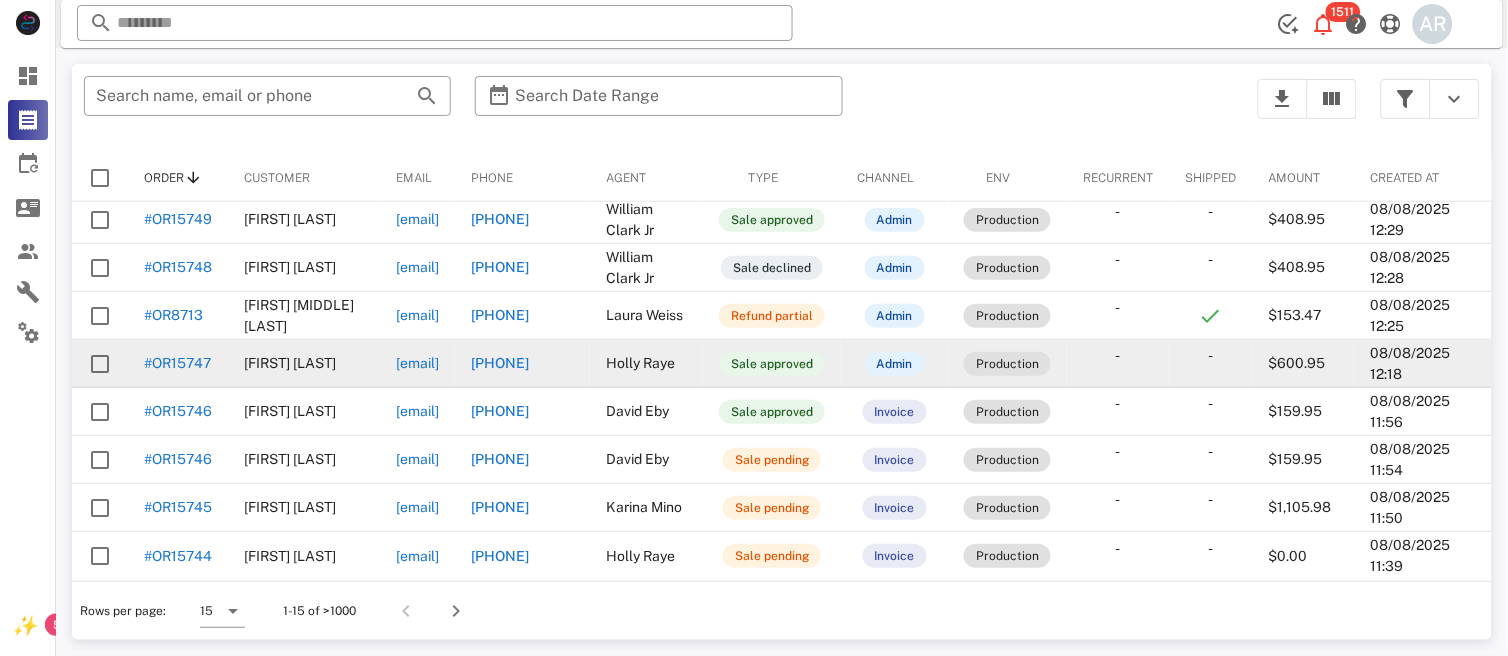 click on "[EMAIL]" at bounding box center [417, 363] 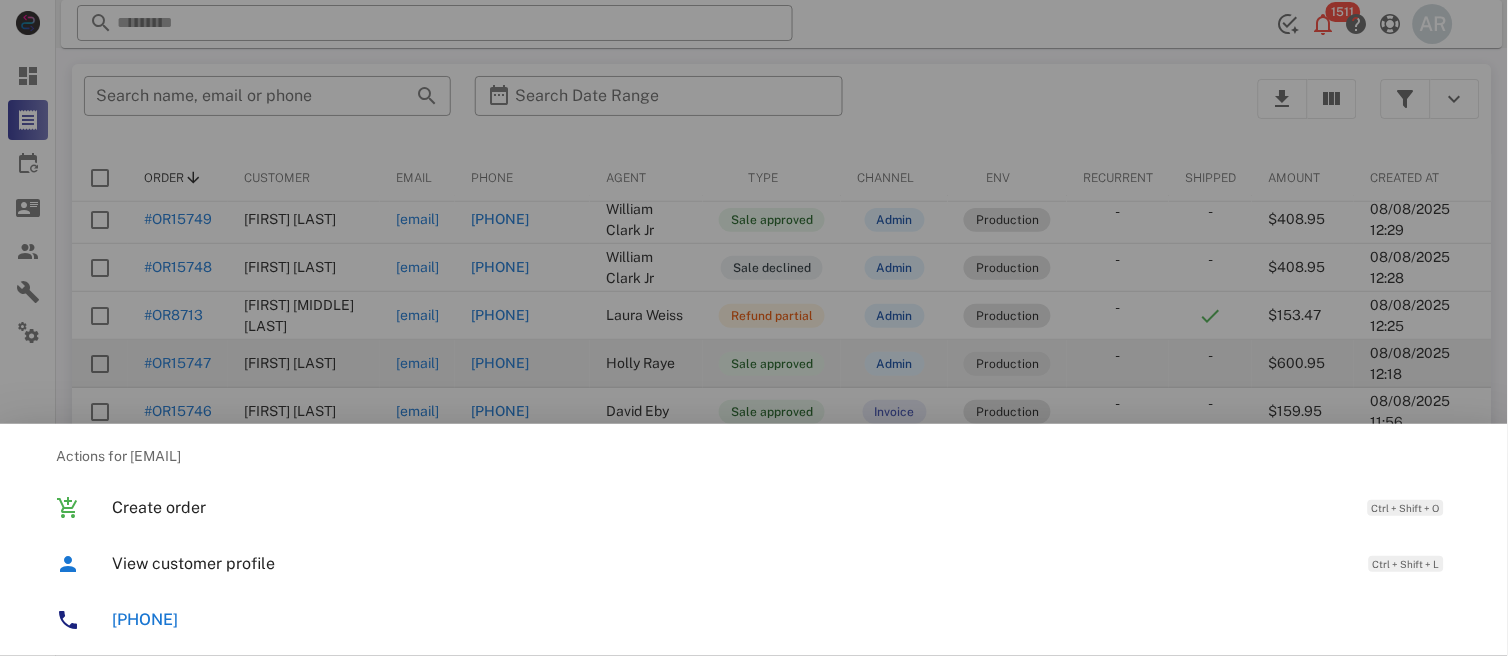 click at bounding box center [754, 328] 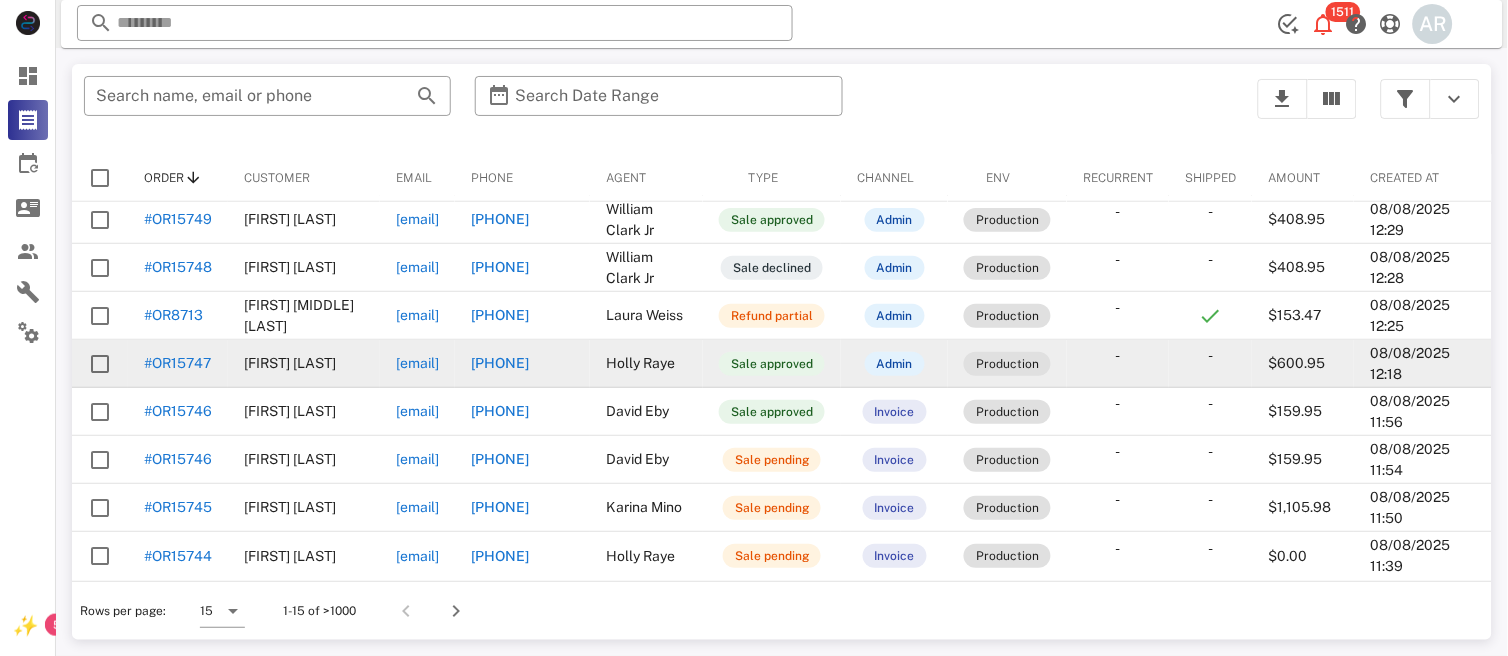 click on "#OR15747" at bounding box center [177, 363] 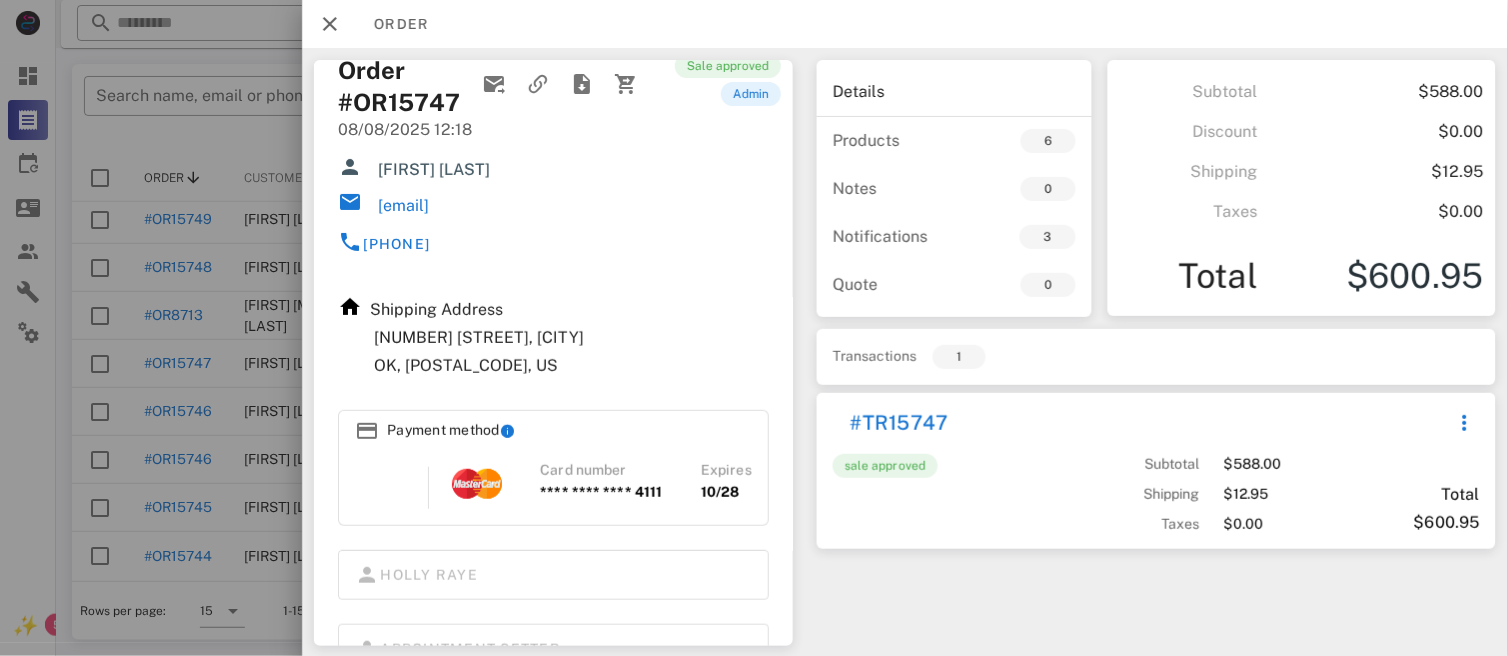 scroll, scrollTop: 0, scrollLeft: 0, axis: both 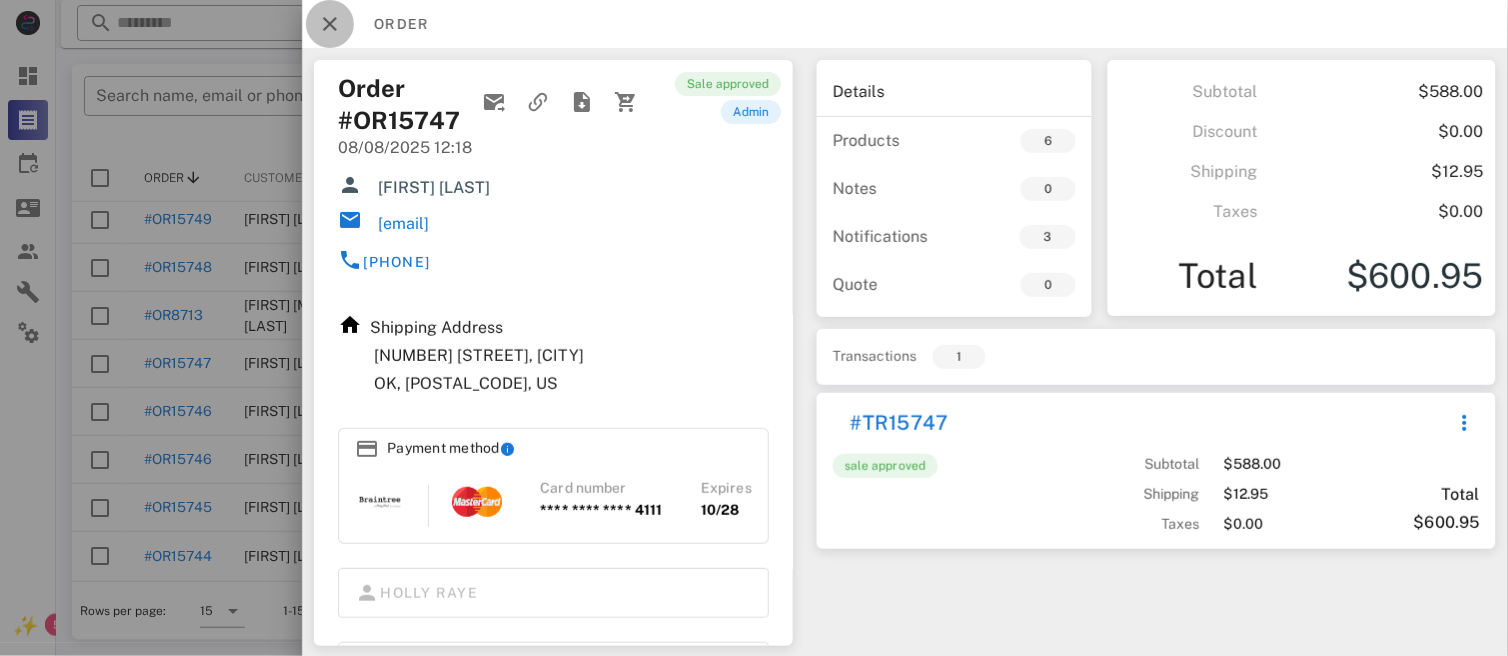 click at bounding box center (330, 24) 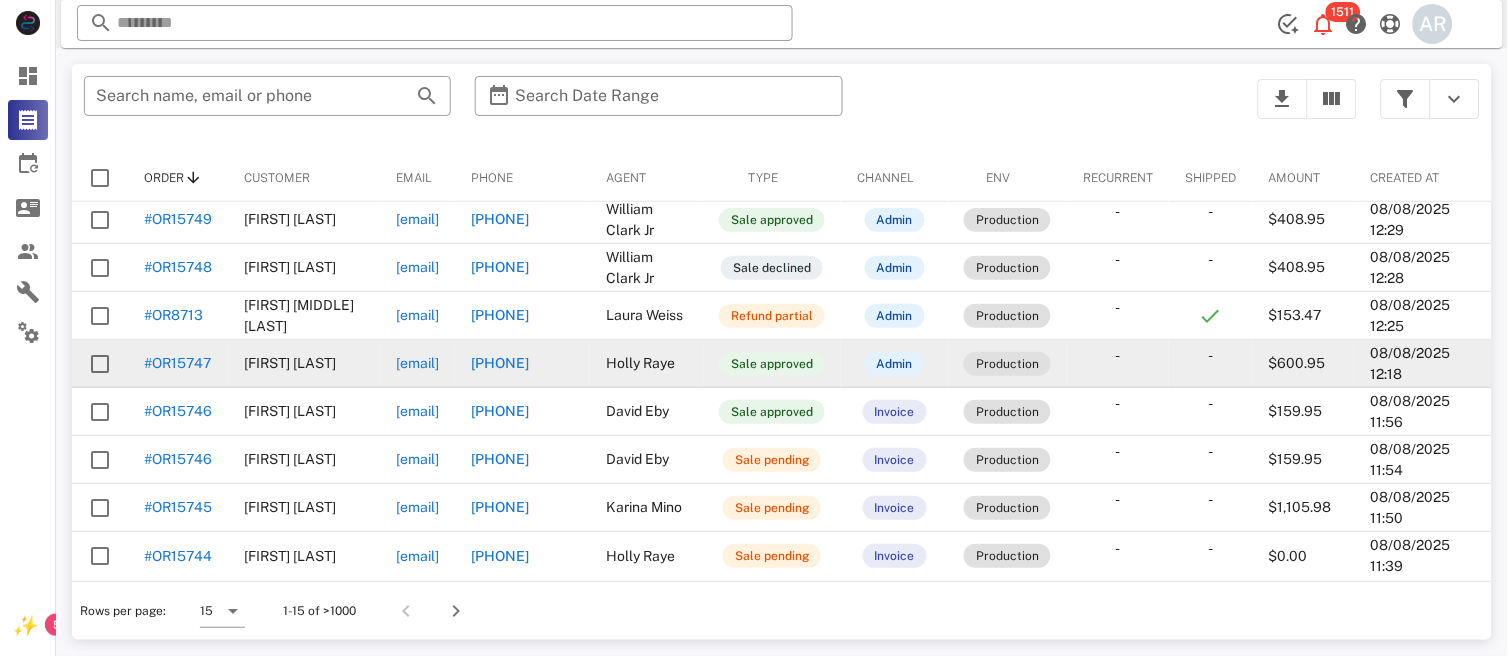 click on "[FIRST] [LAST]" at bounding box center (304, 364) 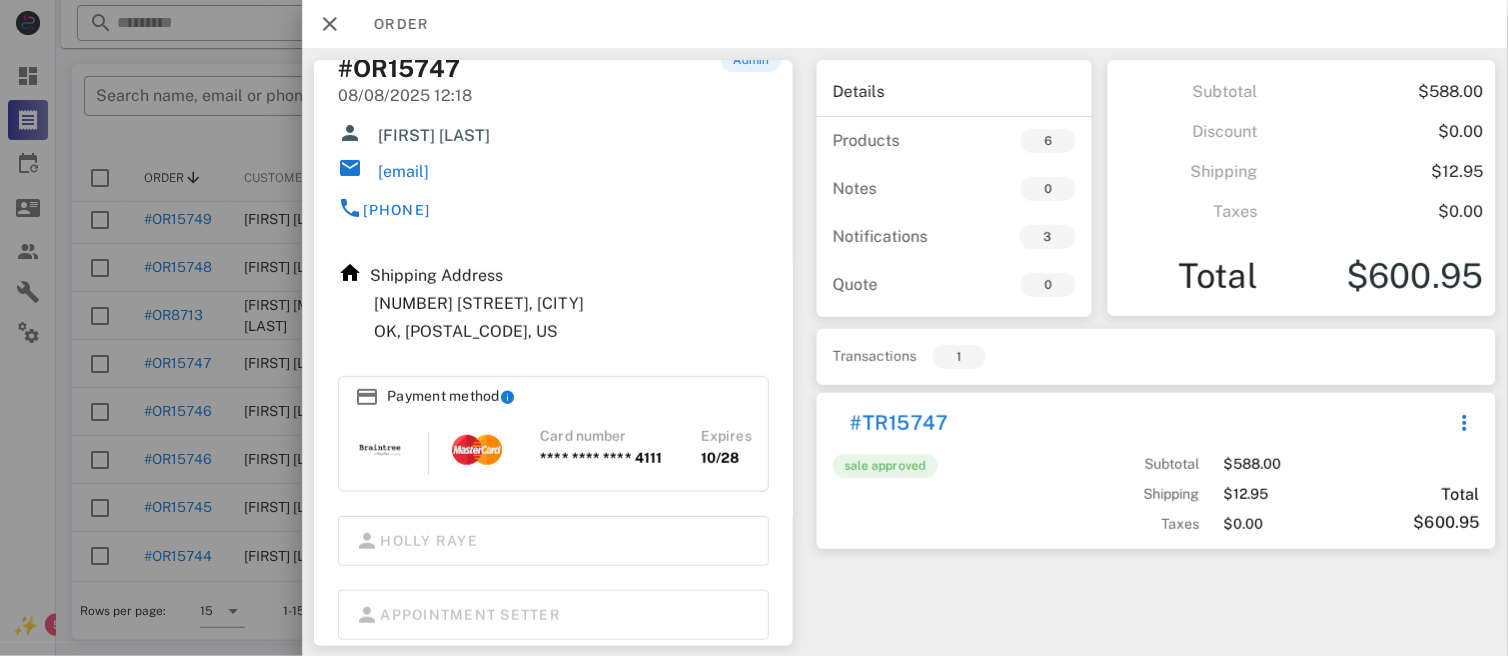 scroll, scrollTop: 0, scrollLeft: 0, axis: both 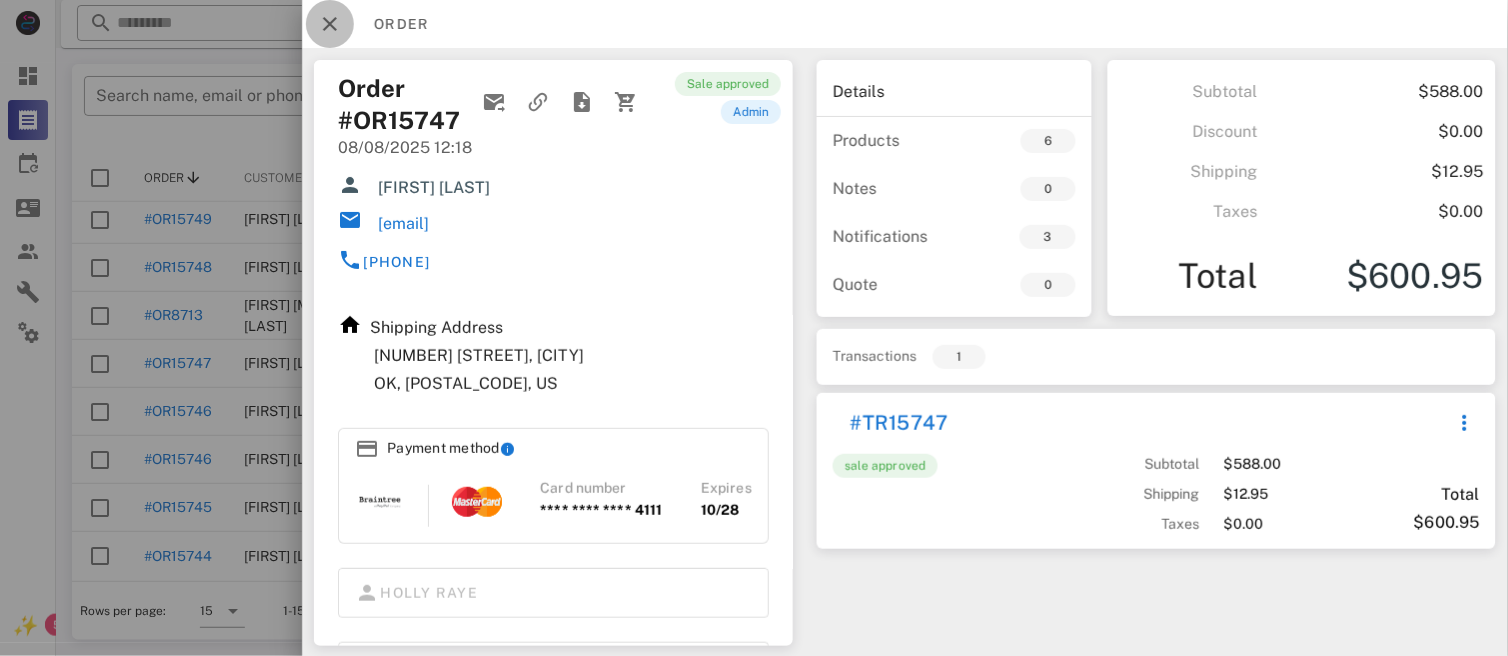 click at bounding box center [330, 24] 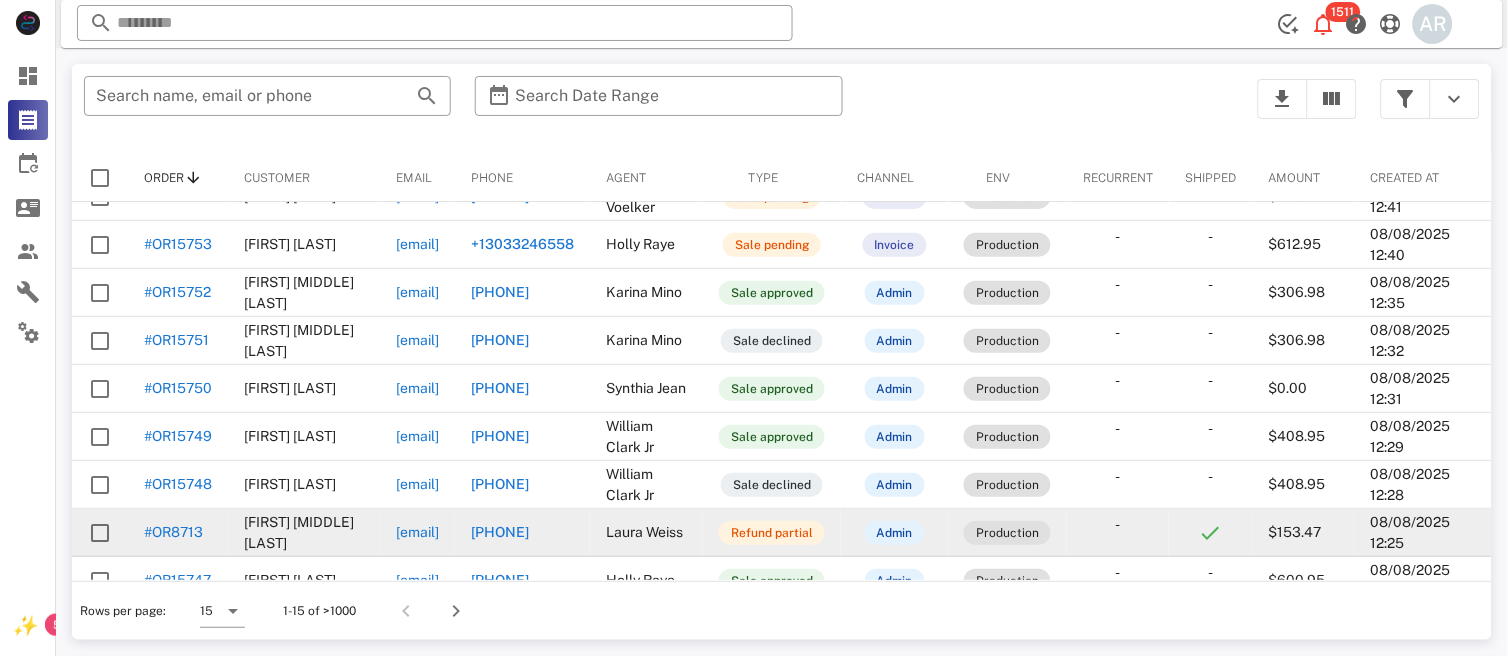 scroll, scrollTop: 119, scrollLeft: 0, axis: vertical 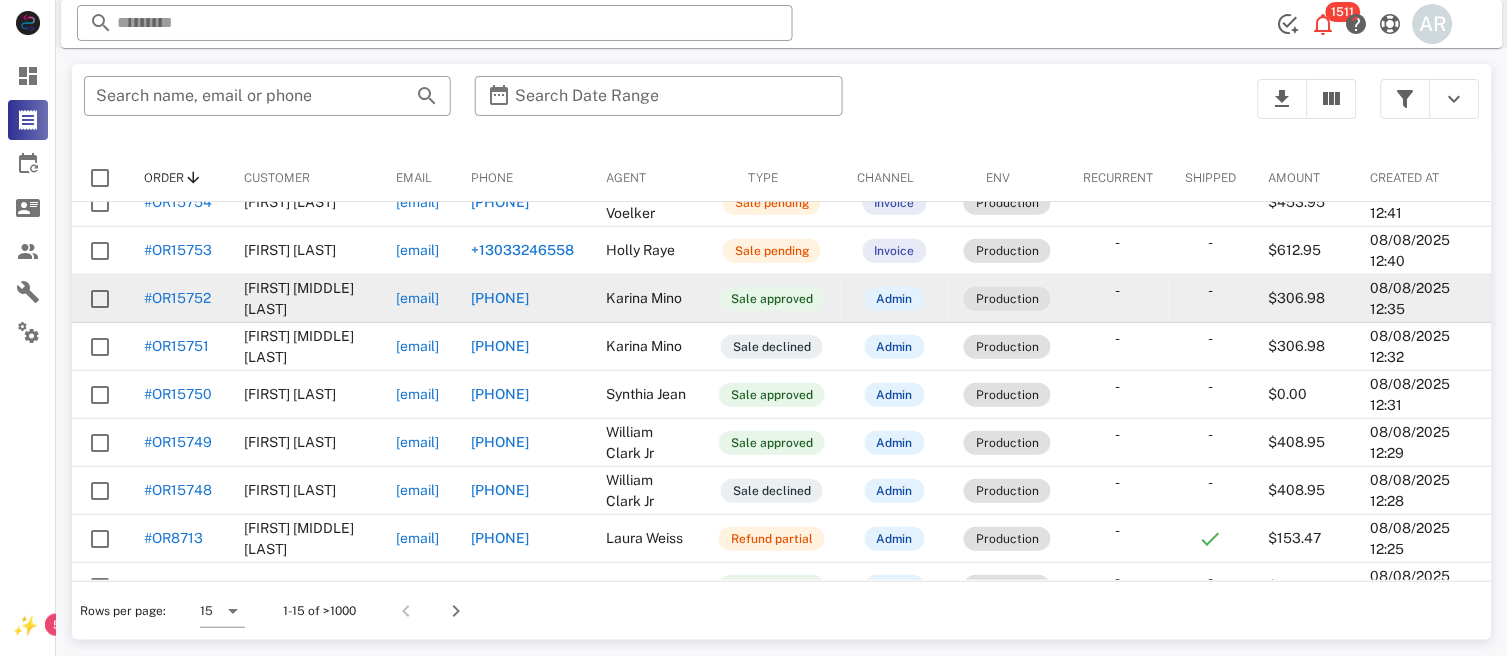 click on "[PHONE]" at bounding box center (500, 298) 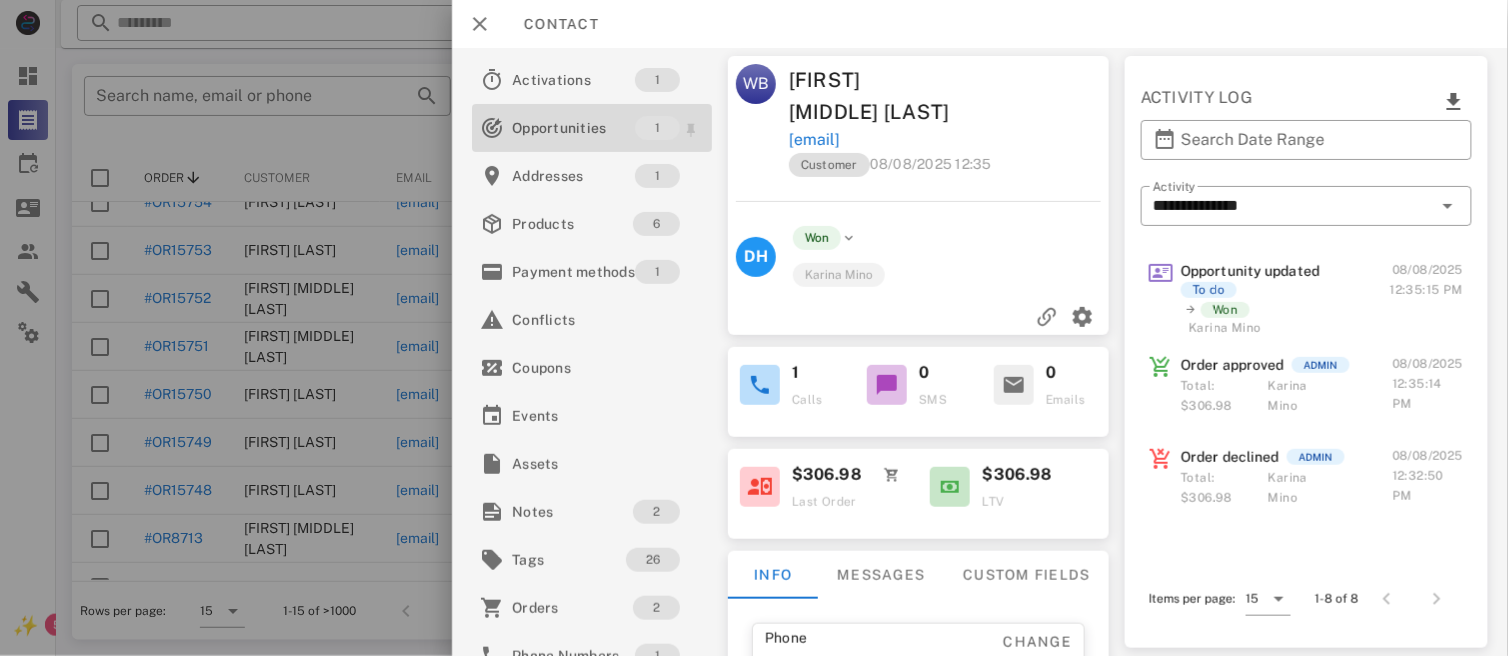 click on "Opportunities" at bounding box center (573, 128) 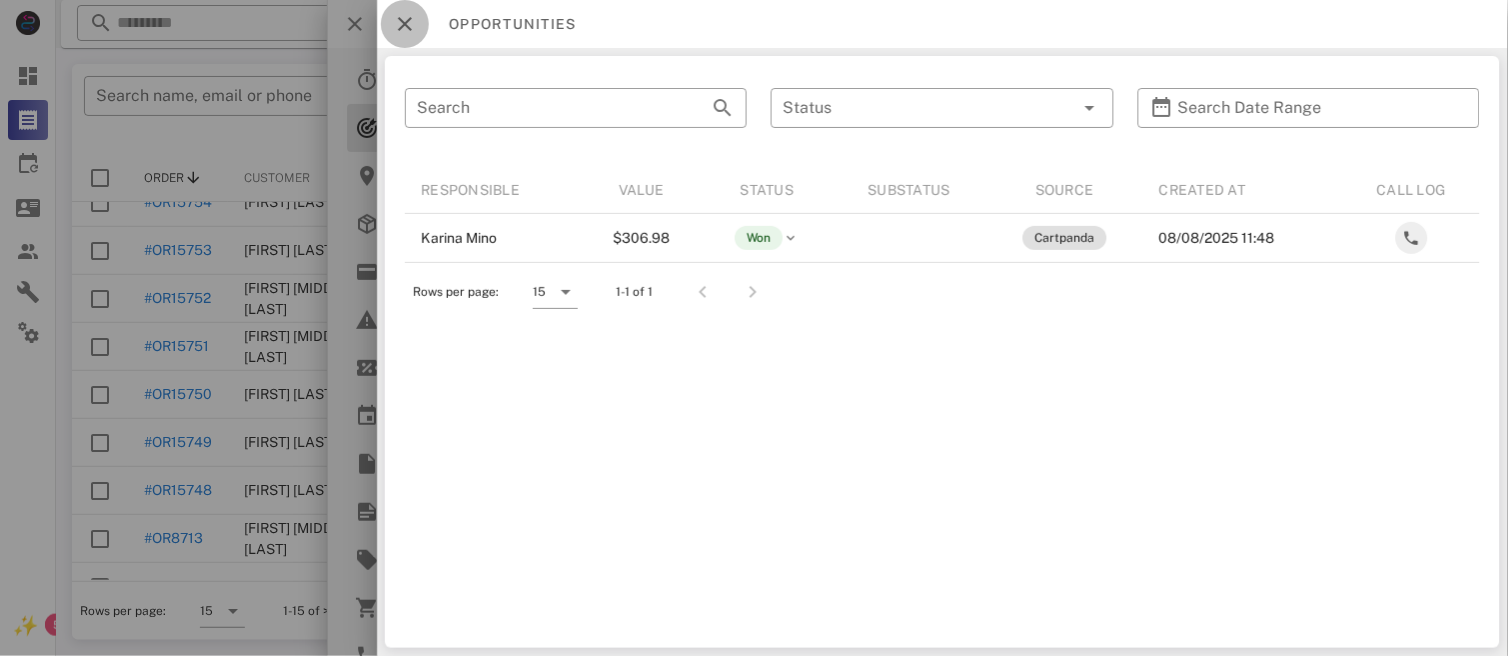 click at bounding box center (405, 24) 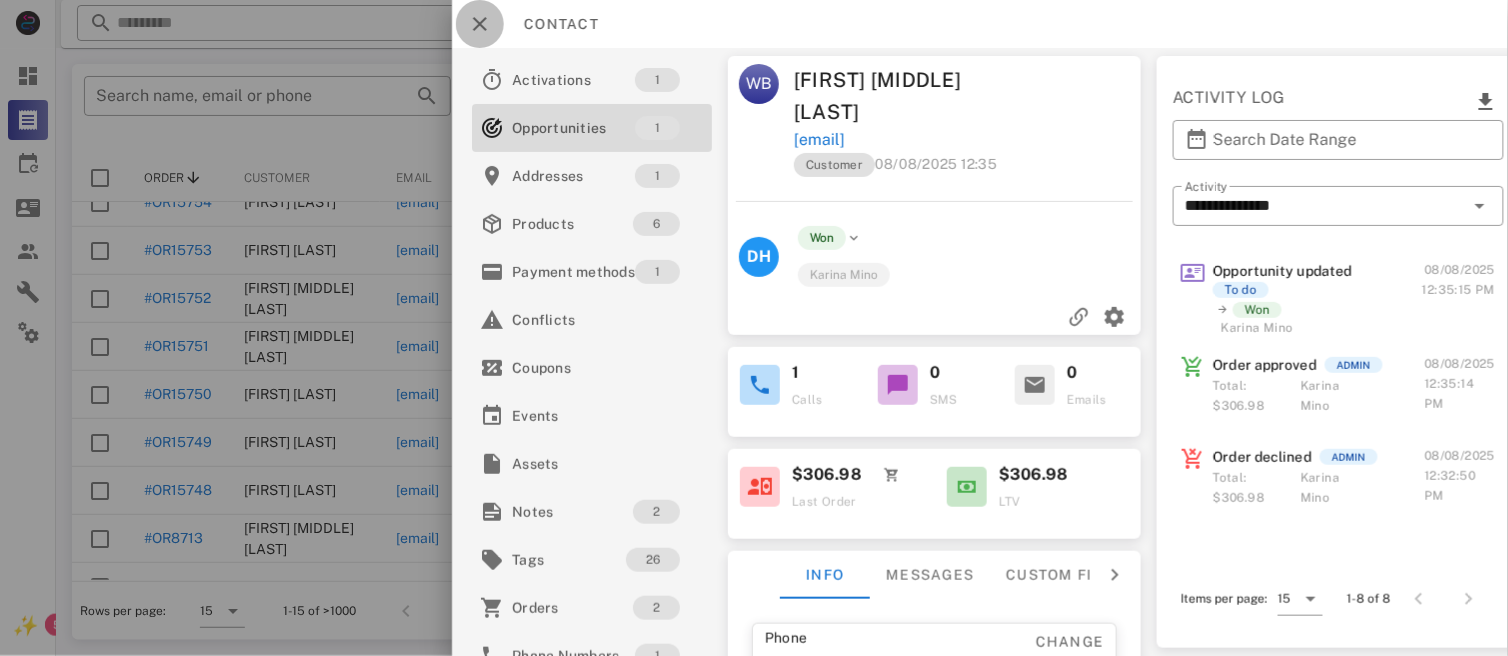 click at bounding box center [480, 24] 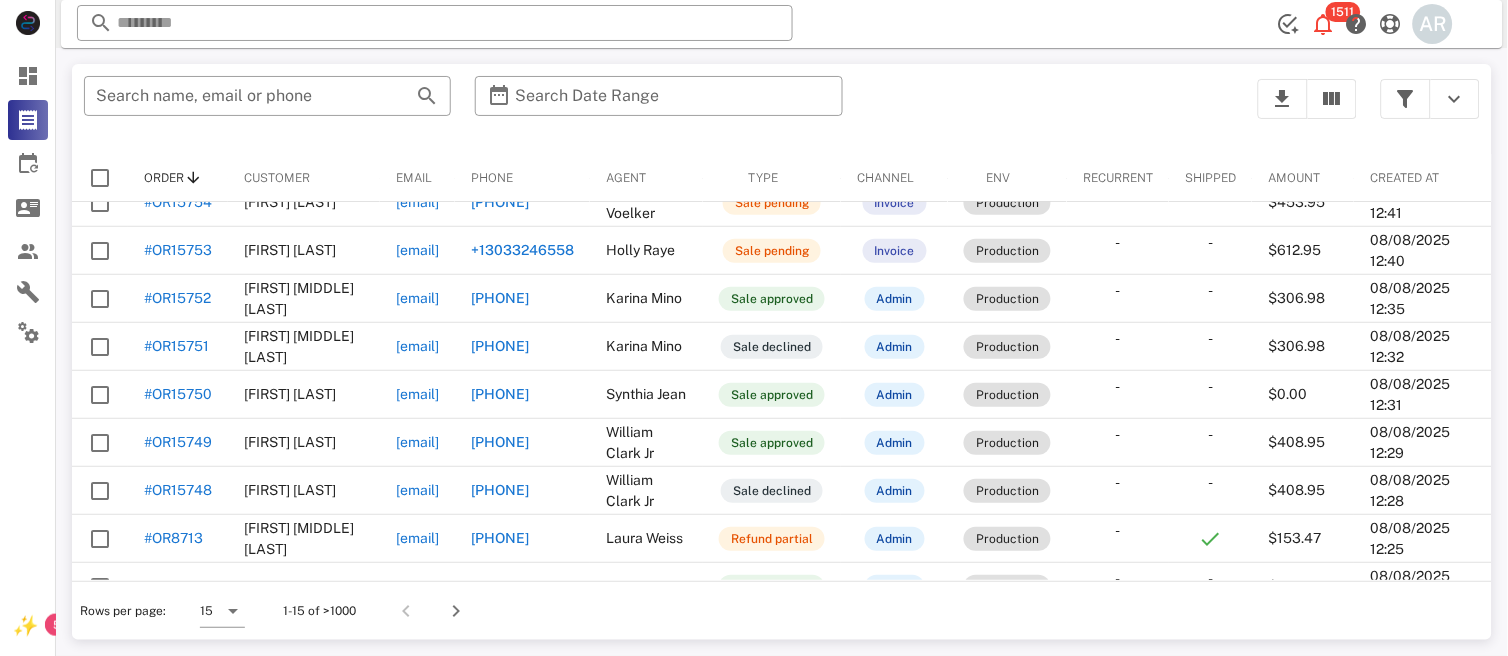 click on "Order" at bounding box center [164, 178] 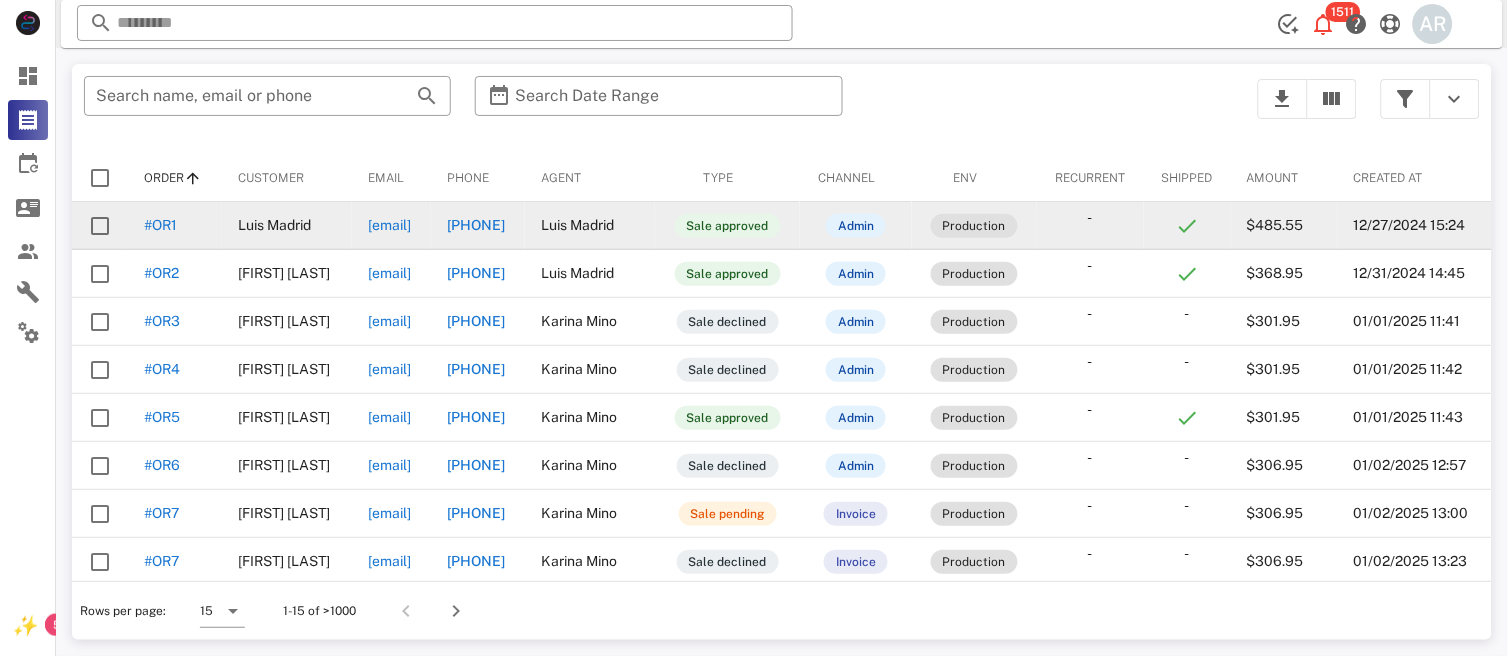 click on "#OR1" at bounding box center [175, 226] 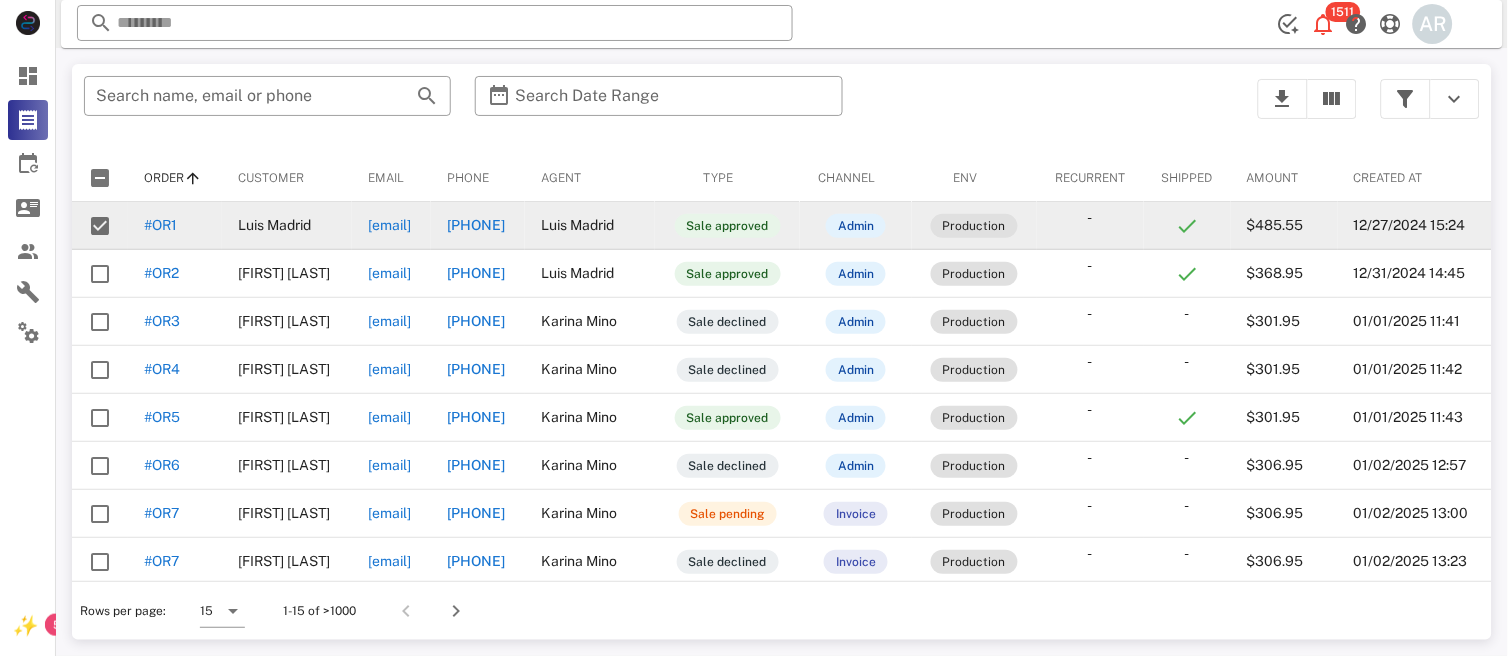 click at bounding box center (100, 226) 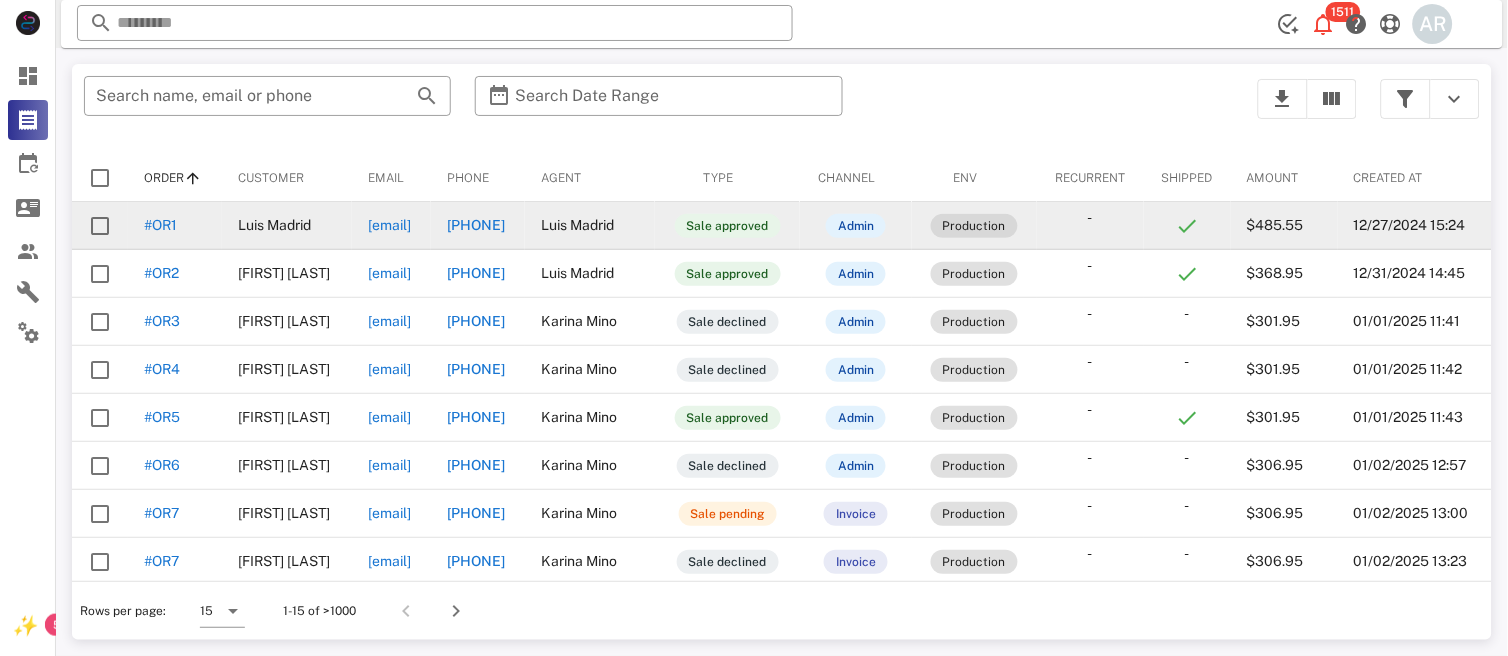 click on "Production" at bounding box center (974, 226) 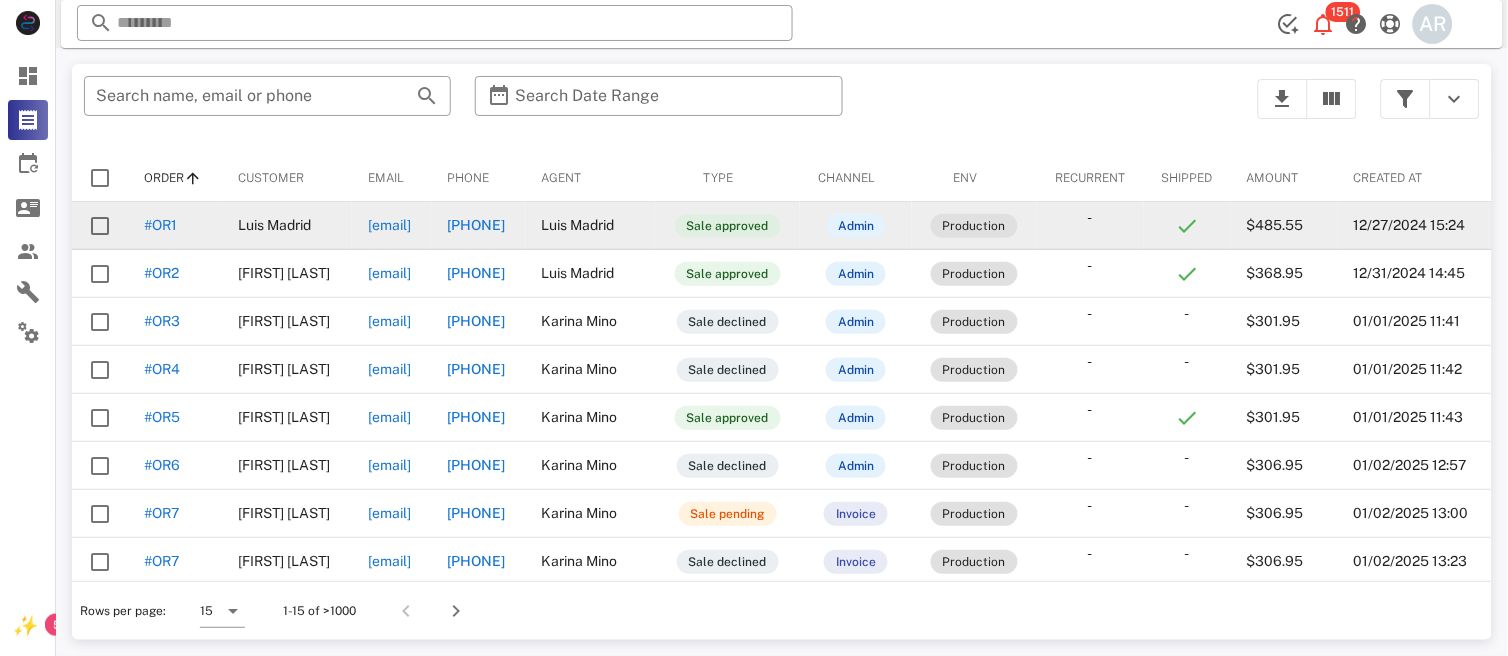 click on "Sale approved" at bounding box center [728, 226] 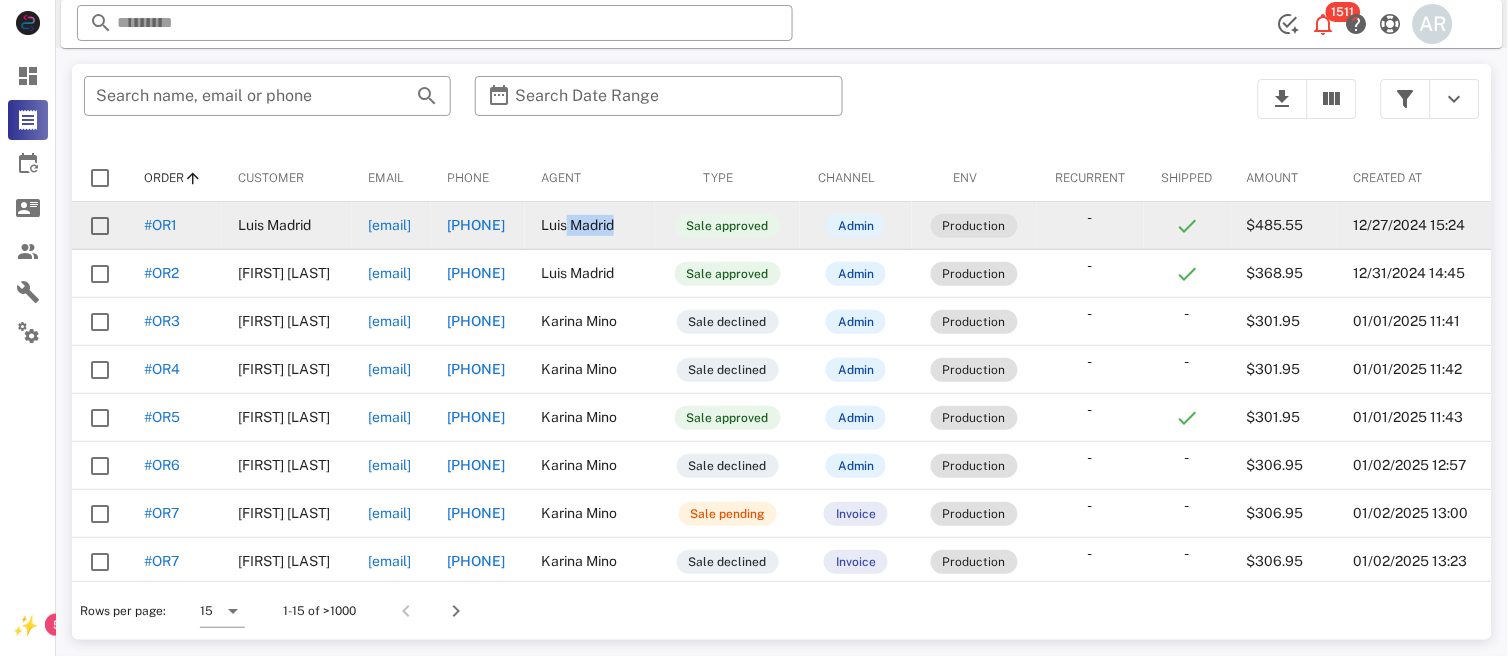 drag, startPoint x: 809, startPoint y: 226, endPoint x: 716, endPoint y: 226, distance: 93 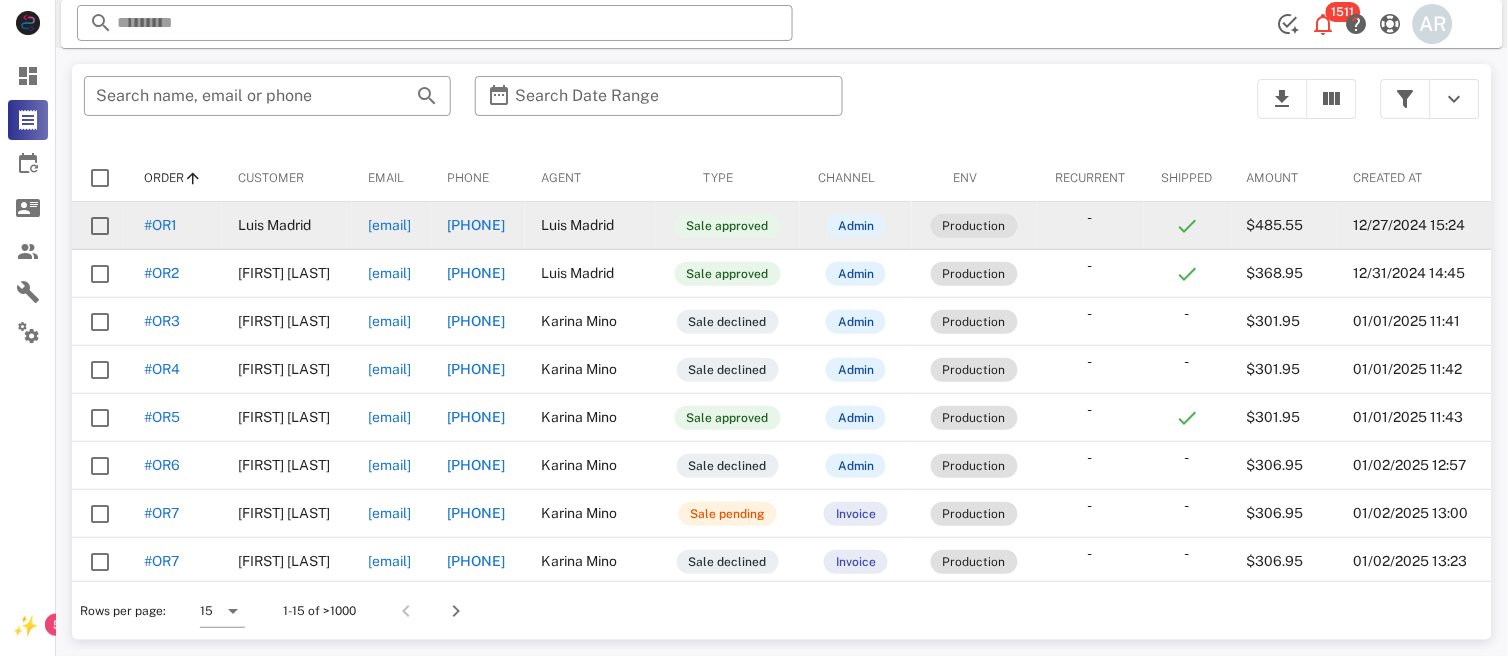 click on "[EMAIL]" at bounding box center [389, 225] 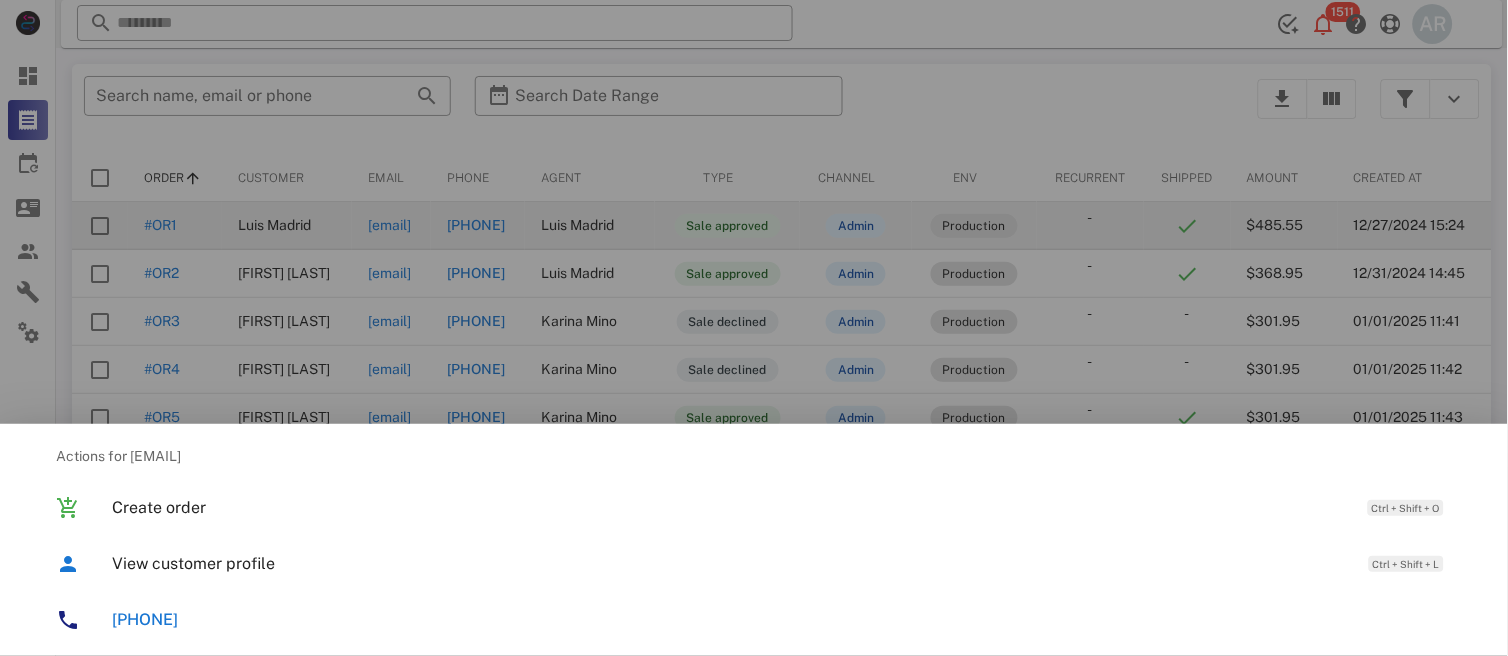 click at bounding box center [754, 328] 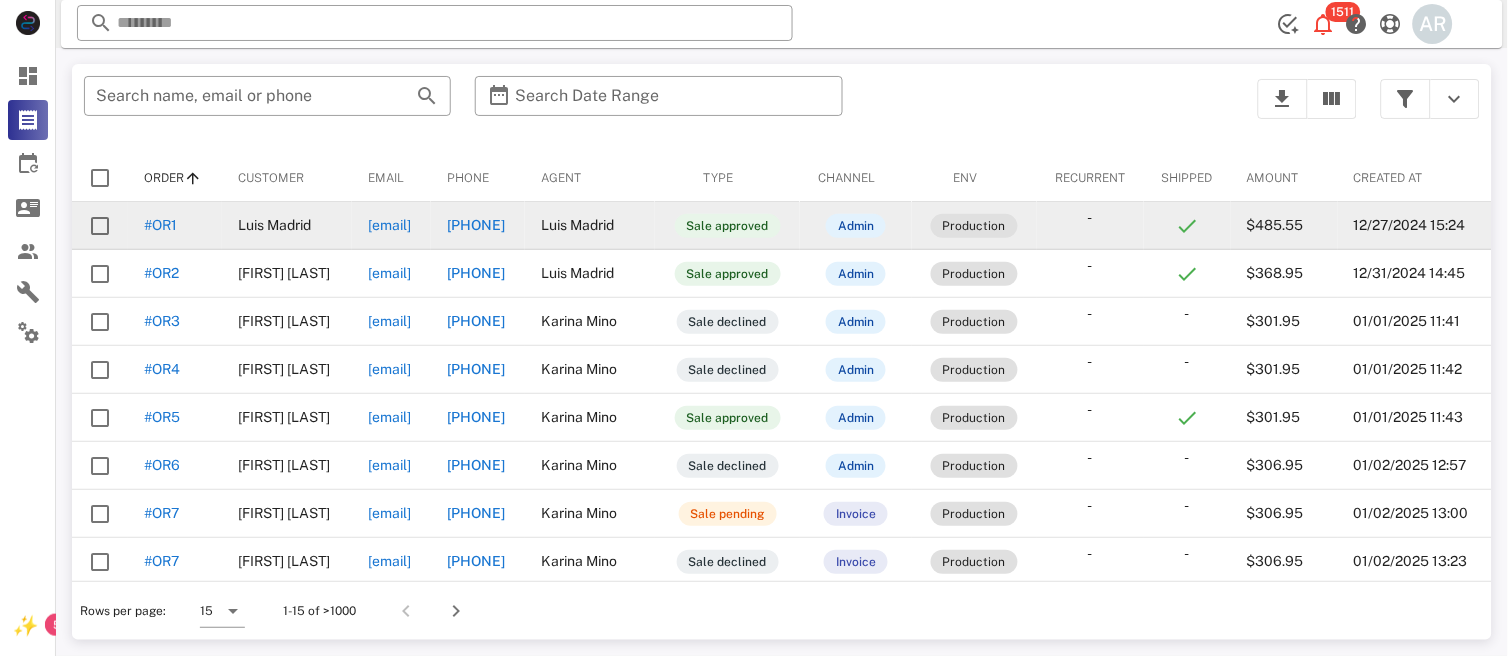 click on "Luis Madrid" at bounding box center [287, 226] 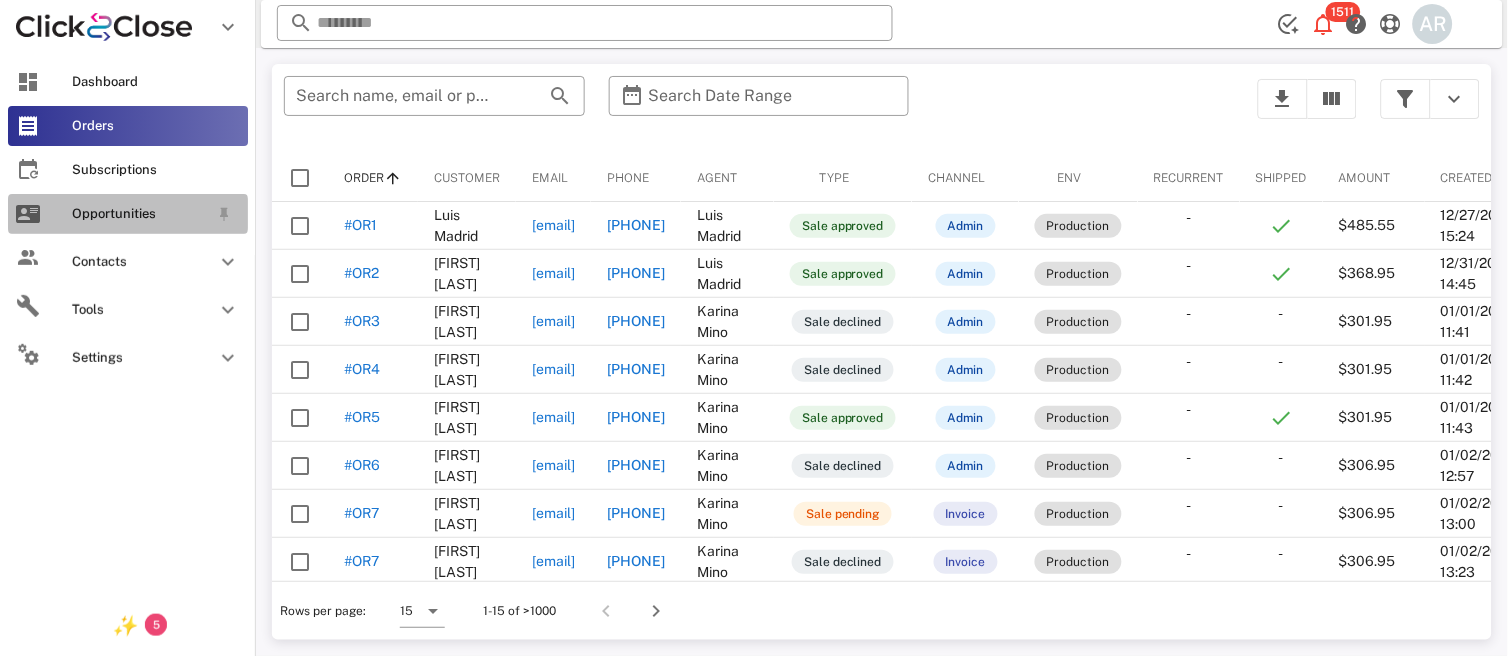 click on "Opportunities" at bounding box center (140, 214) 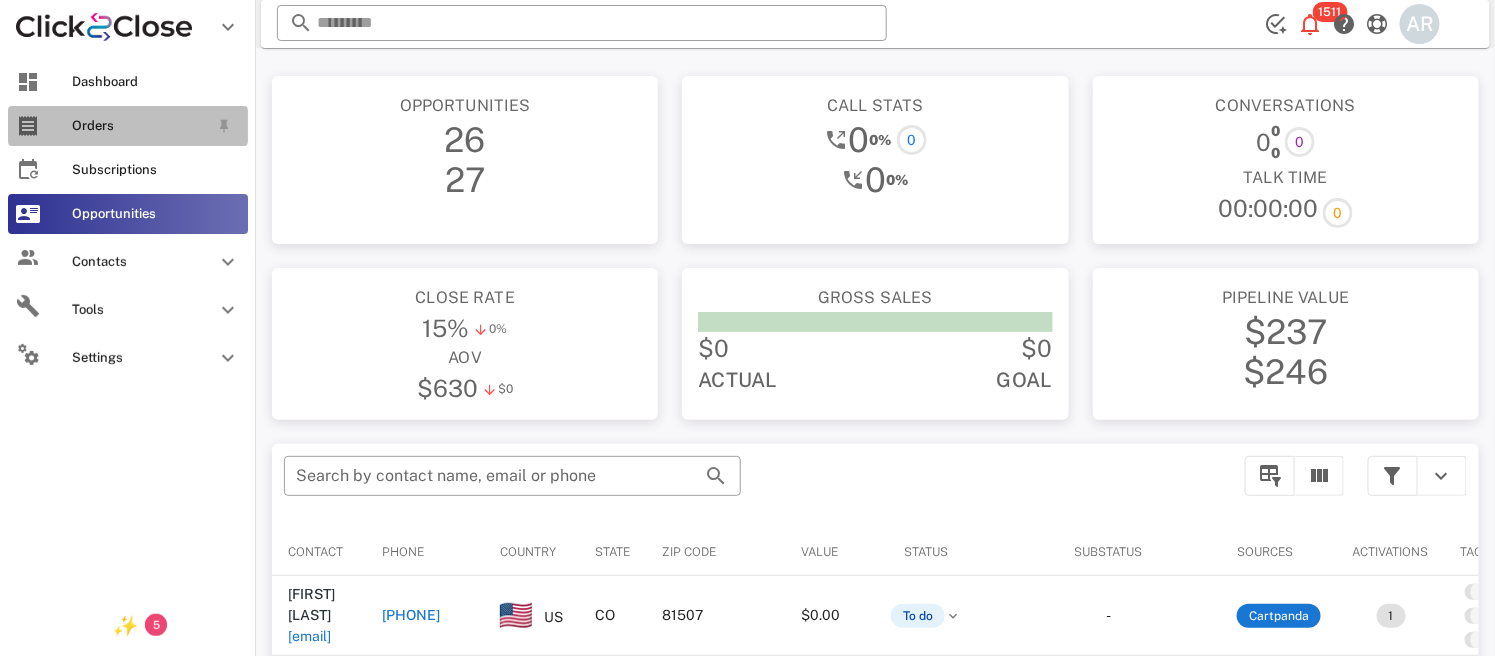 click on "Orders" at bounding box center (128, 126) 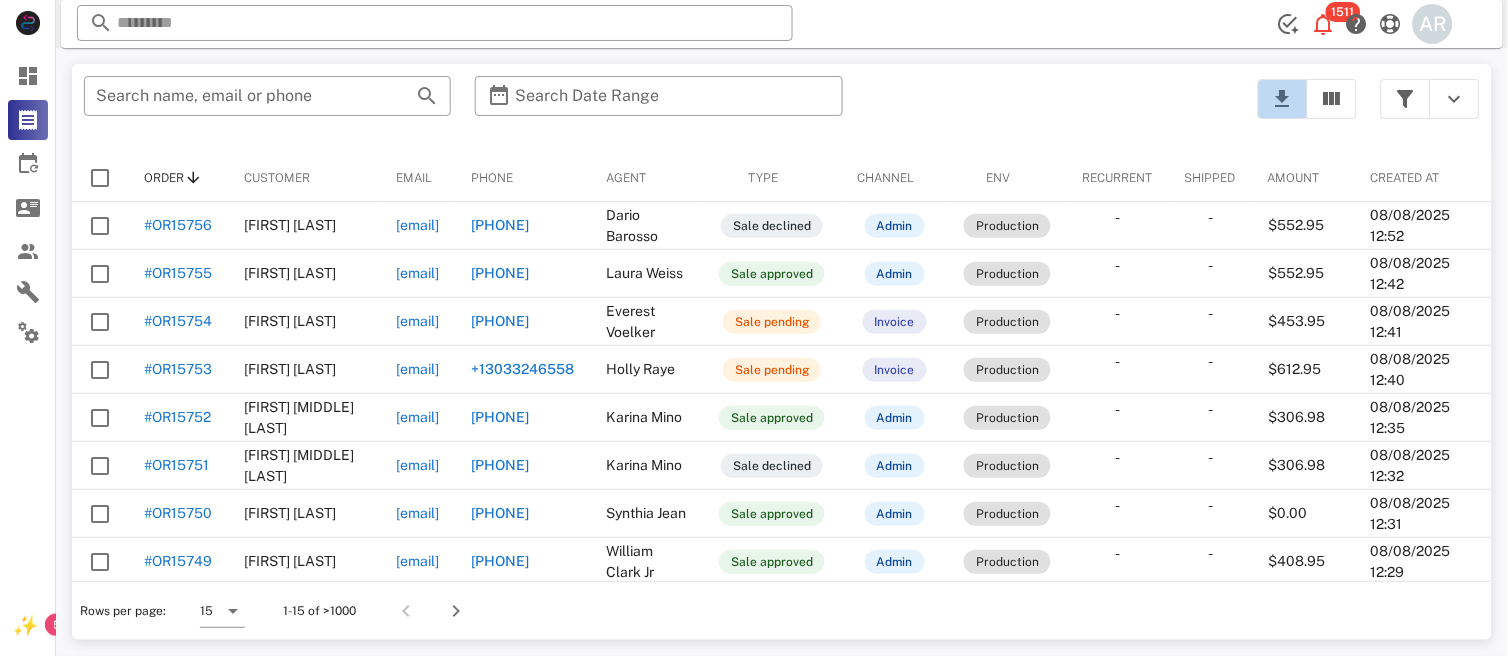 click at bounding box center (1283, 99) 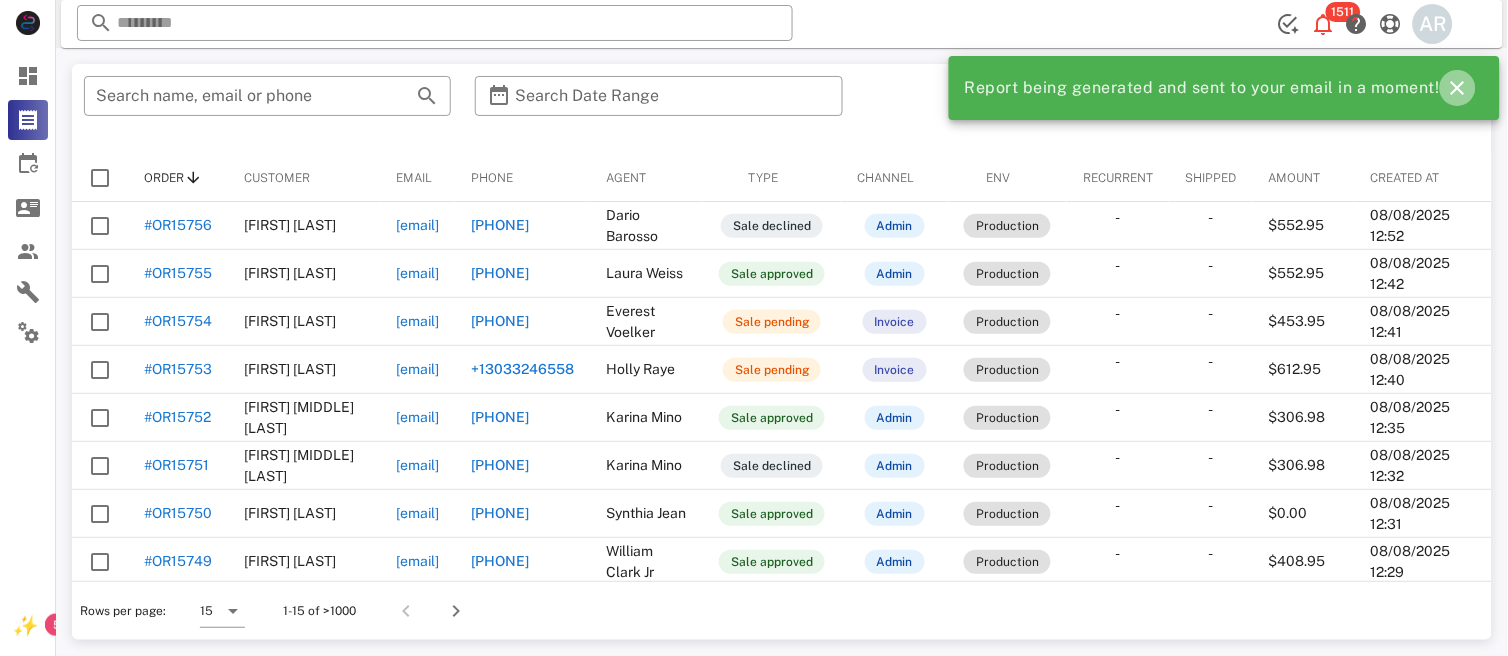 click at bounding box center [1458, 88] 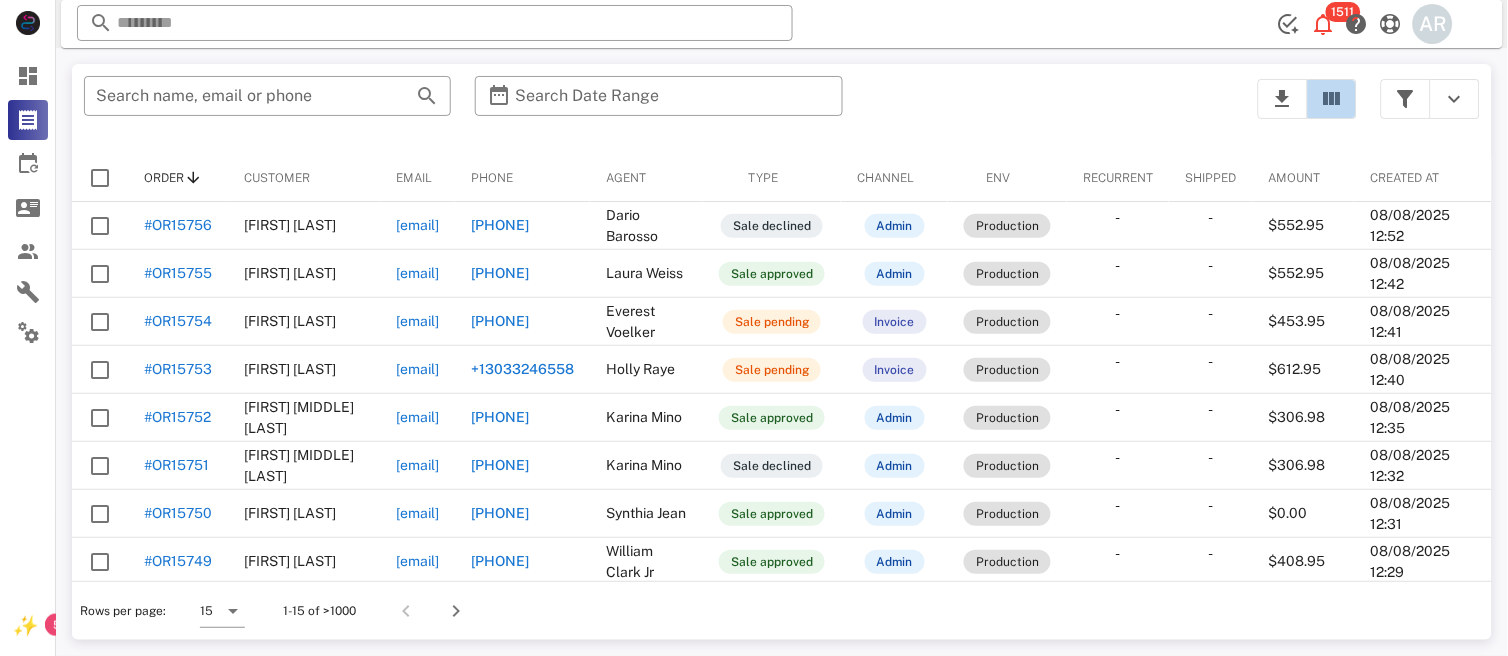 click at bounding box center [1332, 99] 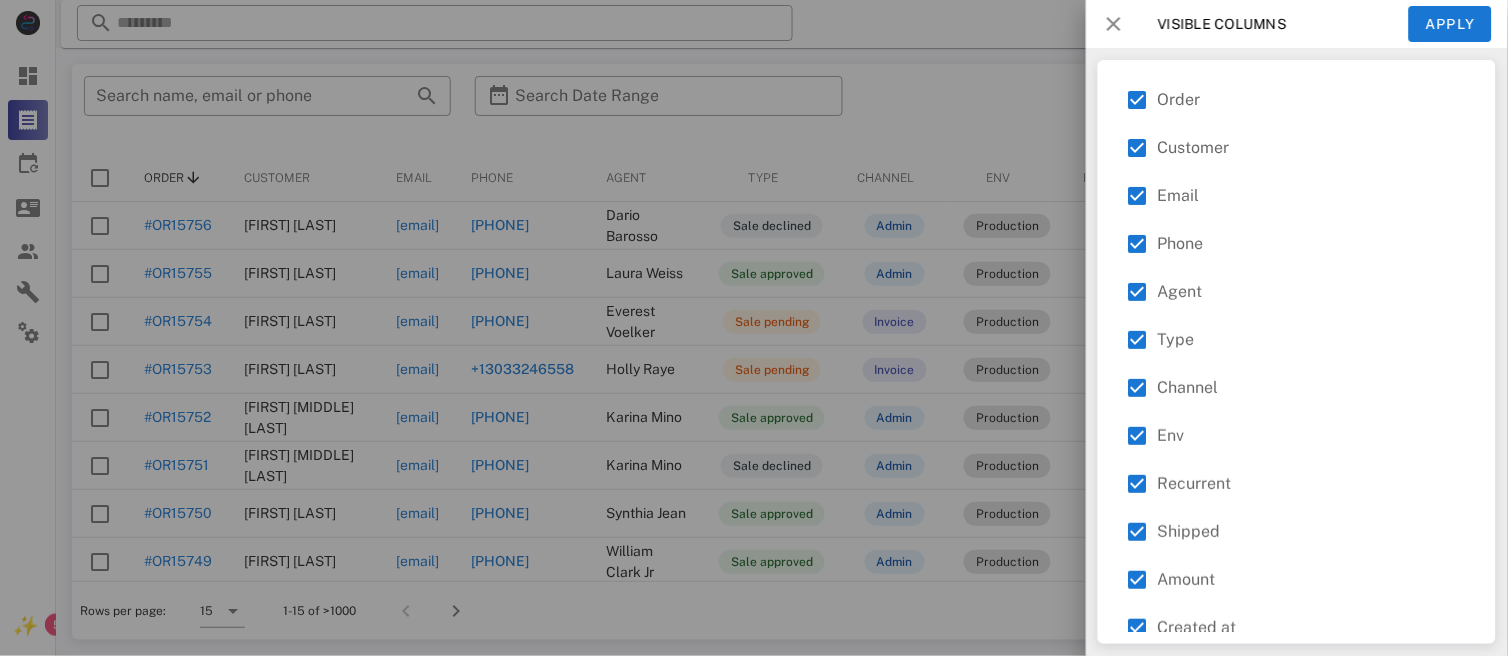 click at bounding box center (1114, 24) 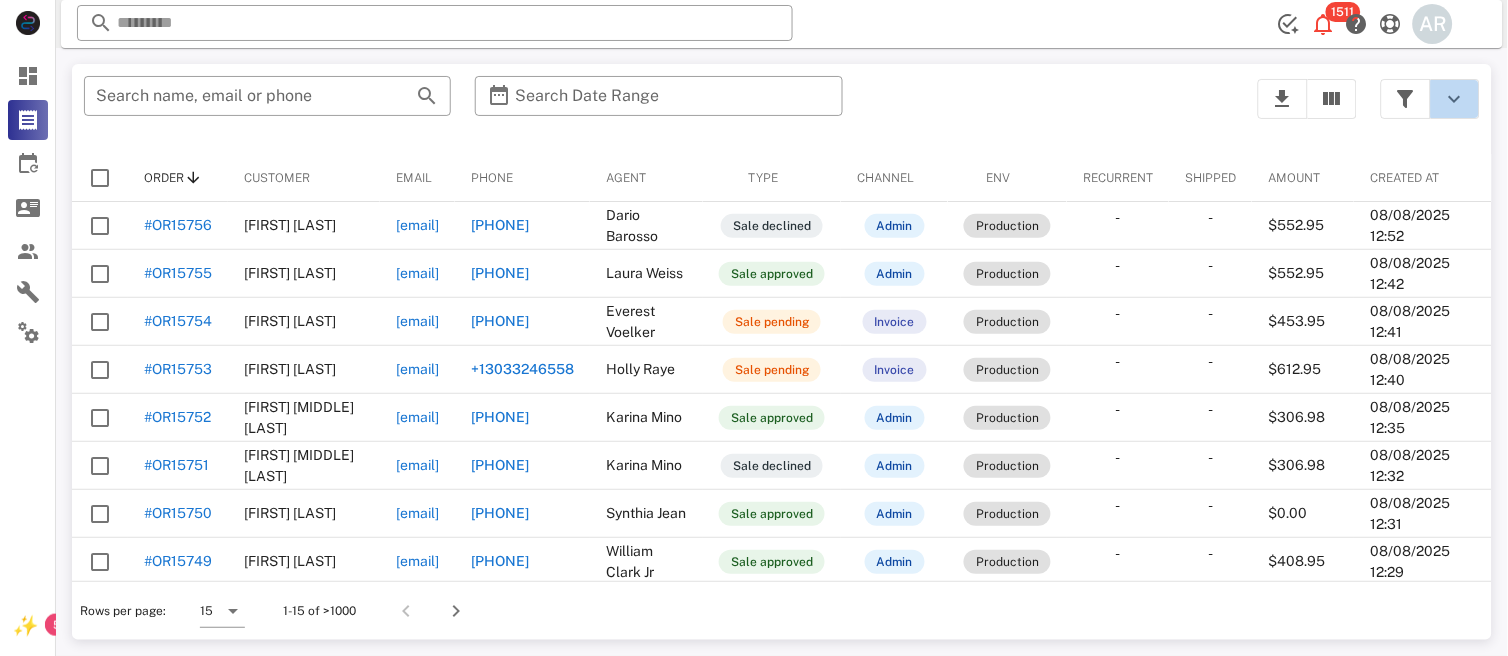 click at bounding box center (1455, 99) 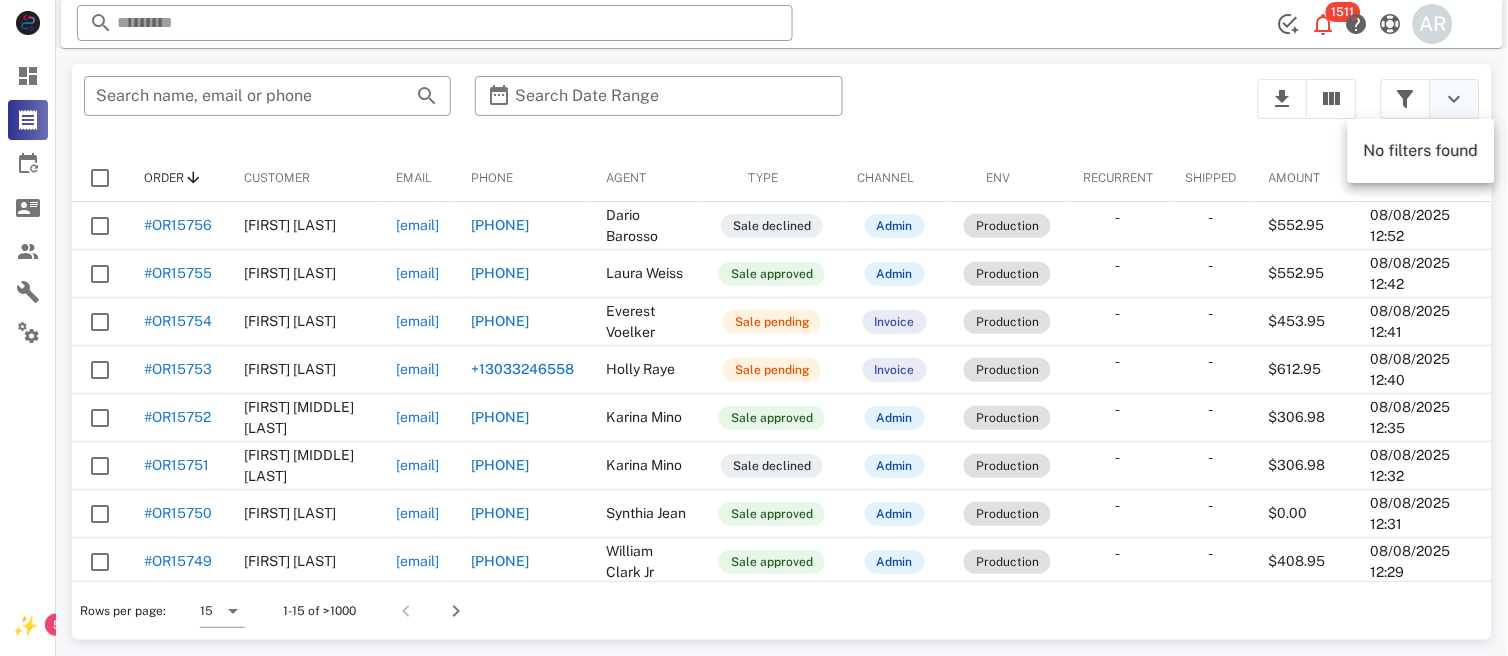 click at bounding box center [1455, 99] 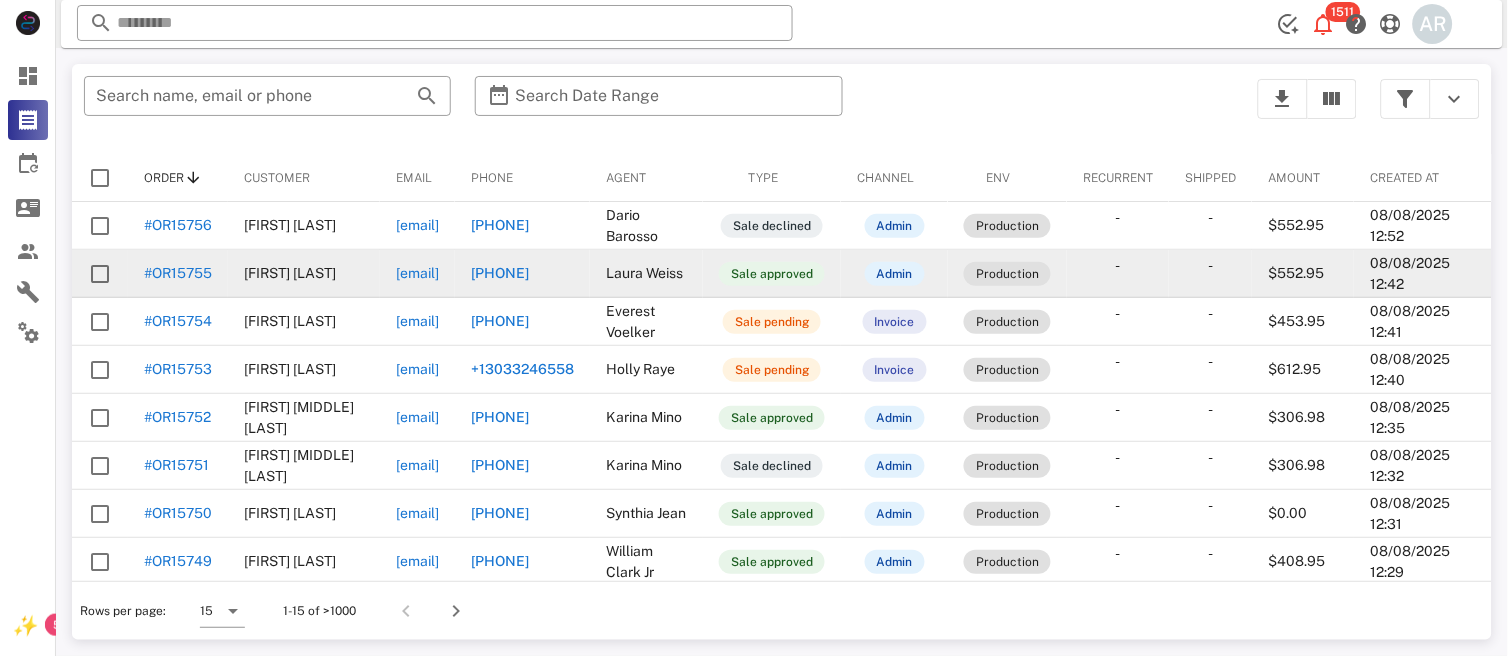 click on "#OR15755" at bounding box center [178, 273] 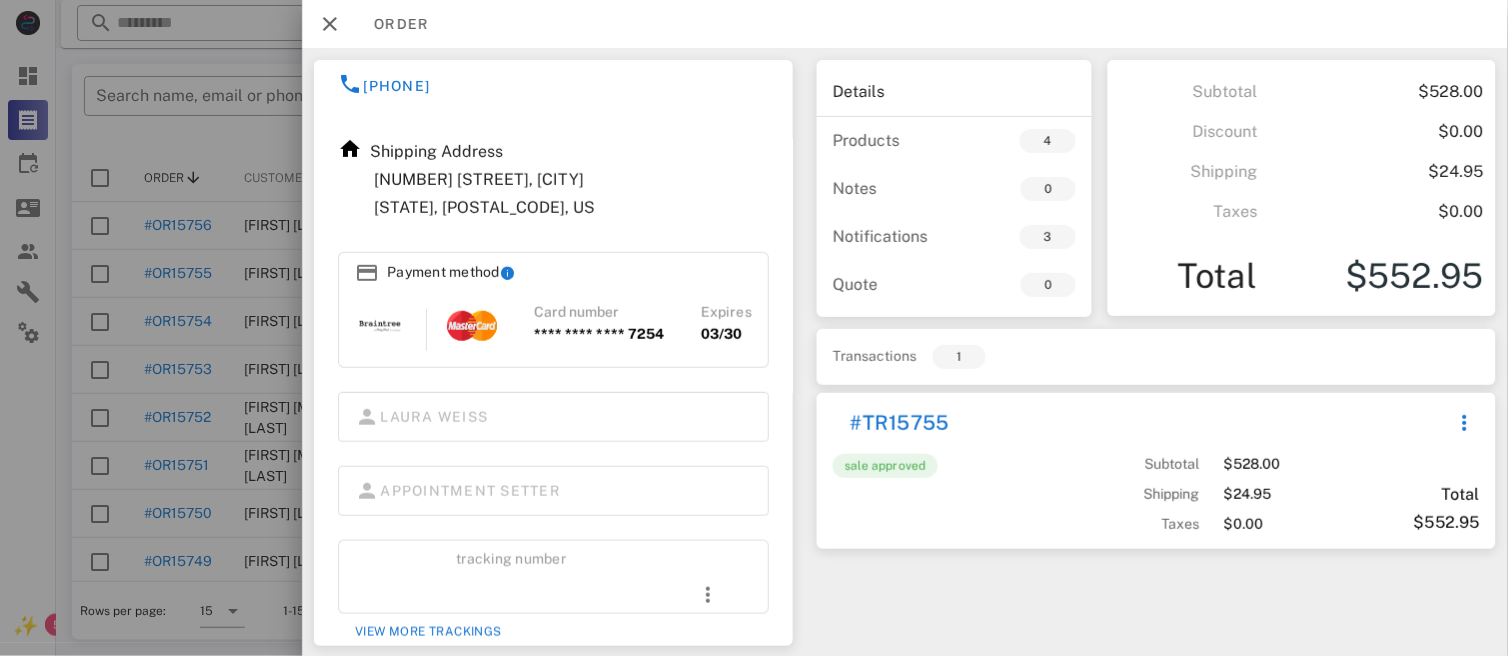 scroll, scrollTop: 192, scrollLeft: 0, axis: vertical 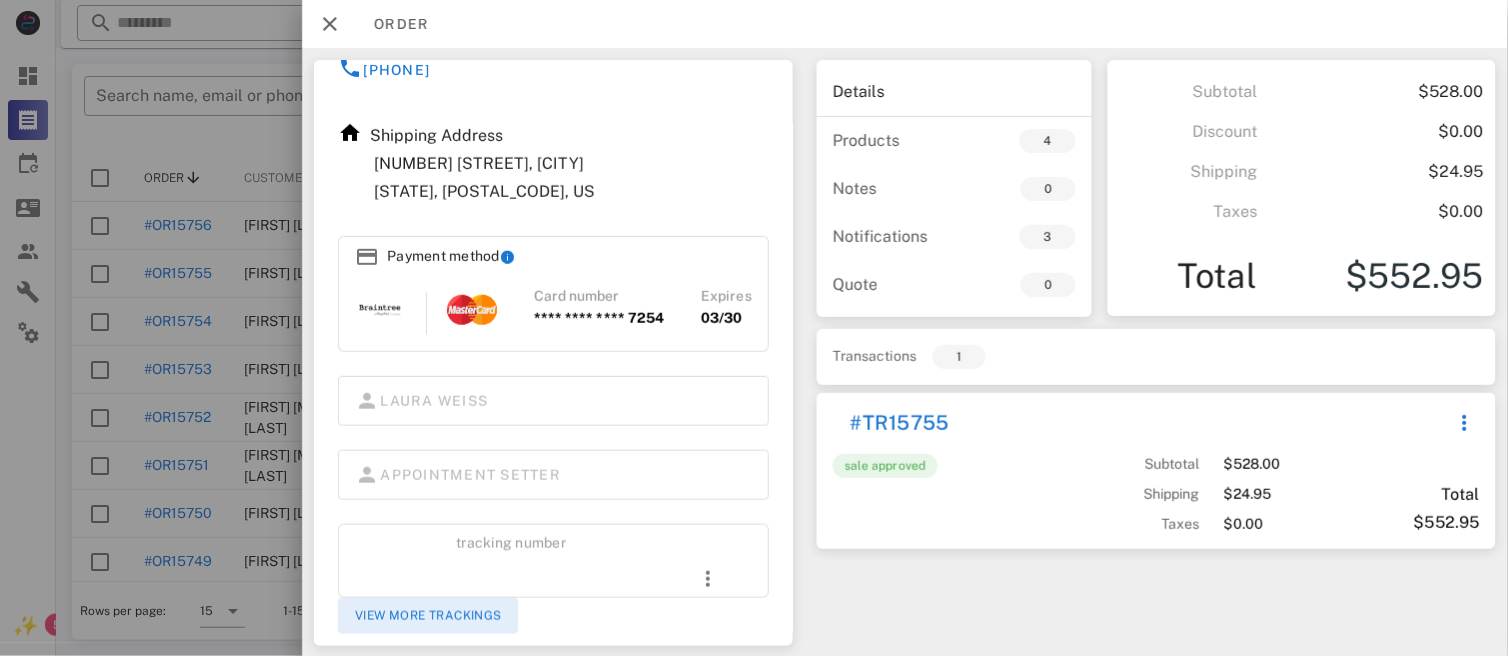 click on "View more trackings" at bounding box center (428, 616) 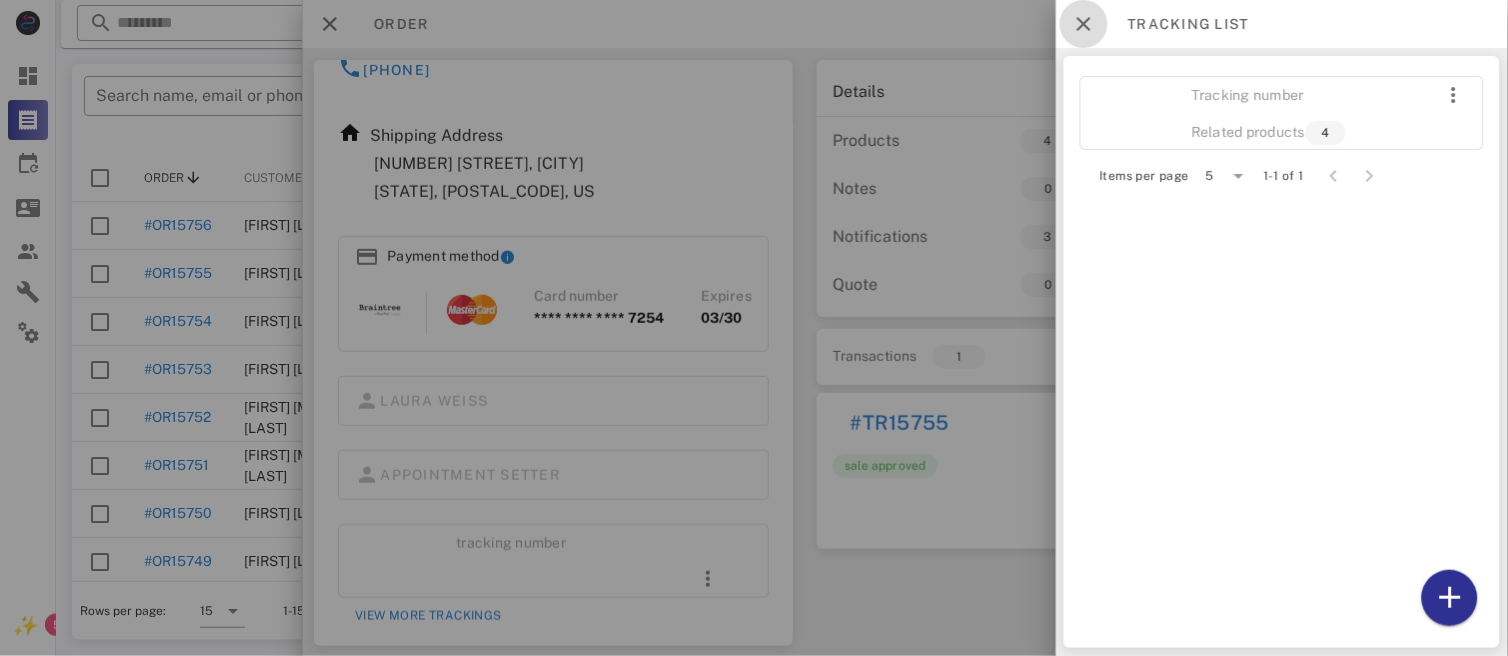 click at bounding box center (1084, 24) 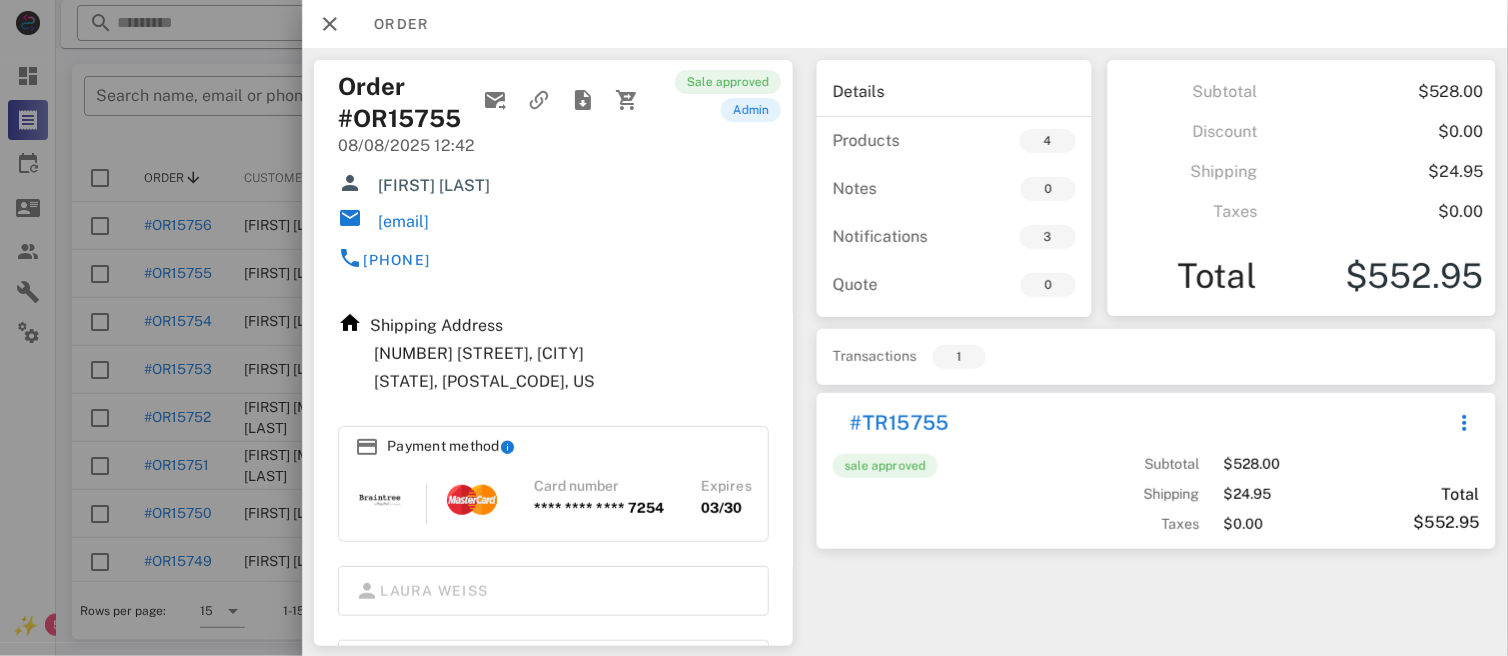 scroll, scrollTop: 0, scrollLeft: 0, axis: both 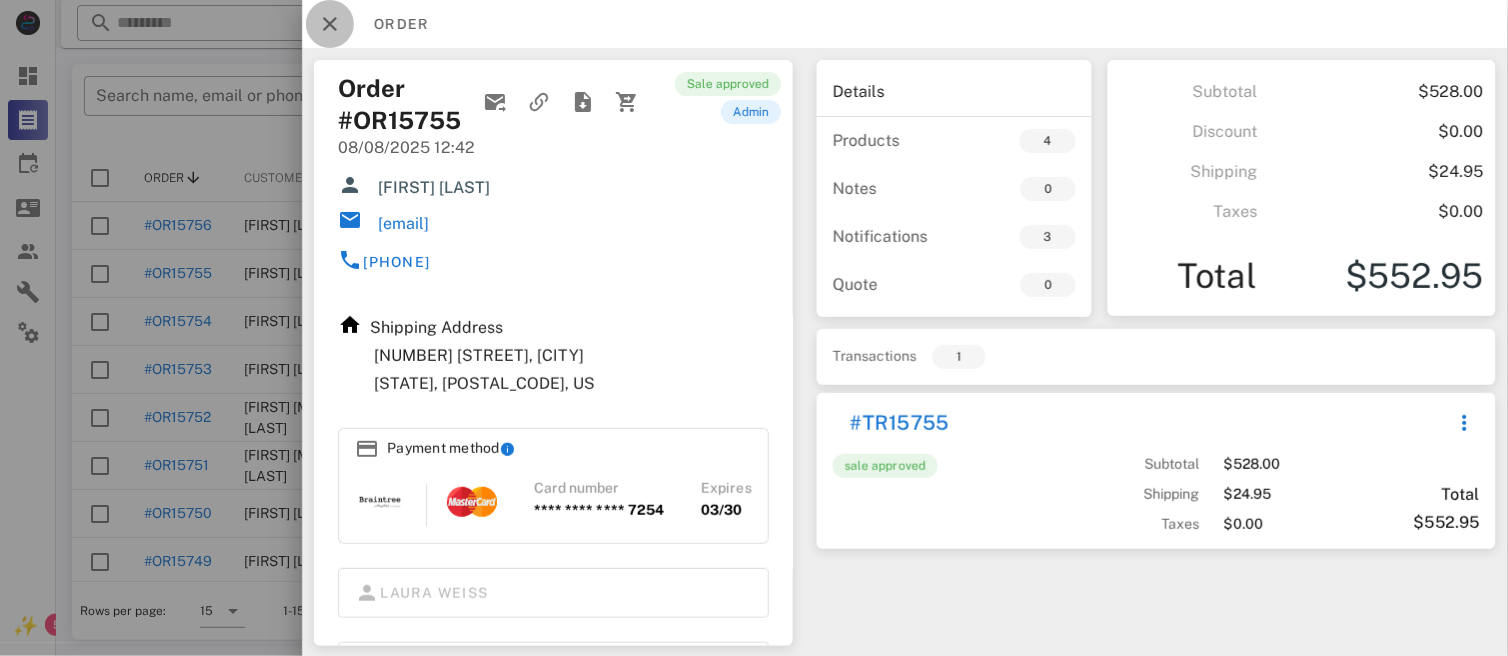 click at bounding box center [330, 24] 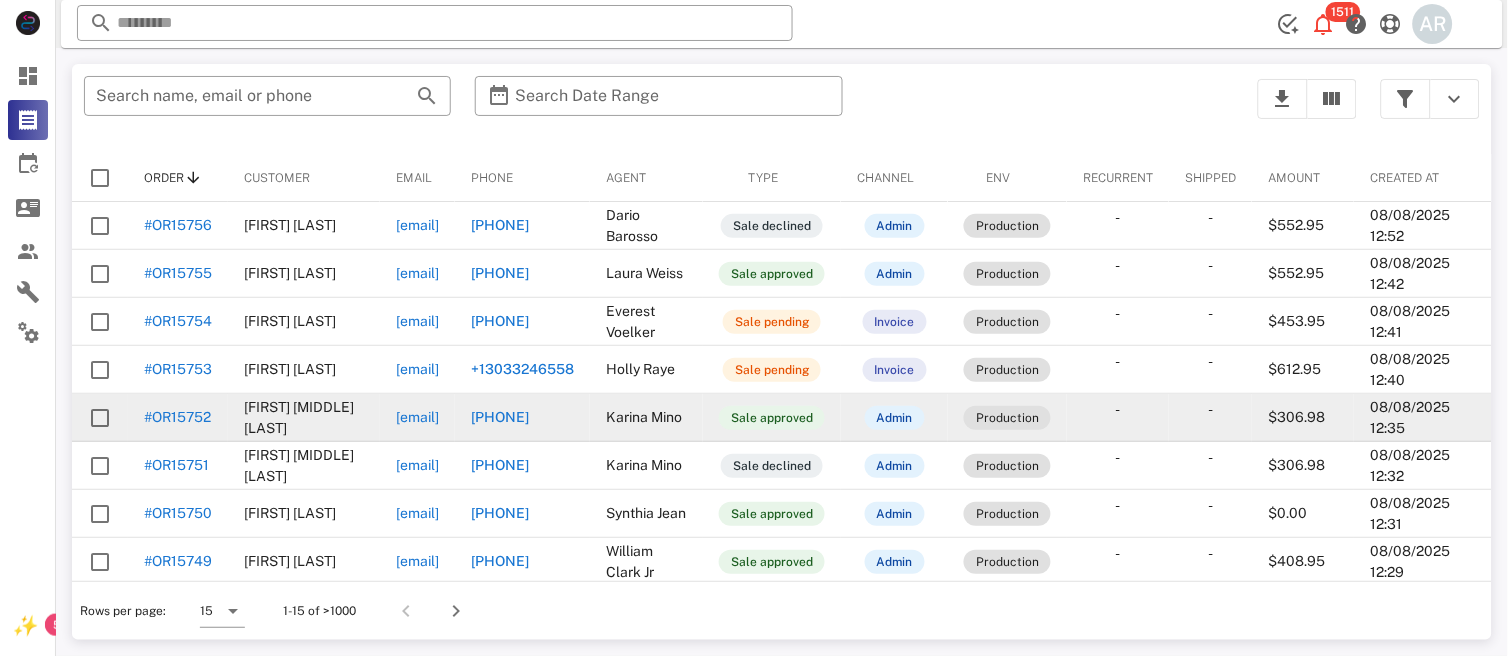 click on "#OR15752" at bounding box center (177, 417) 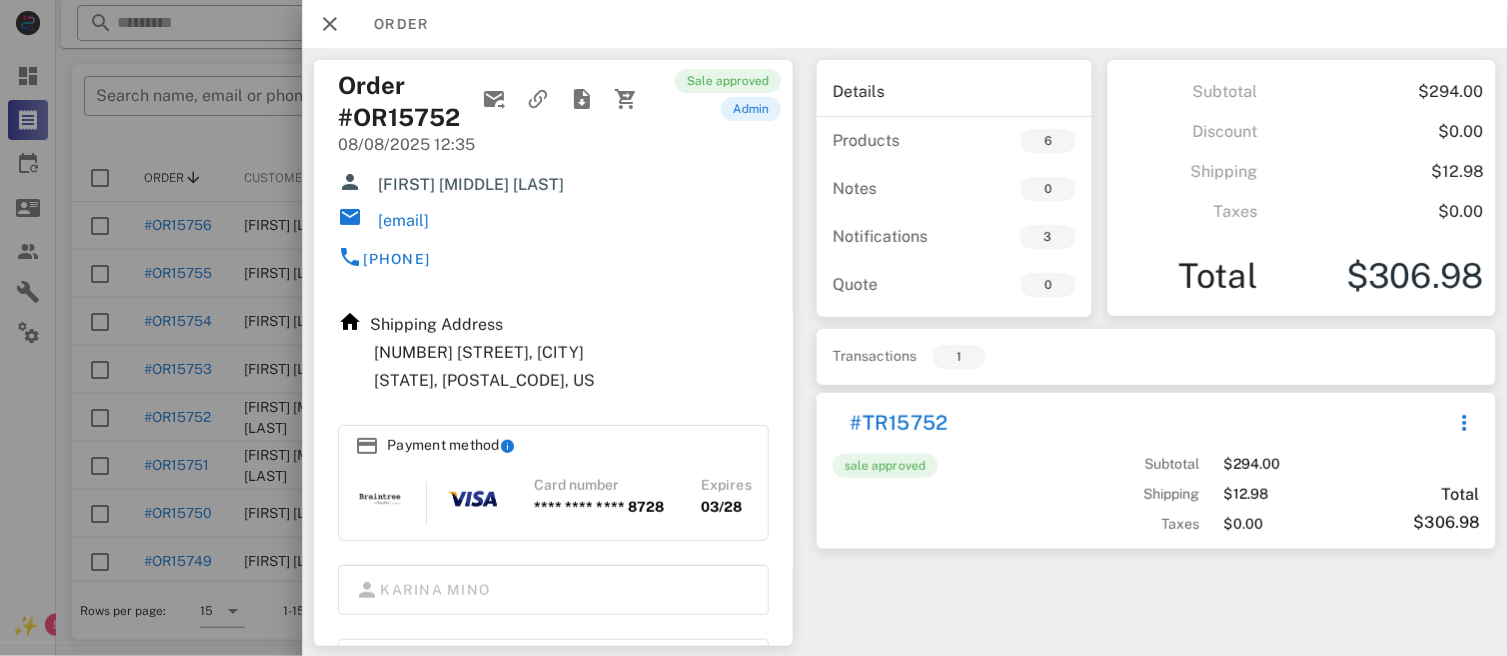 scroll, scrollTop: 0, scrollLeft: 0, axis: both 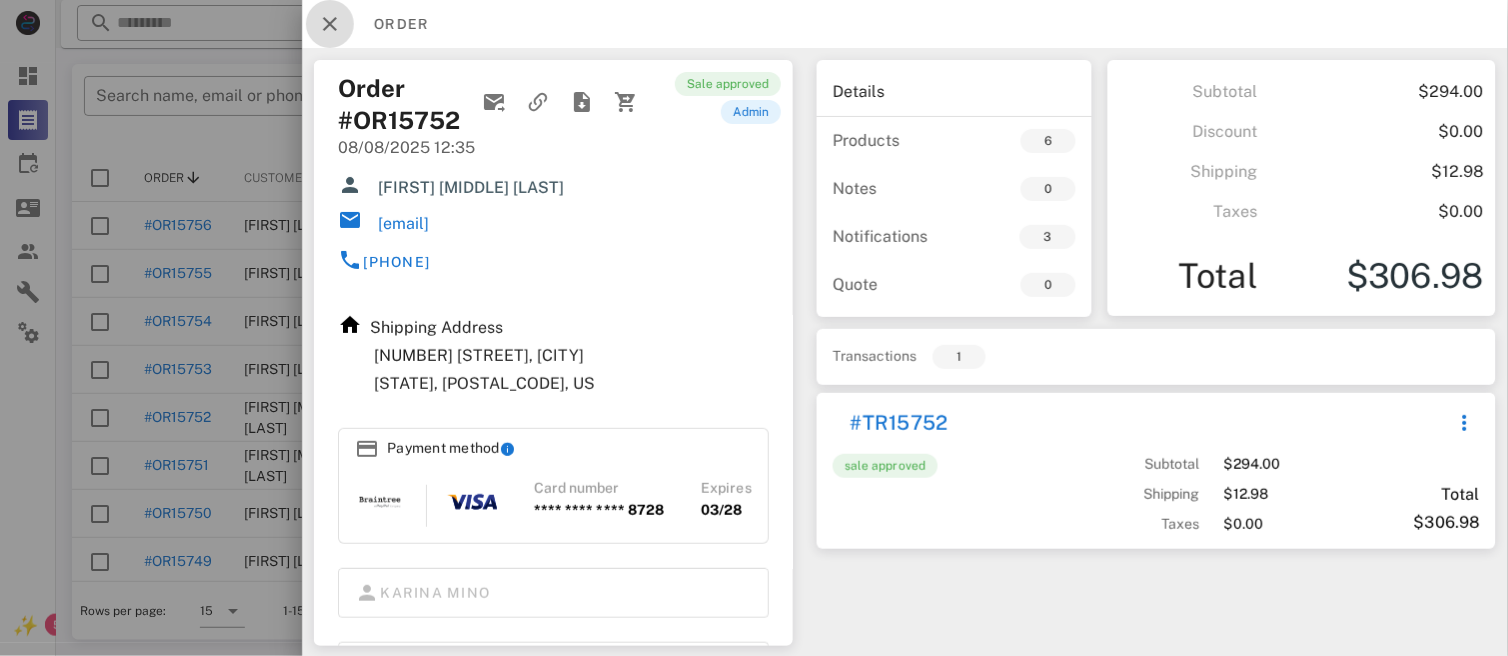 click at bounding box center (330, 24) 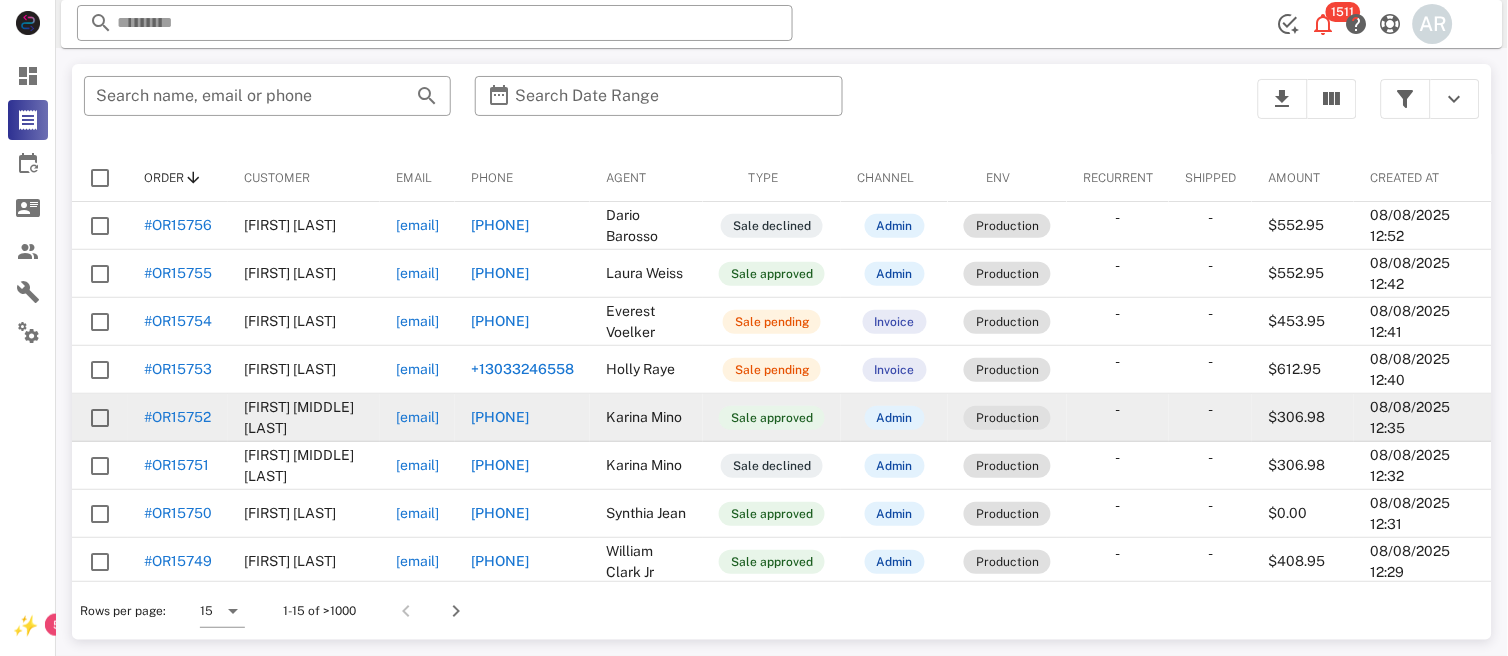 click on "[EMAIL]" at bounding box center (417, 417) 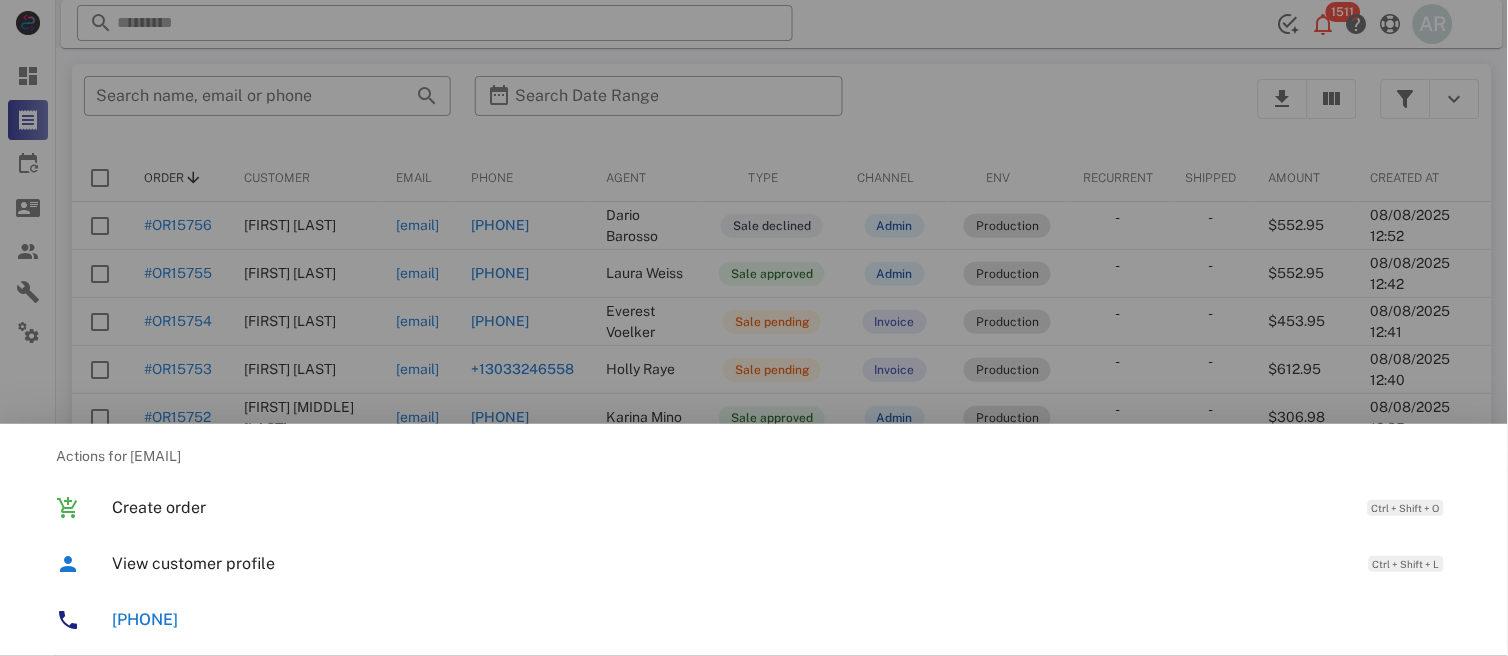 click at bounding box center [754, 328] 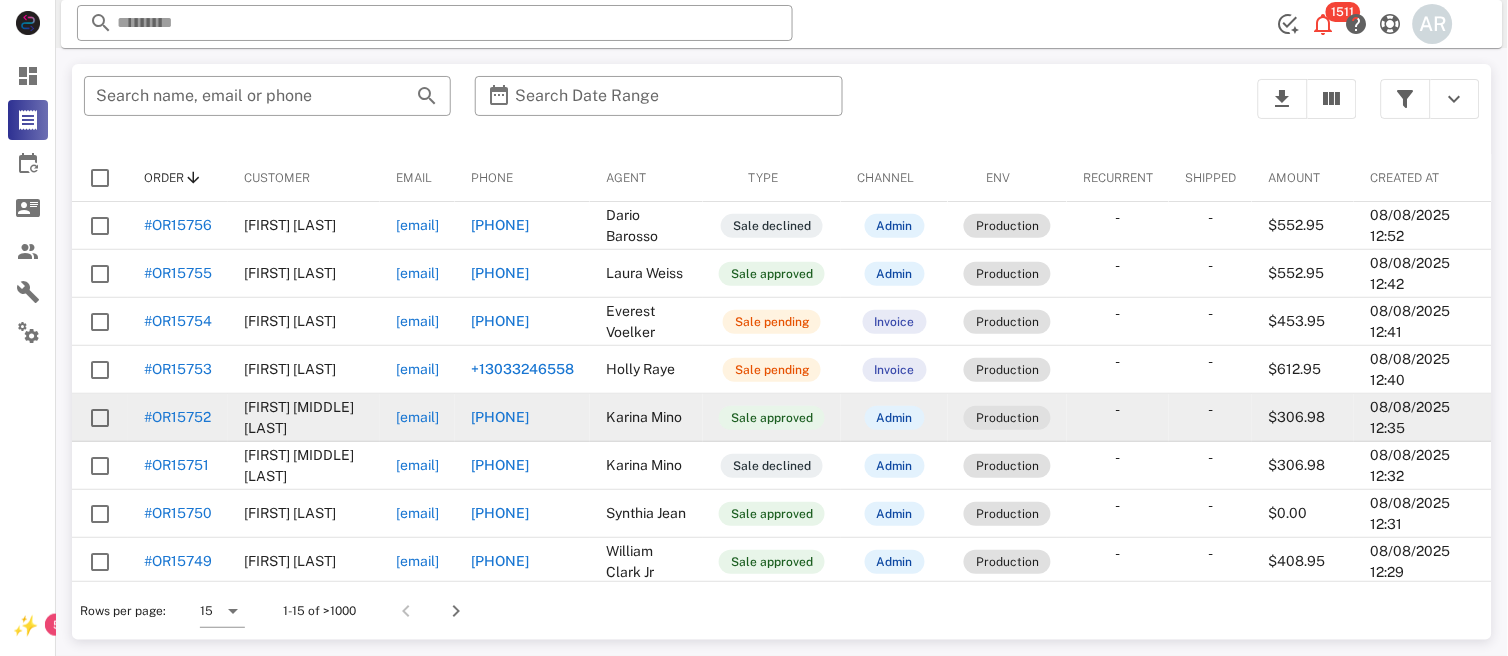 click on "[PHONE]" at bounding box center [500, 417] 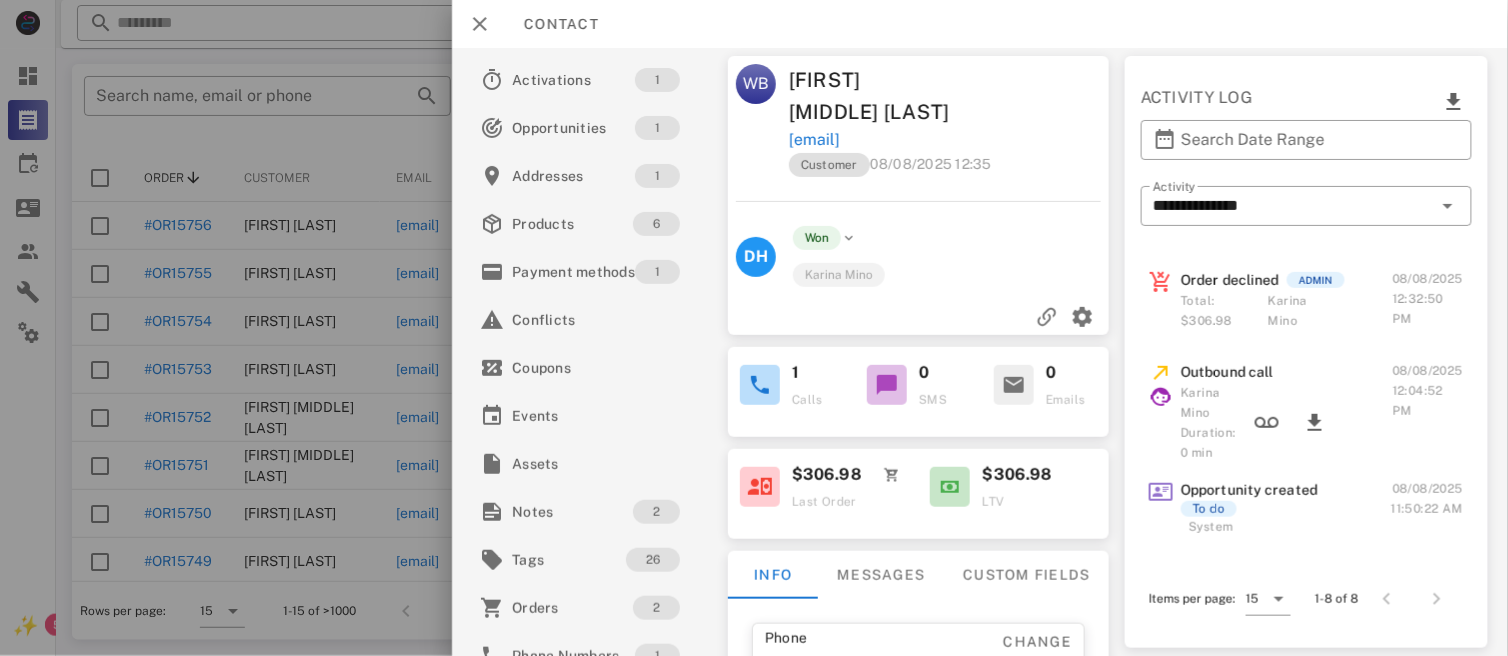 scroll, scrollTop: 0, scrollLeft: 0, axis: both 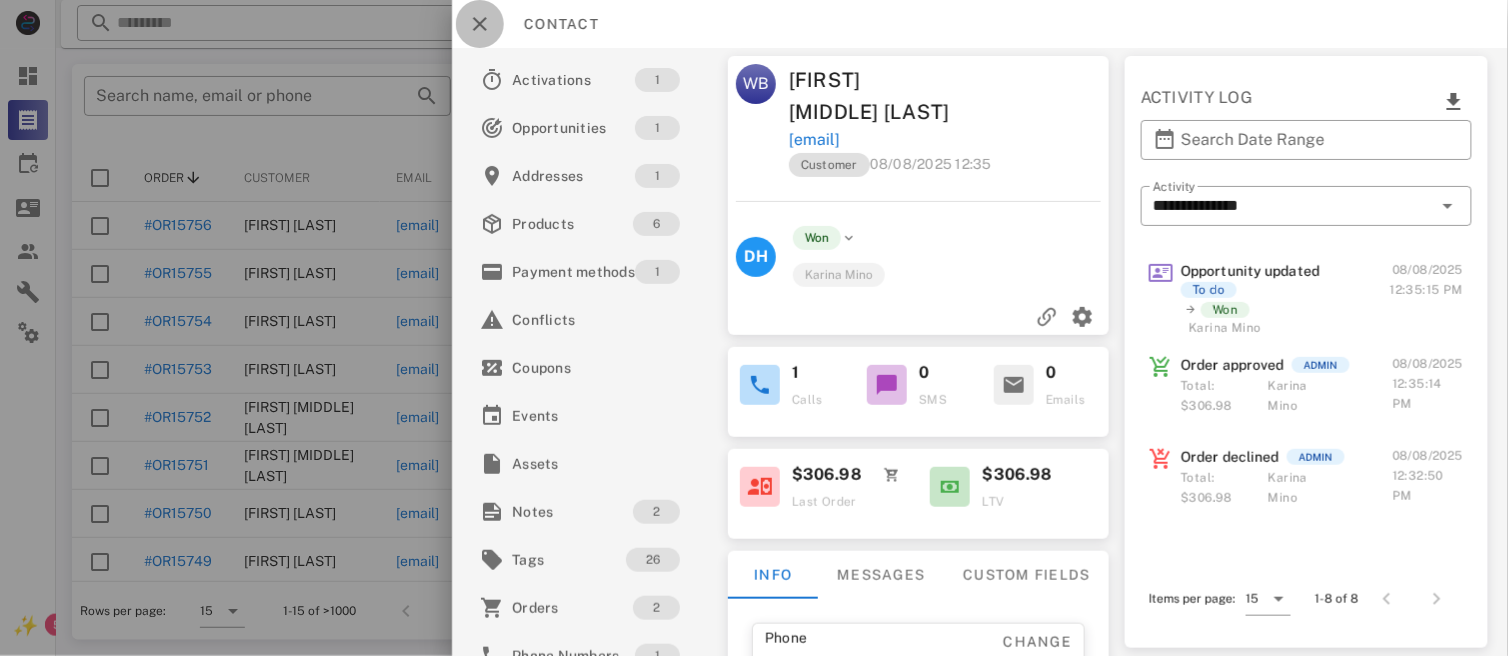 click at bounding box center (480, 24) 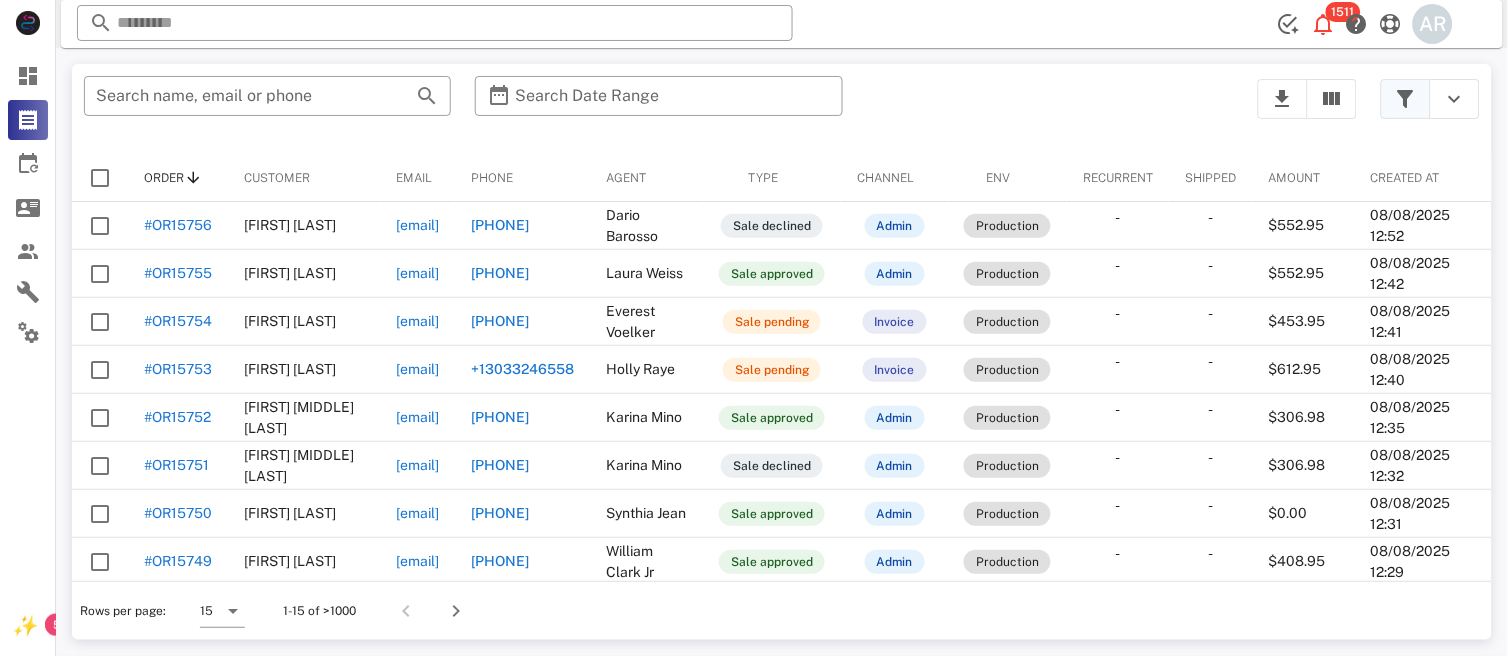 click at bounding box center (1406, 99) 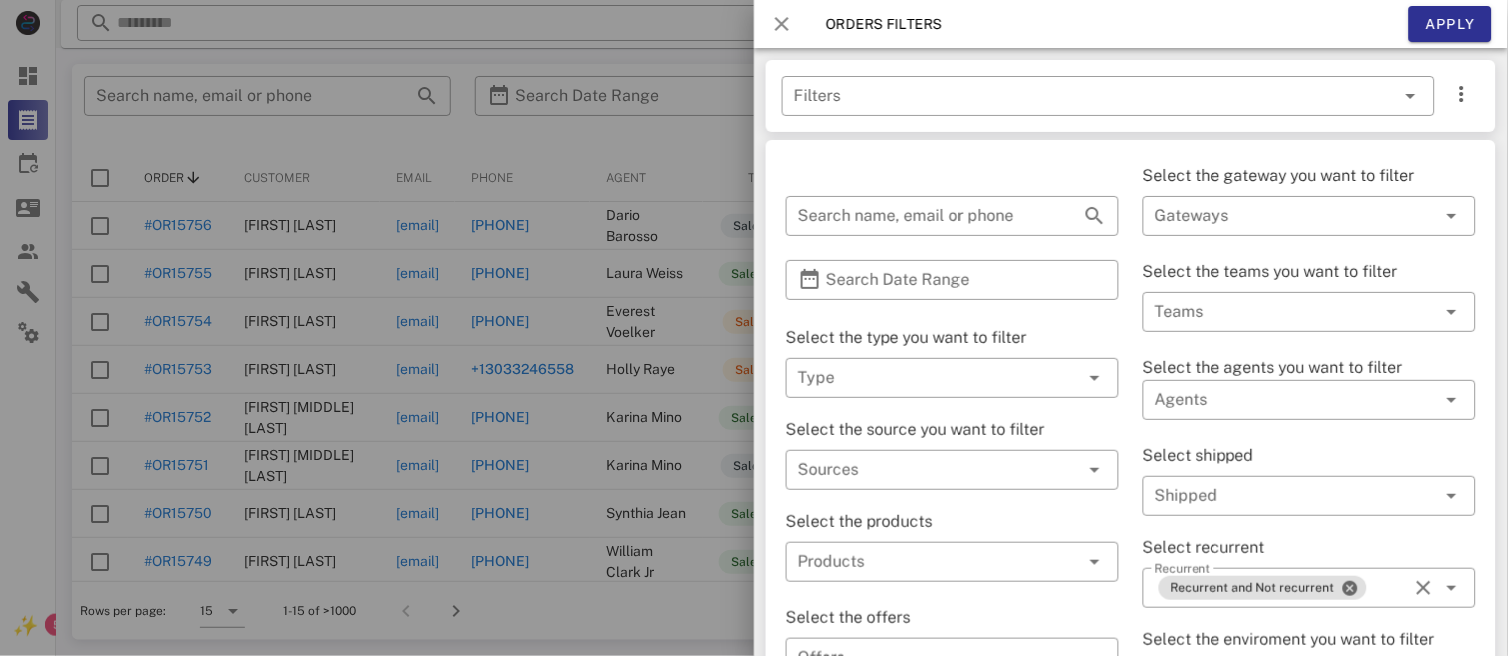 click at bounding box center (782, 24) 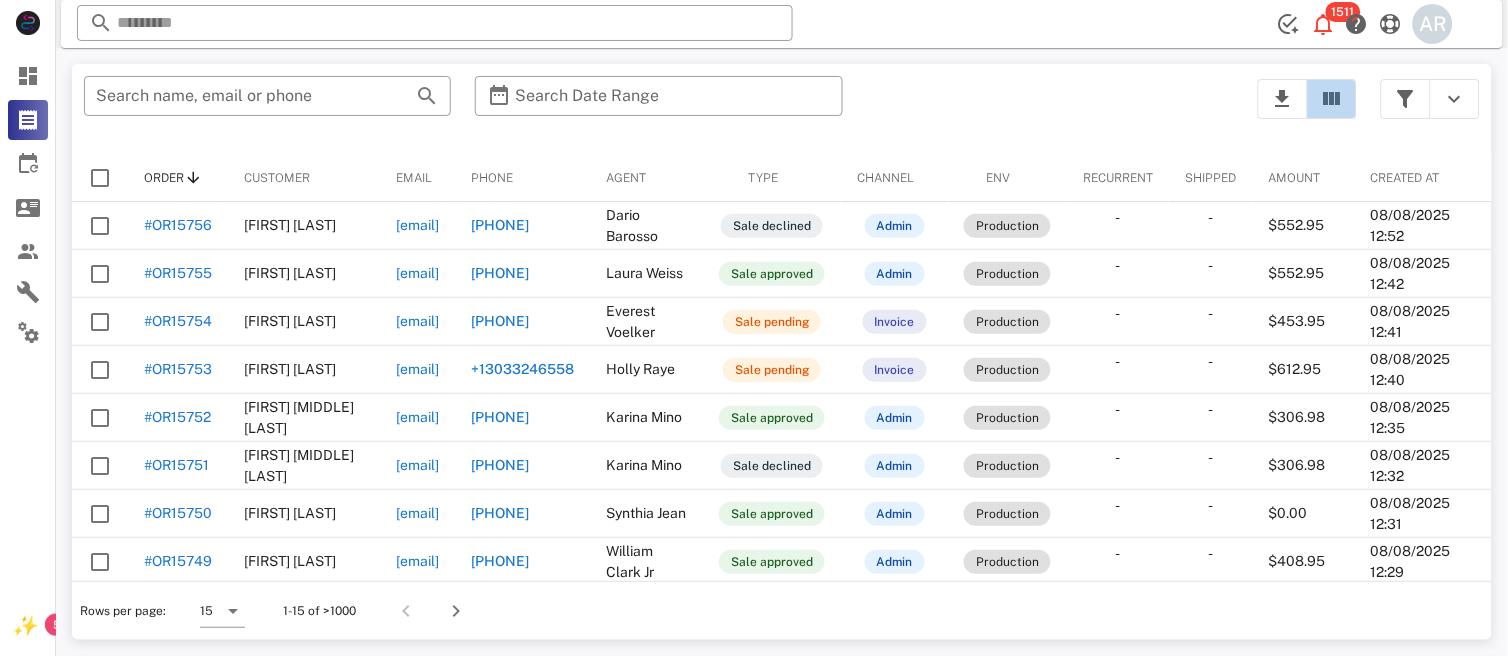 click at bounding box center [1332, 99] 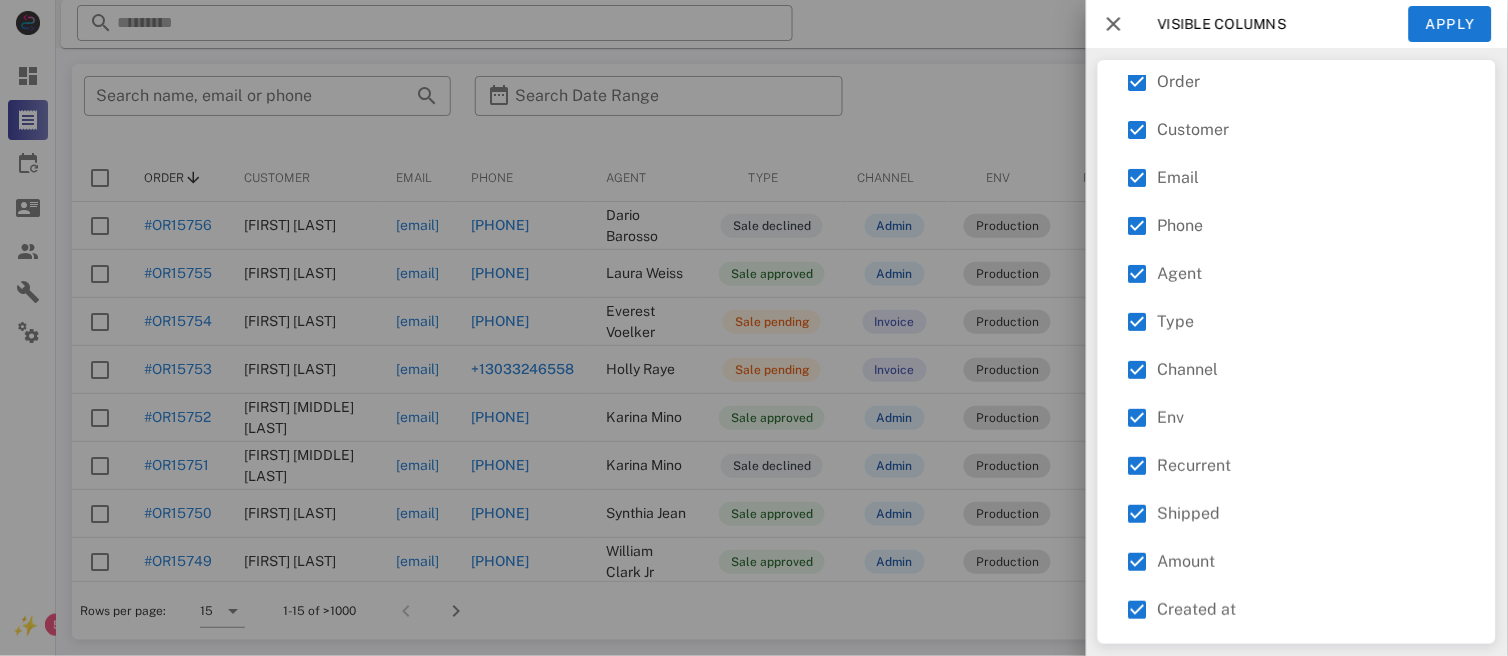 scroll, scrollTop: 0, scrollLeft: 0, axis: both 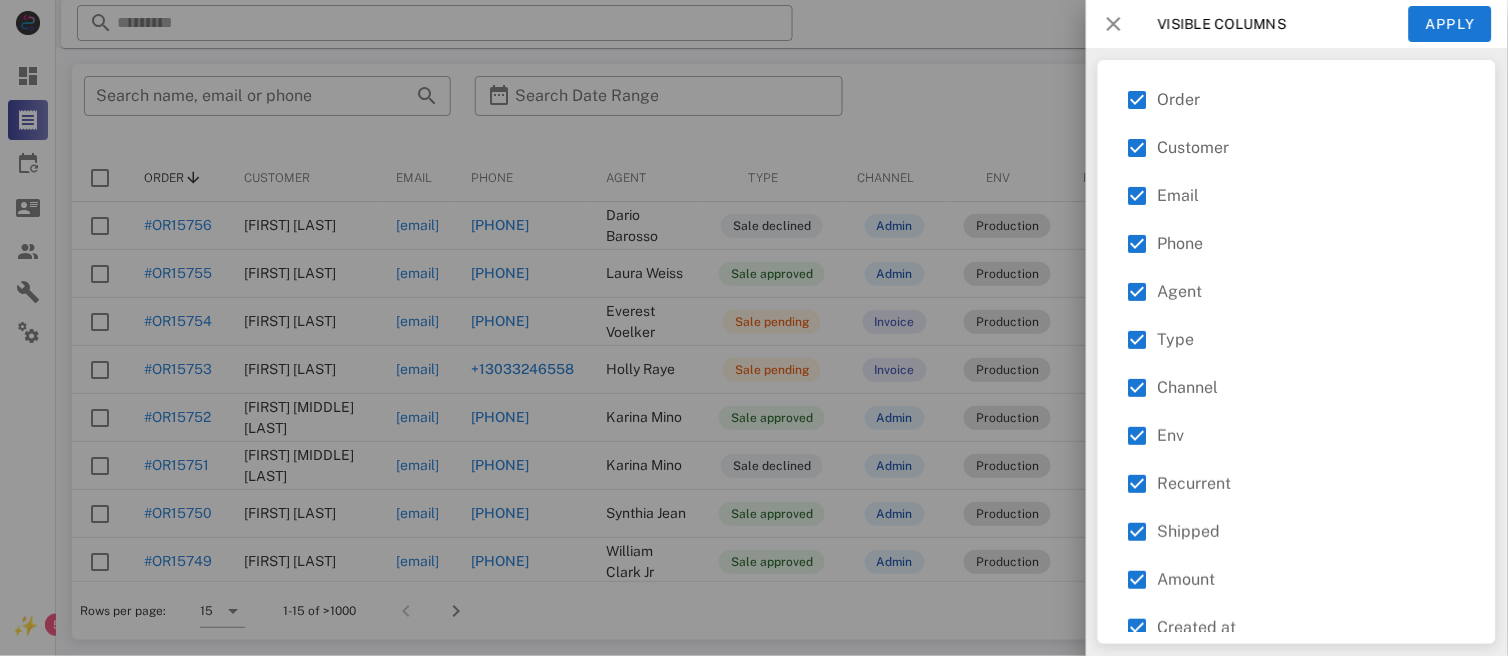 click at bounding box center (1114, 24) 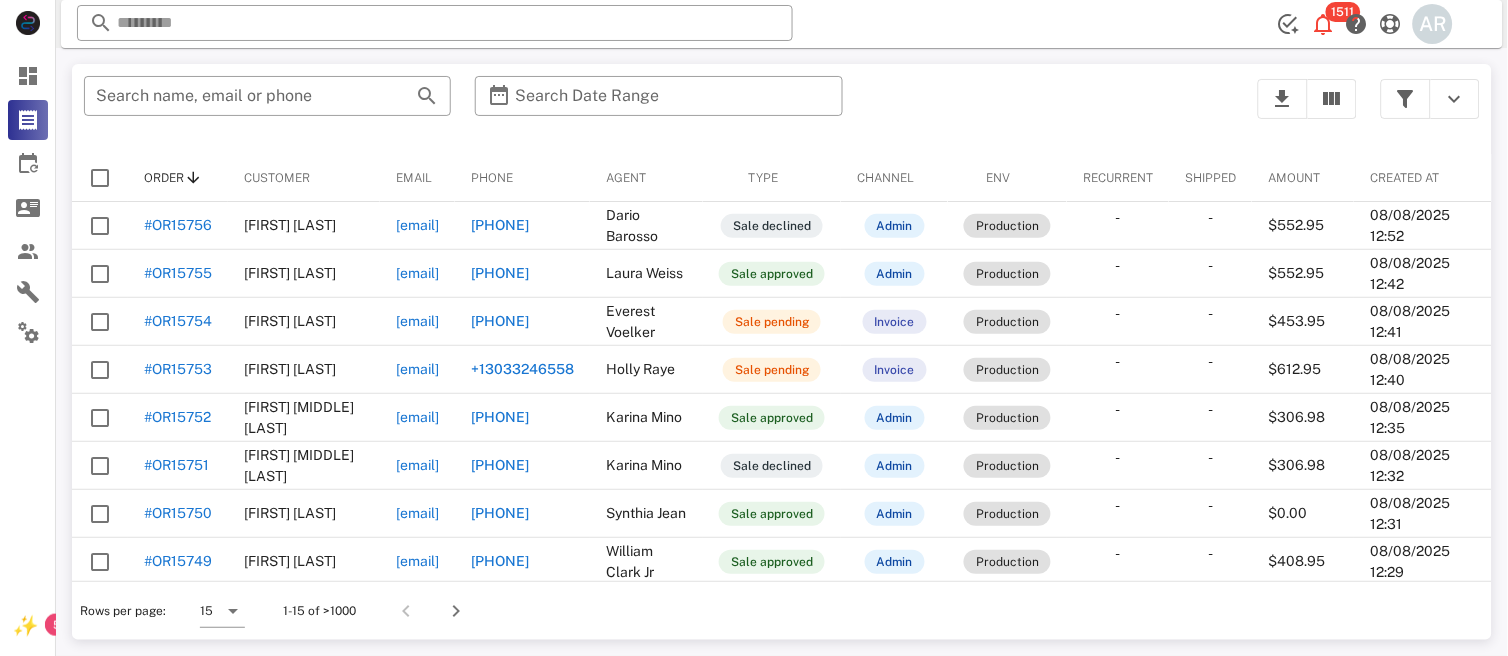 click on "Order" at bounding box center (164, 178) 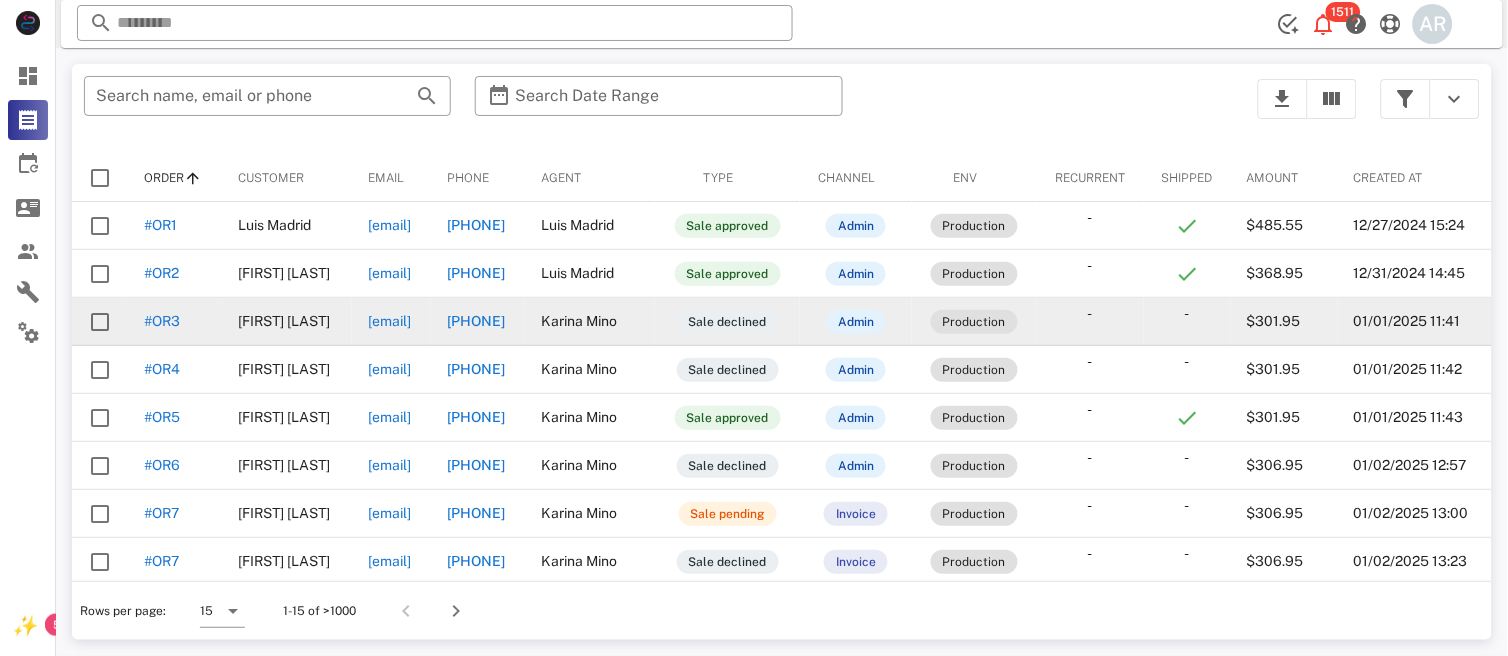 click on "[FIRST] [LAST]" at bounding box center [287, 322] 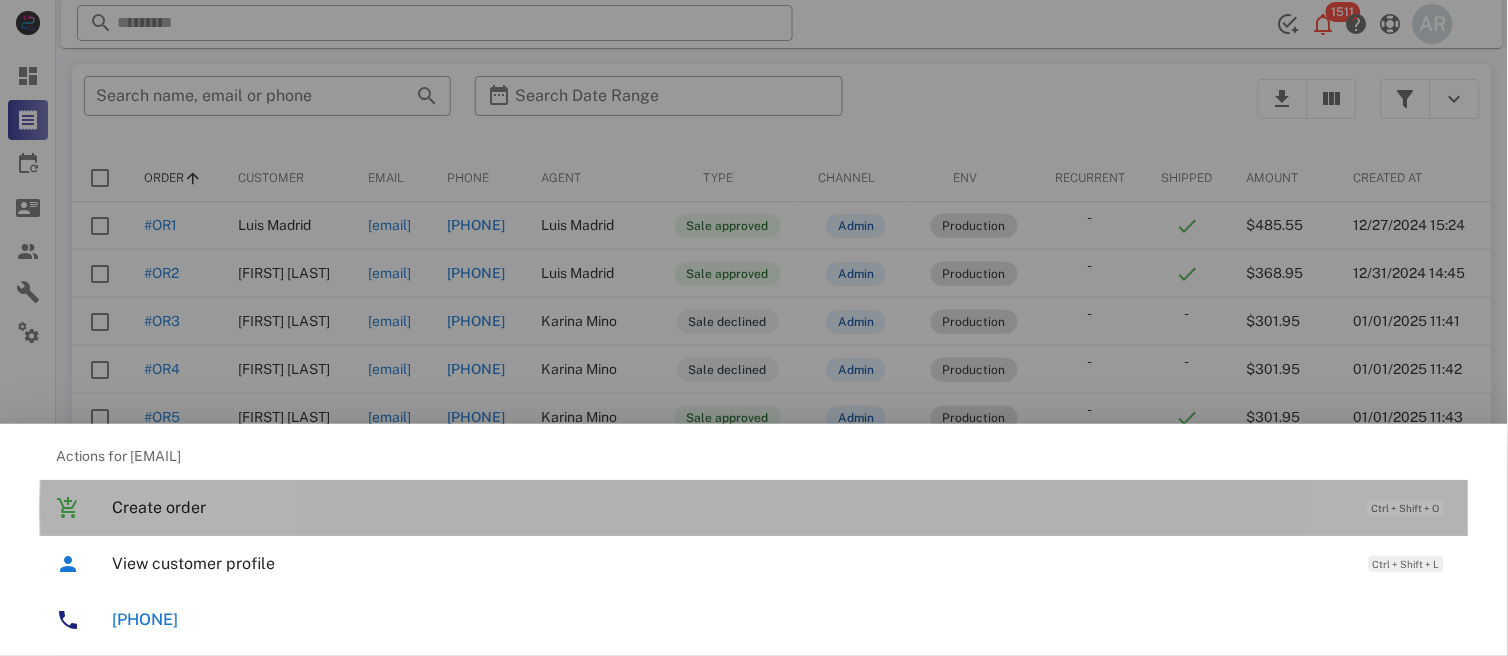 click on "Create order" at bounding box center [730, 507] 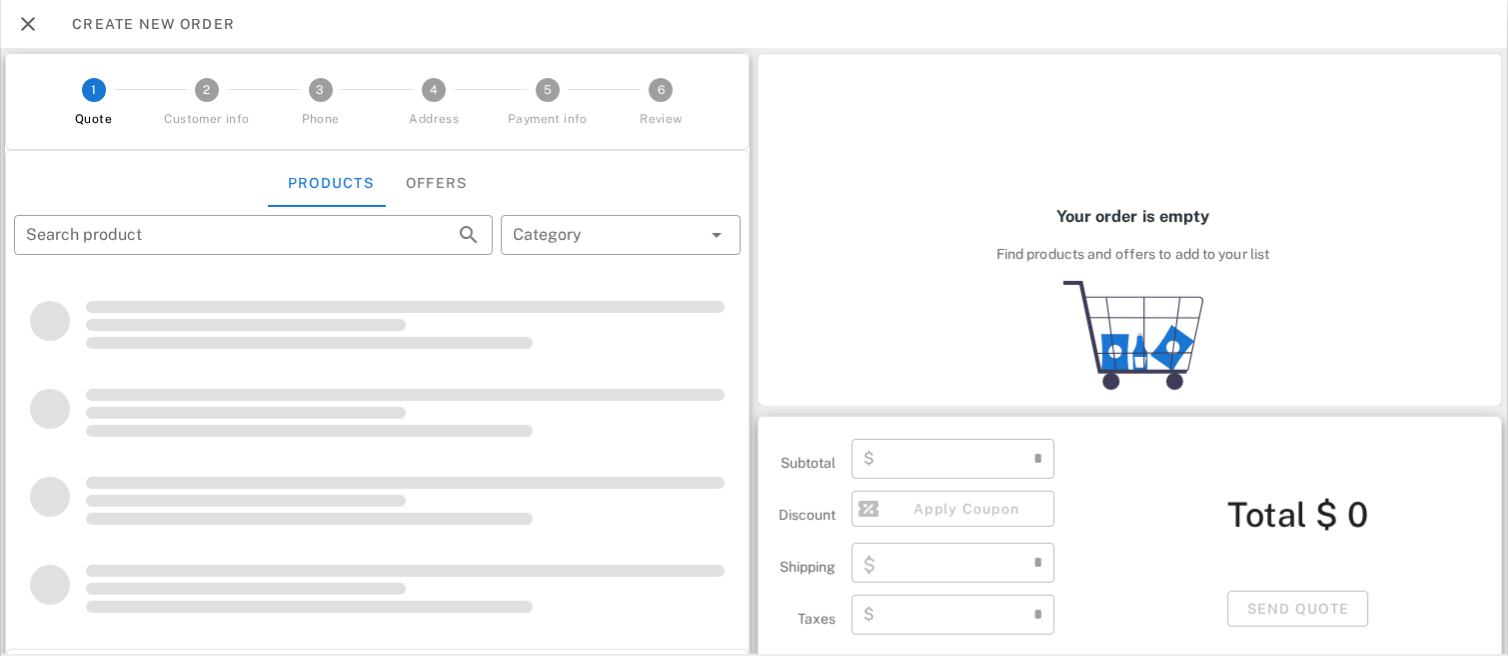 type on "**********" 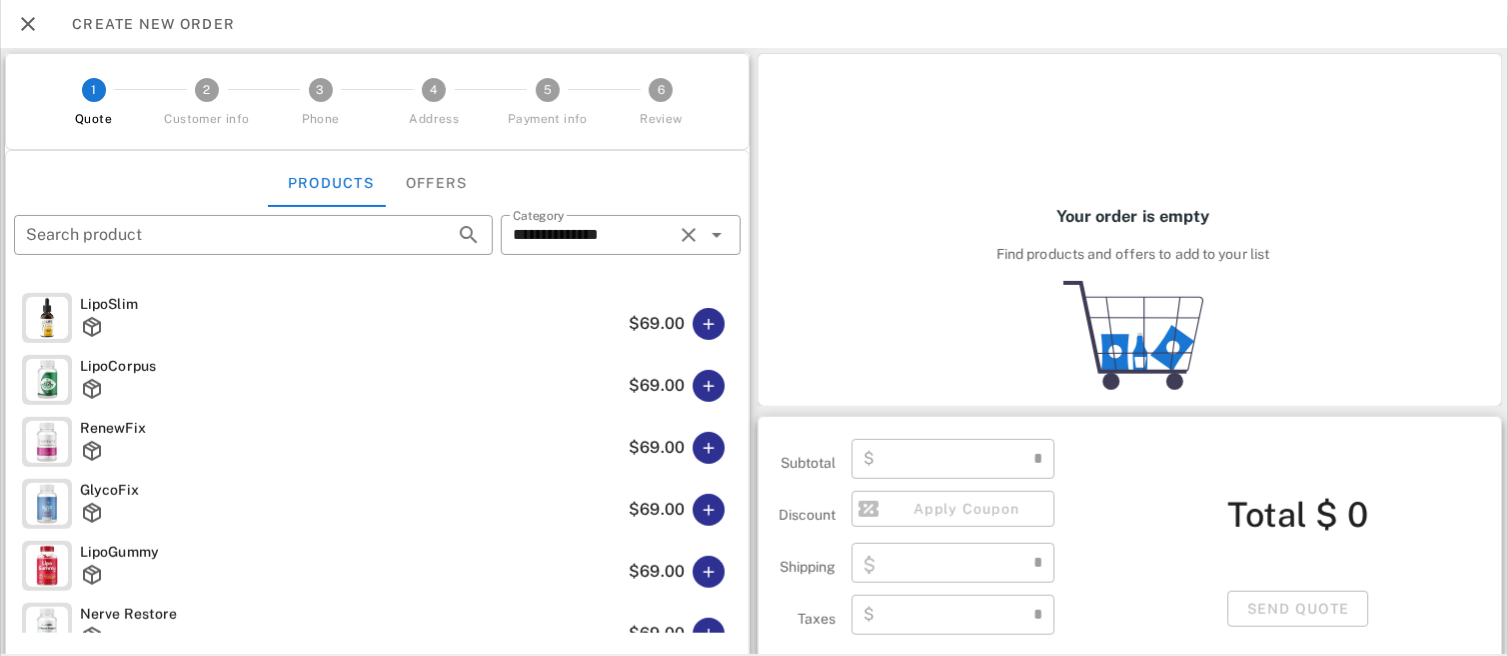 type on "****" 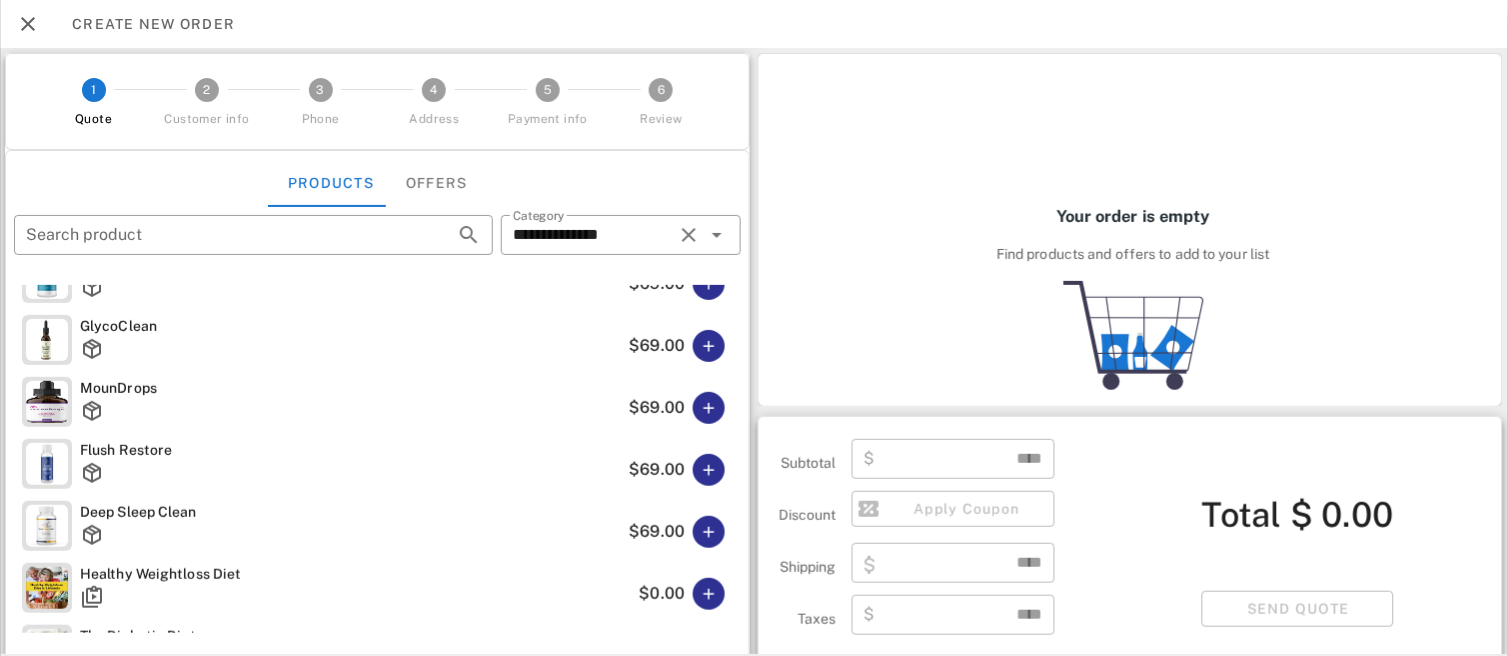 scroll, scrollTop: 597, scrollLeft: 0, axis: vertical 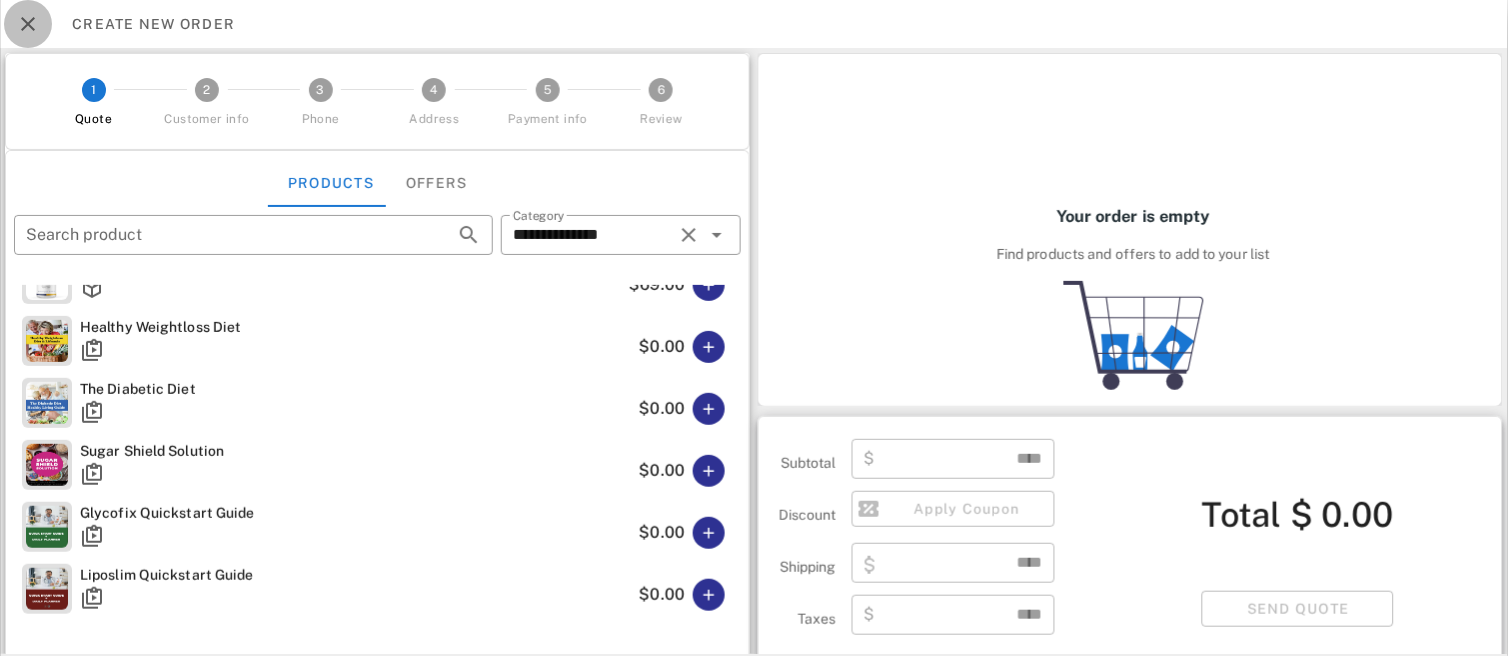 click at bounding box center [28, 24] 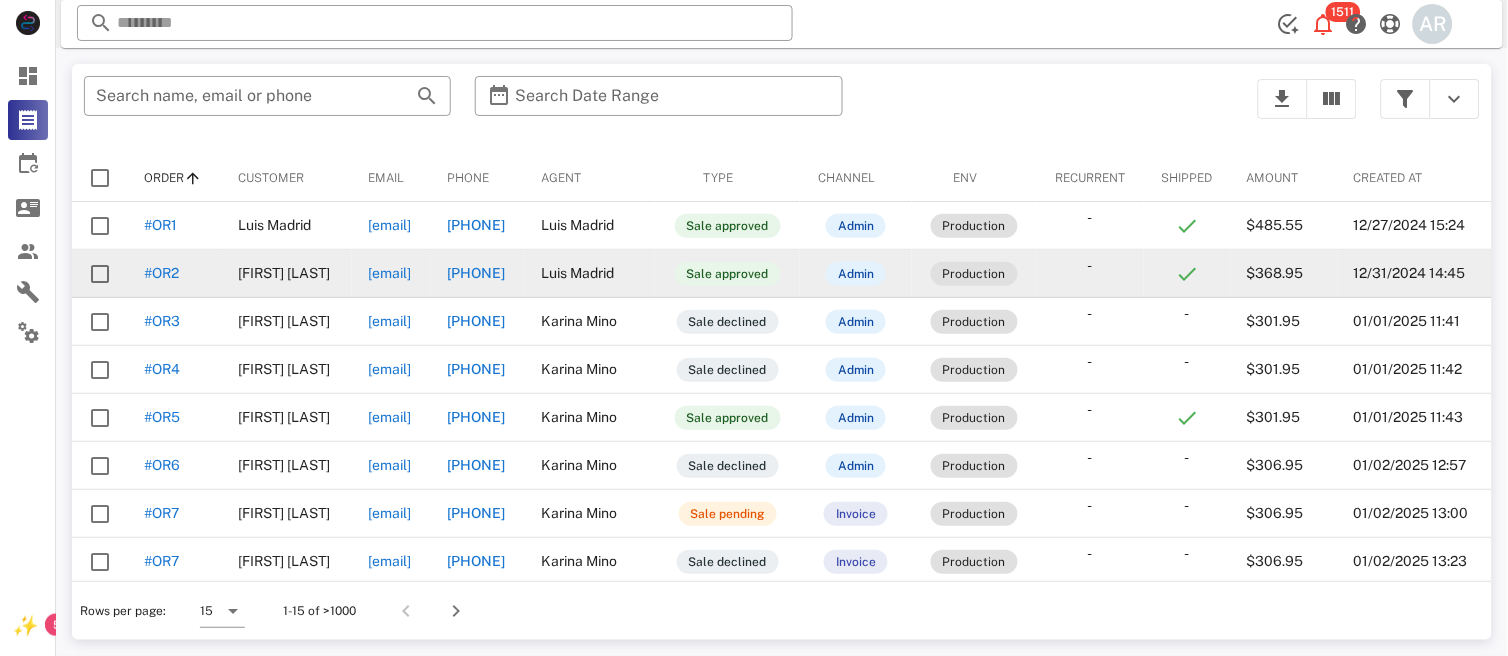 click on "[FIRST] [LAST]" at bounding box center [287, 274] 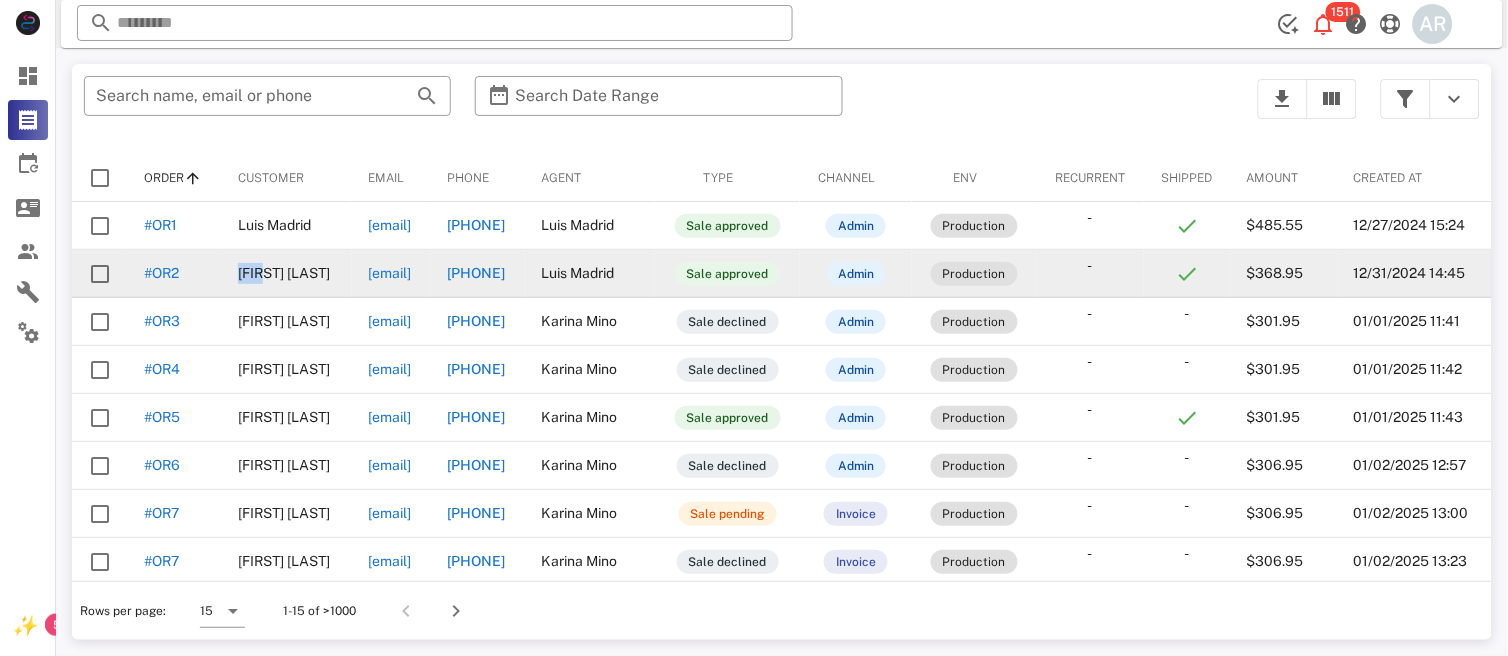 click on "[FIRST] [LAST]" at bounding box center [287, 274] 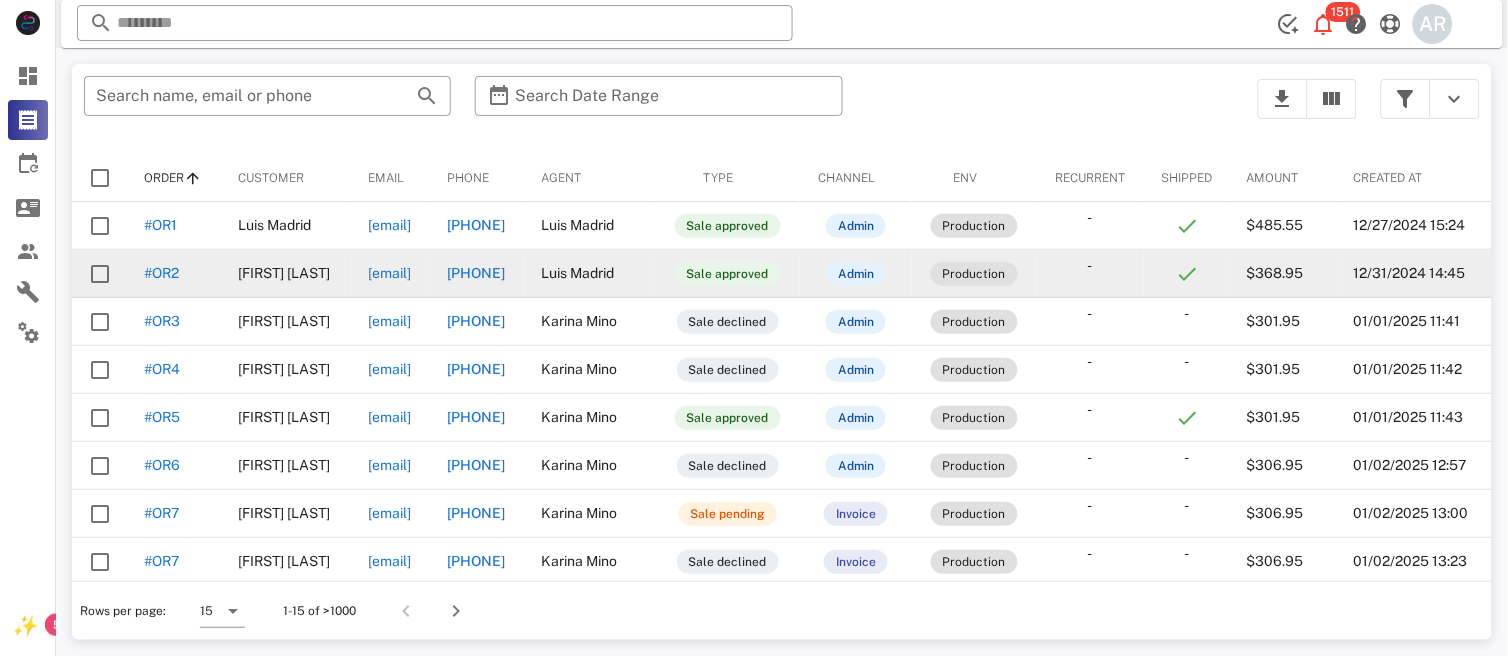 drag, startPoint x: 263, startPoint y: 266, endPoint x: 164, endPoint y: 279, distance: 99.849884 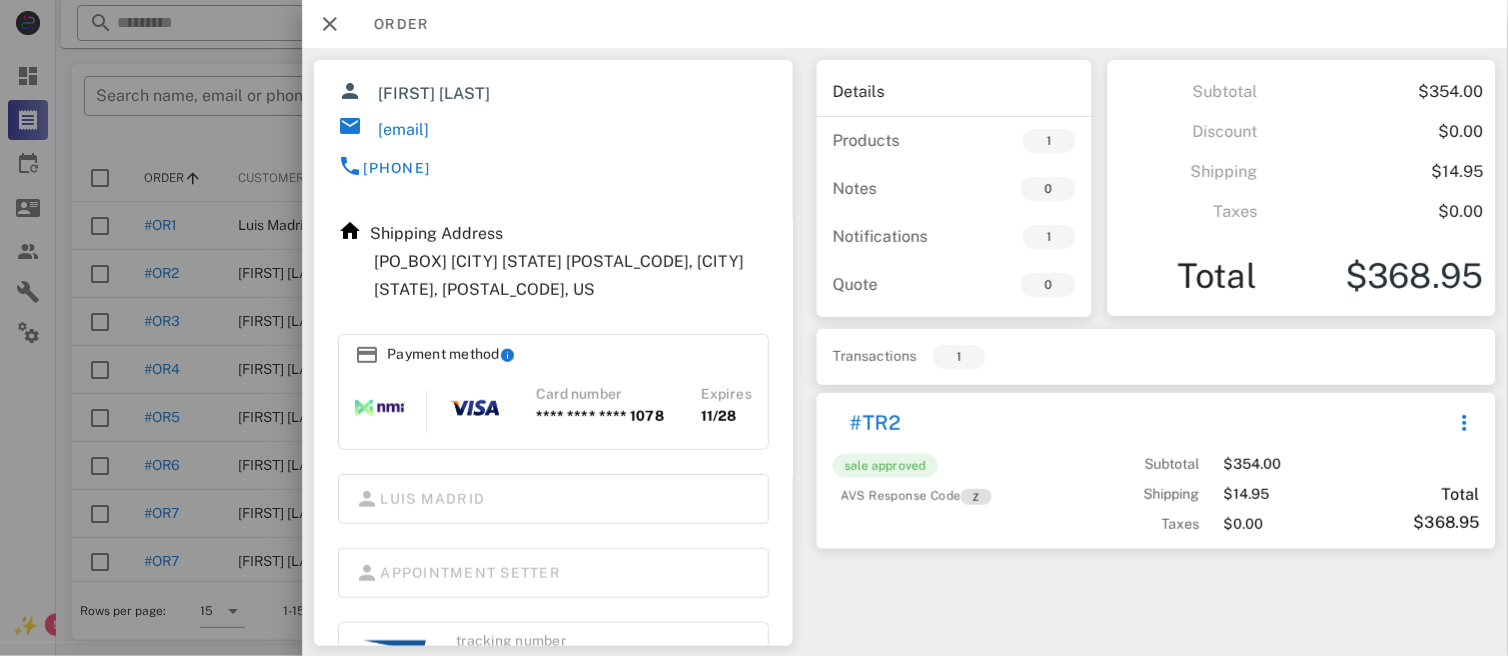 scroll, scrollTop: 0, scrollLeft: 0, axis: both 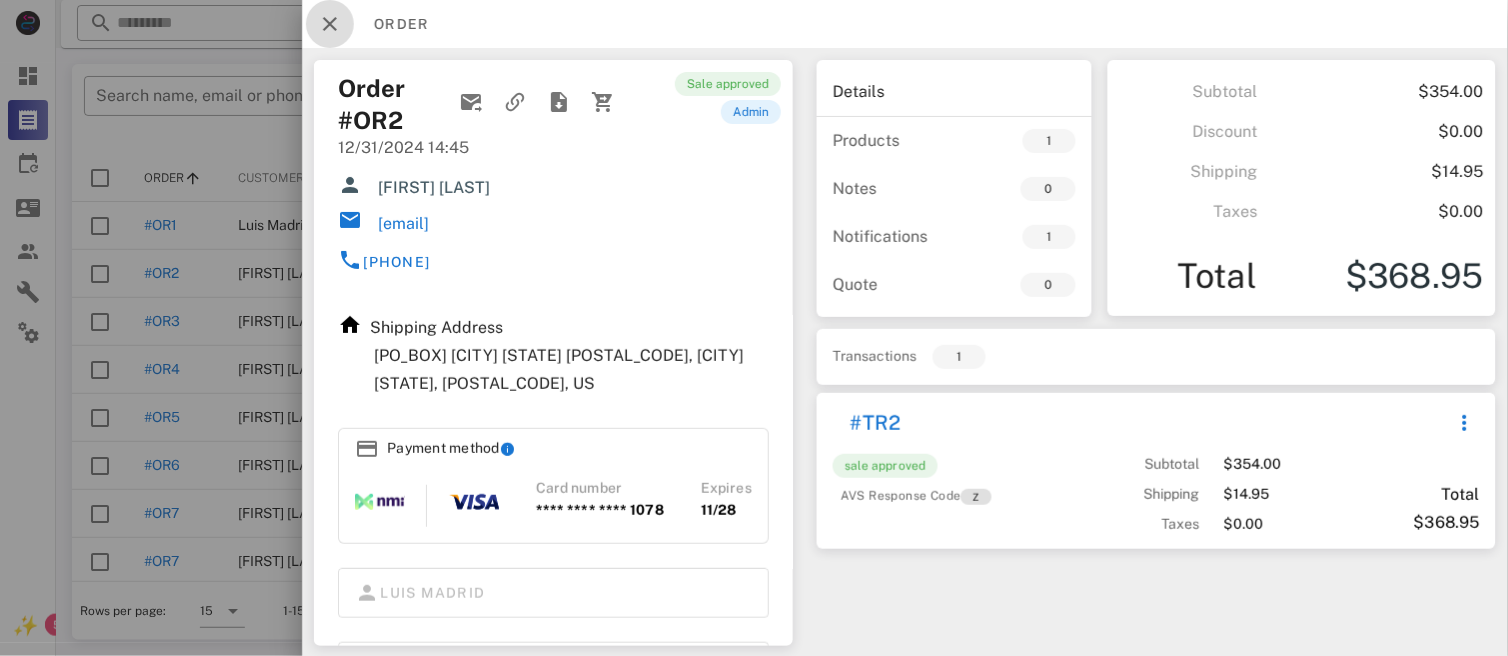 click at bounding box center [330, 24] 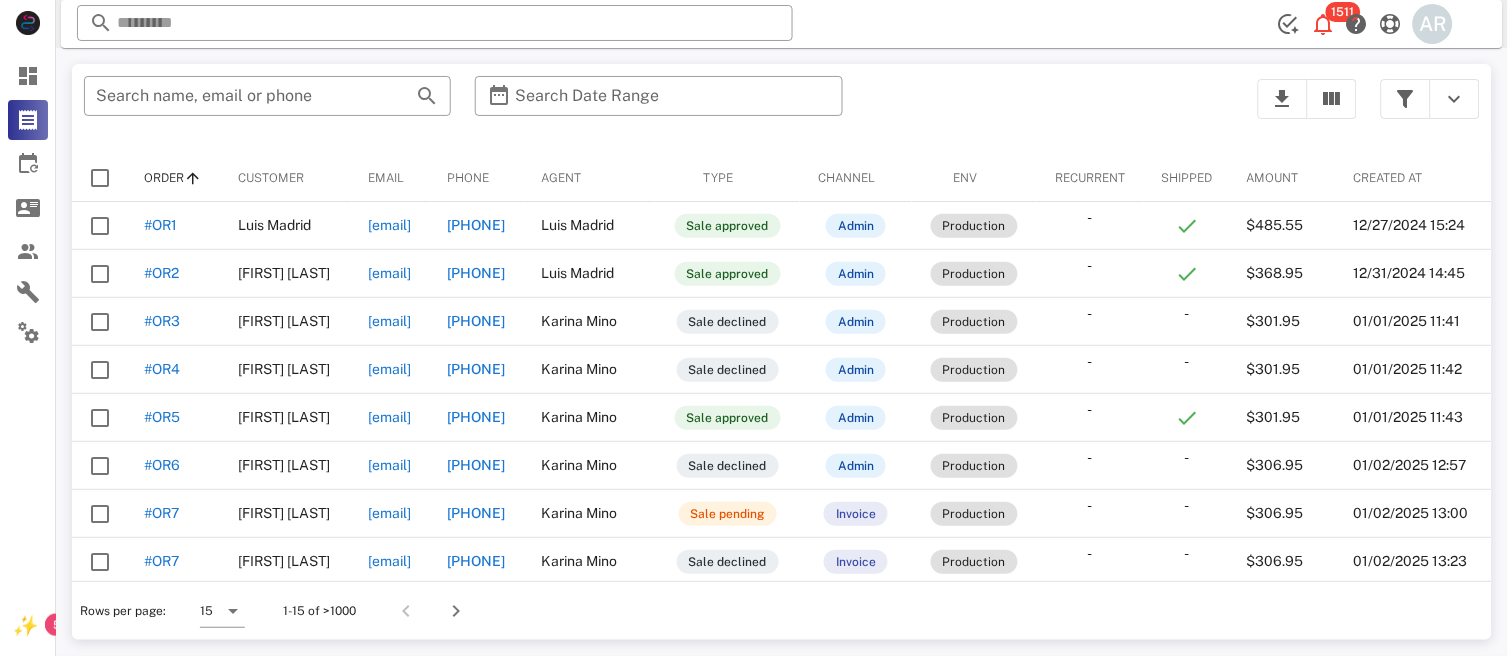 click on "Order" at bounding box center (175, 178) 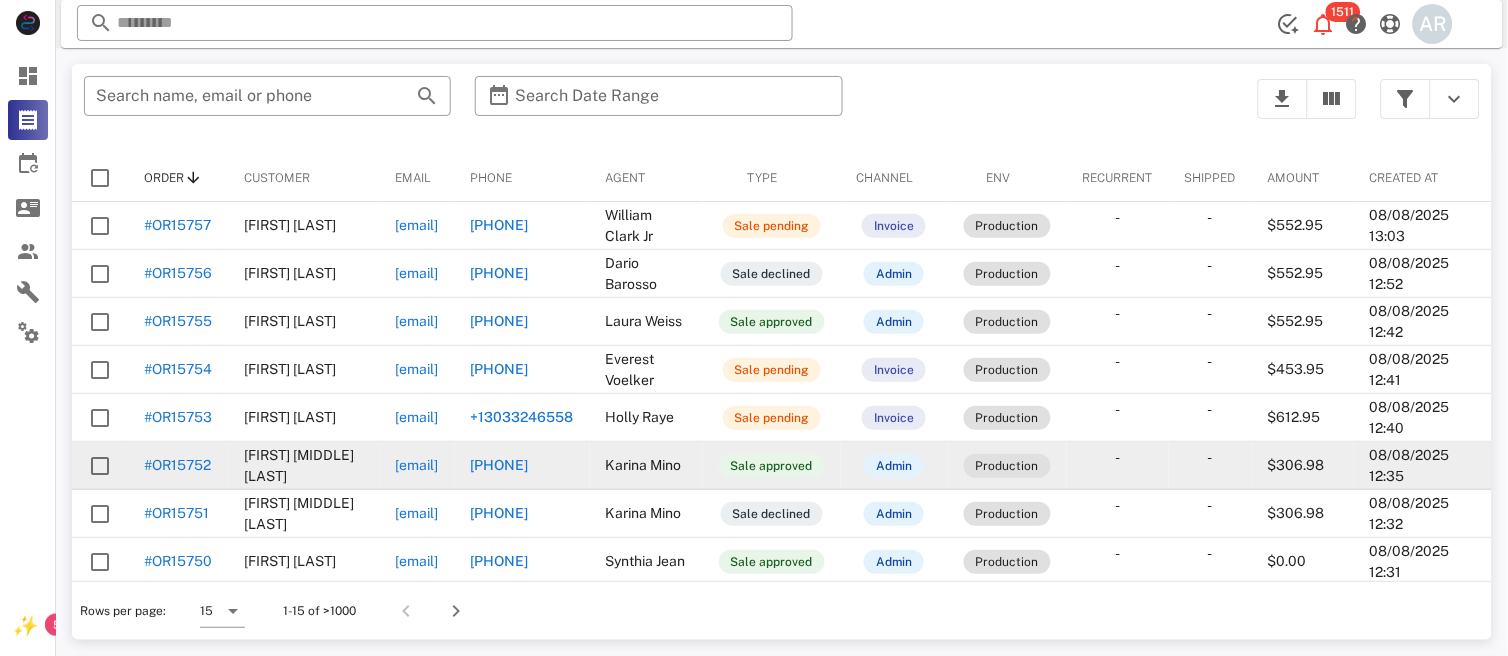 click on "#OR15752" at bounding box center (177, 465) 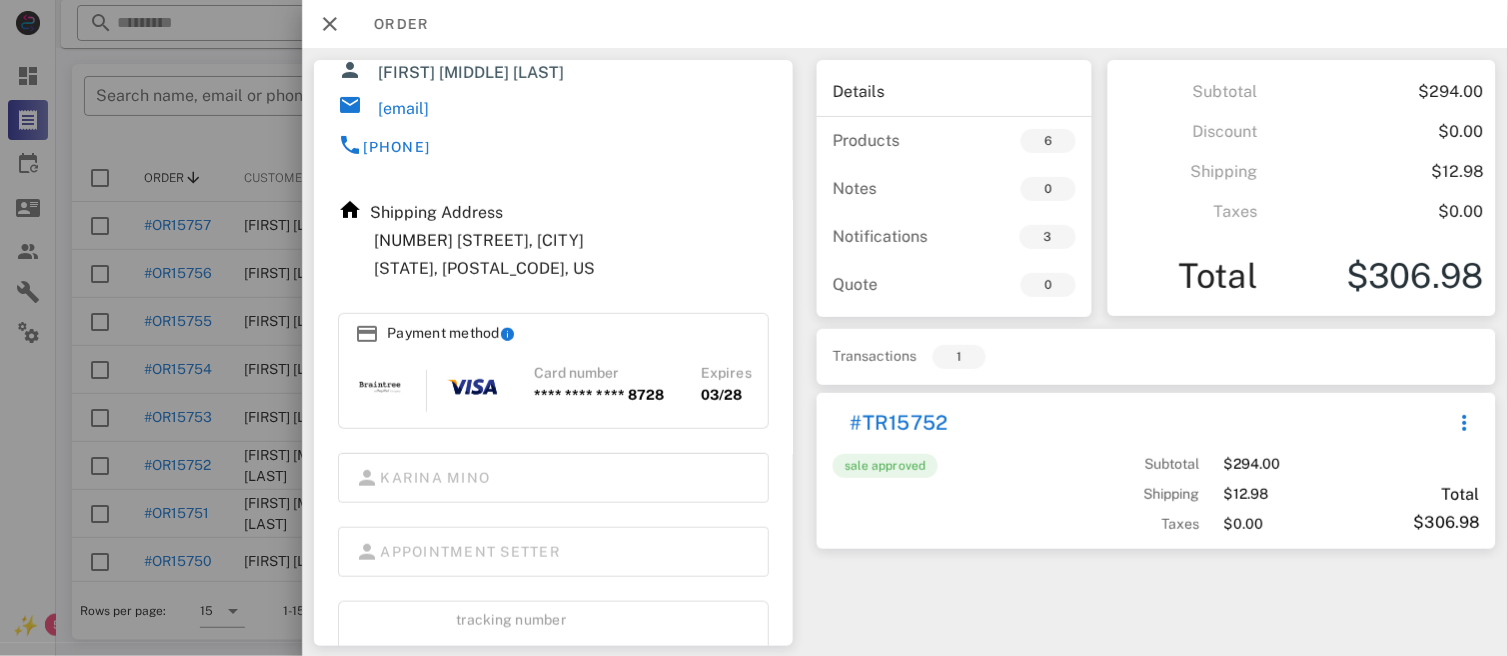 scroll, scrollTop: 0, scrollLeft: 0, axis: both 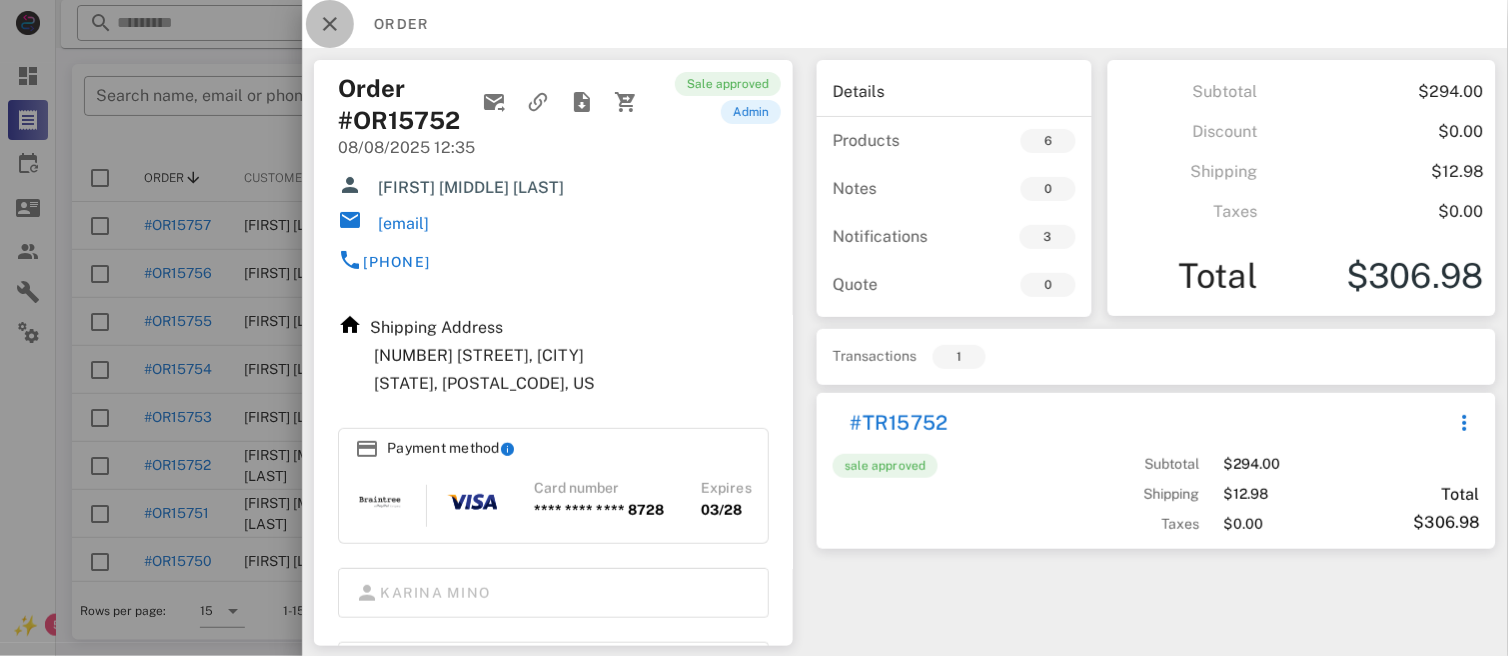 click at bounding box center (330, 24) 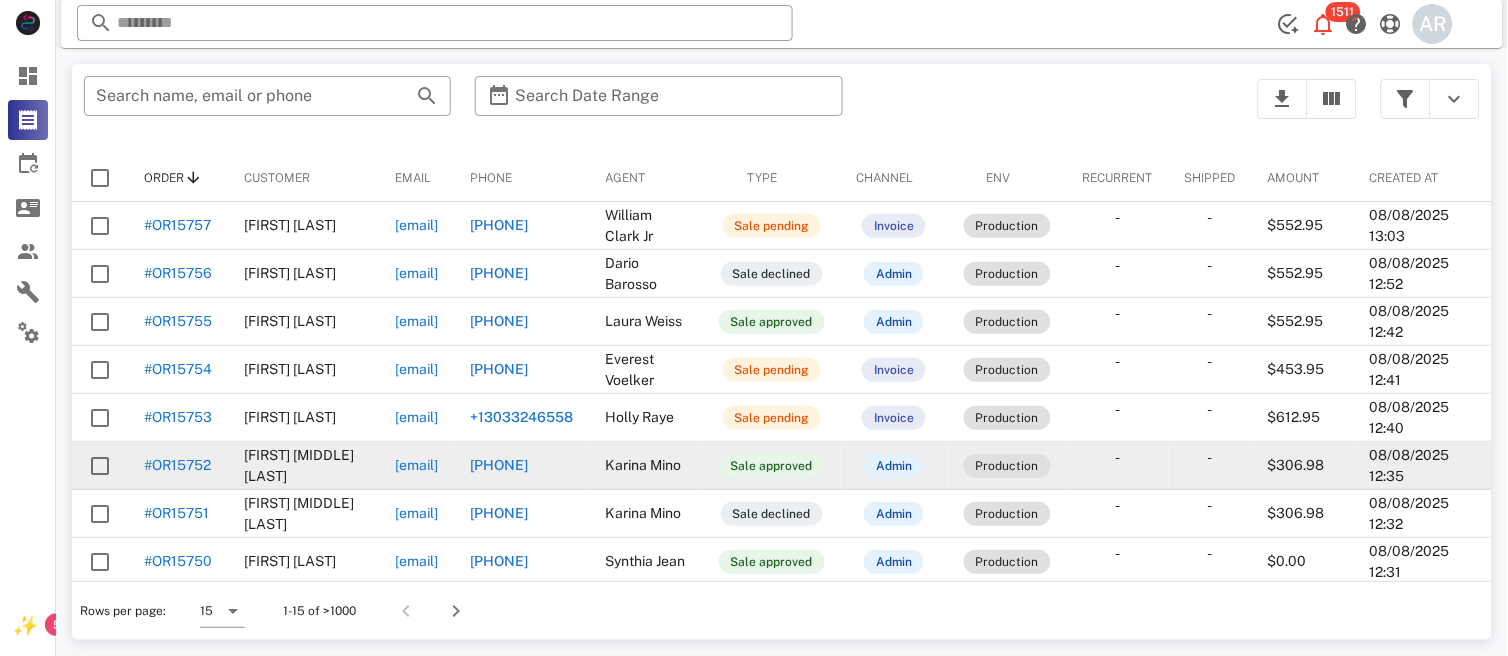 click on "[EMAIL]" at bounding box center (417, 465) 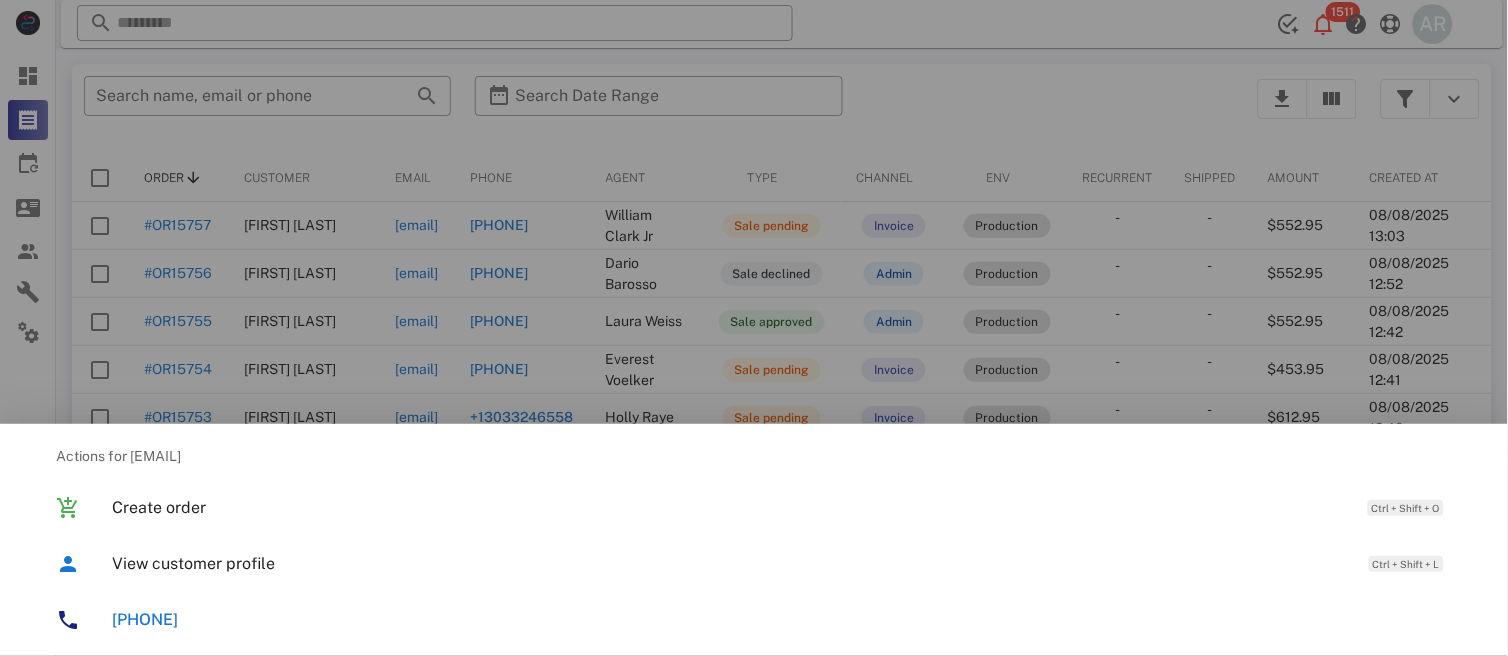 click at bounding box center (754, 328) 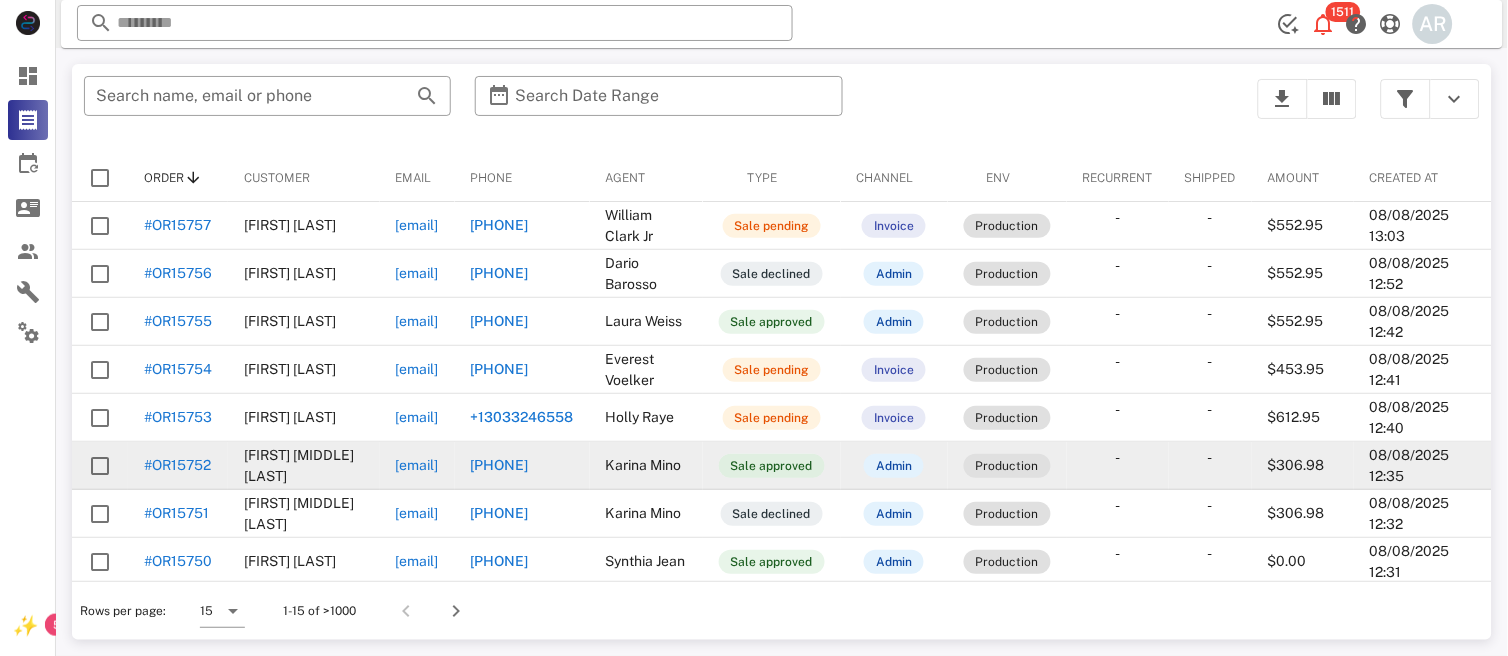 click on "Sale approved" at bounding box center (772, 466) 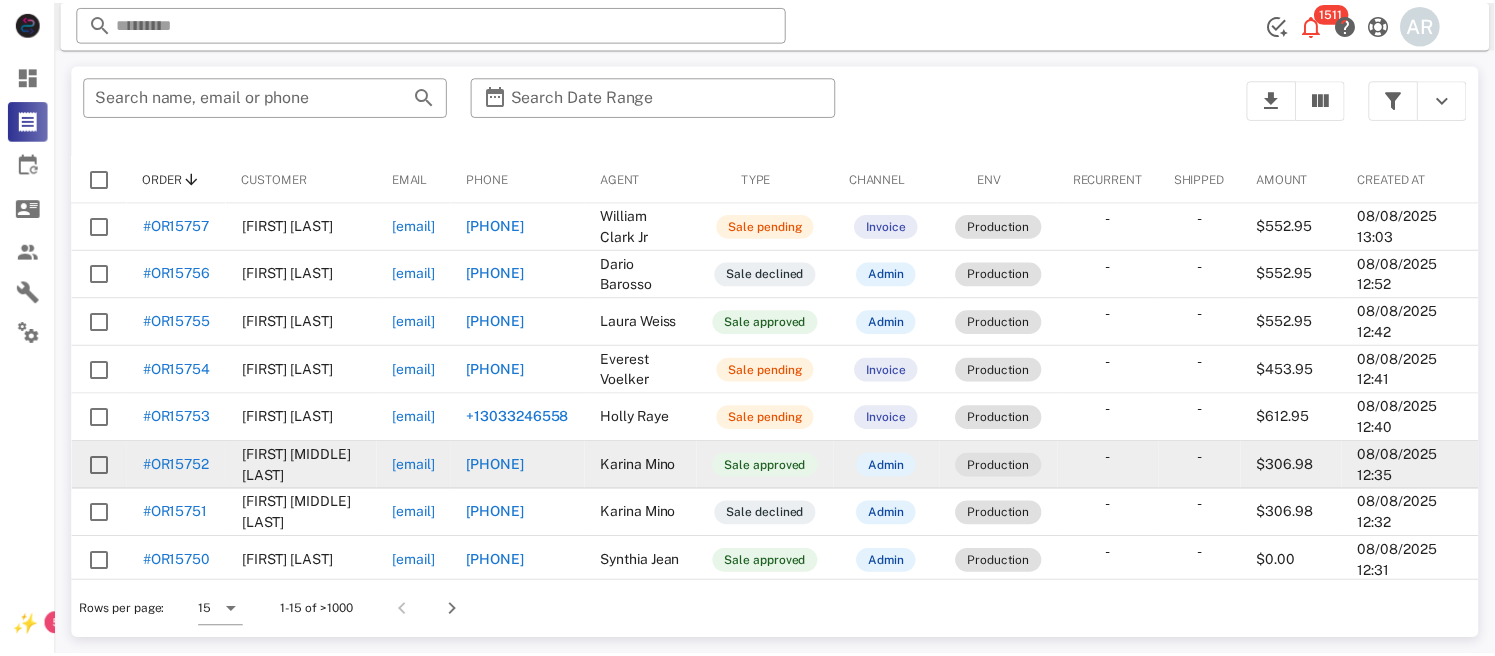 scroll, scrollTop: 0, scrollLeft: 63, axis: horizontal 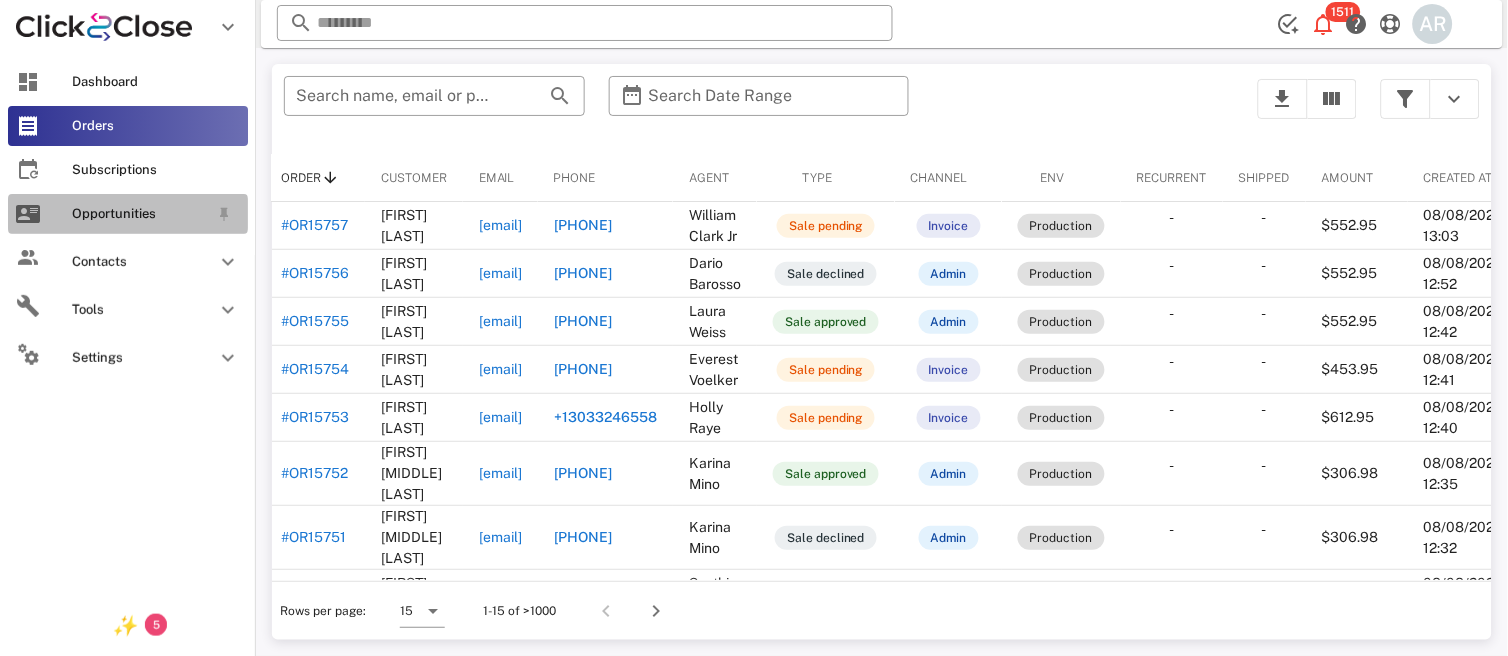 click on "Opportunities" at bounding box center [140, 214] 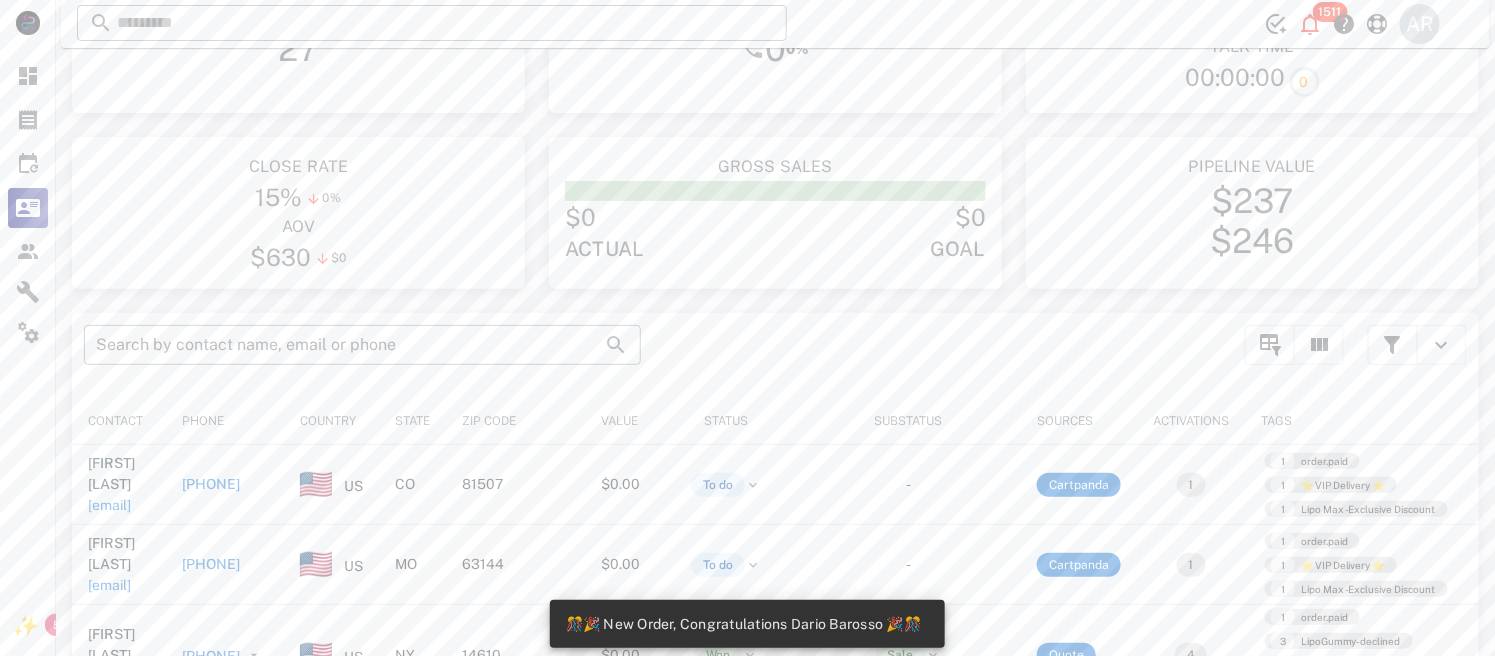 scroll, scrollTop: 233, scrollLeft: 0, axis: vertical 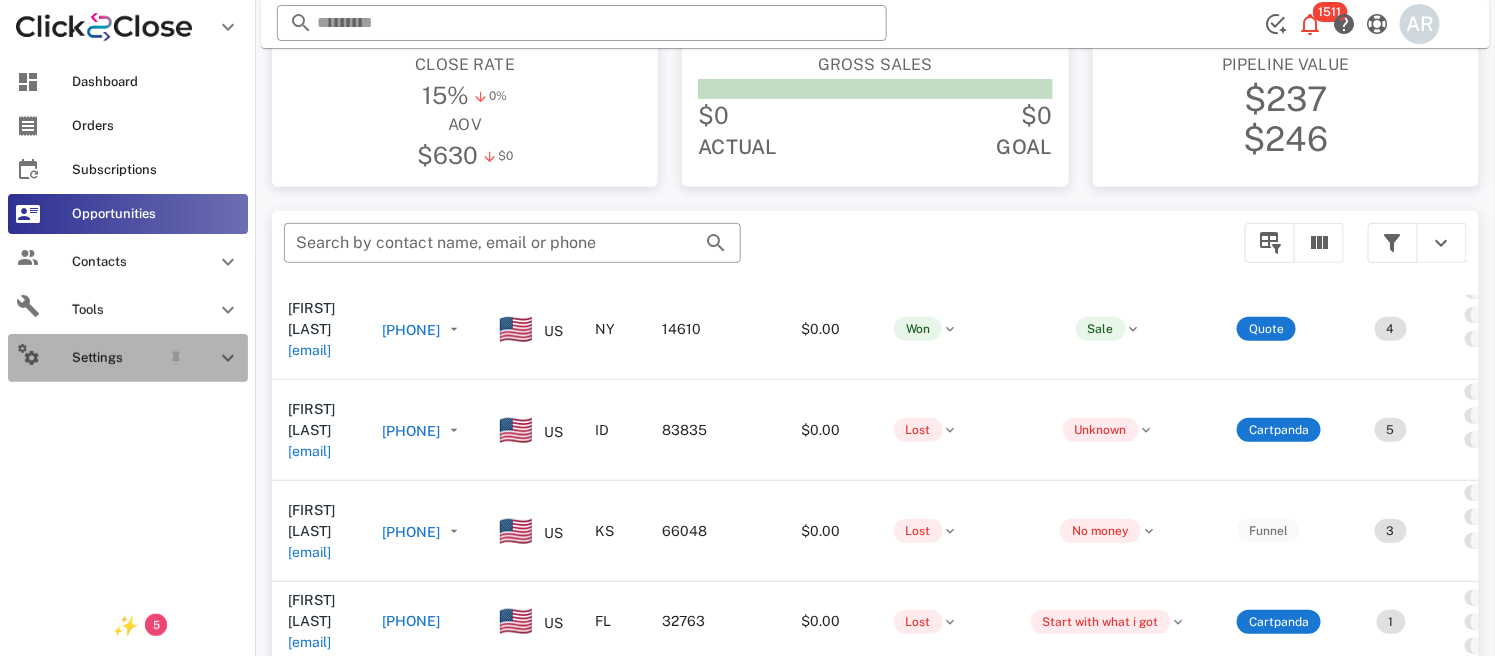 click at bounding box center (228, 358) 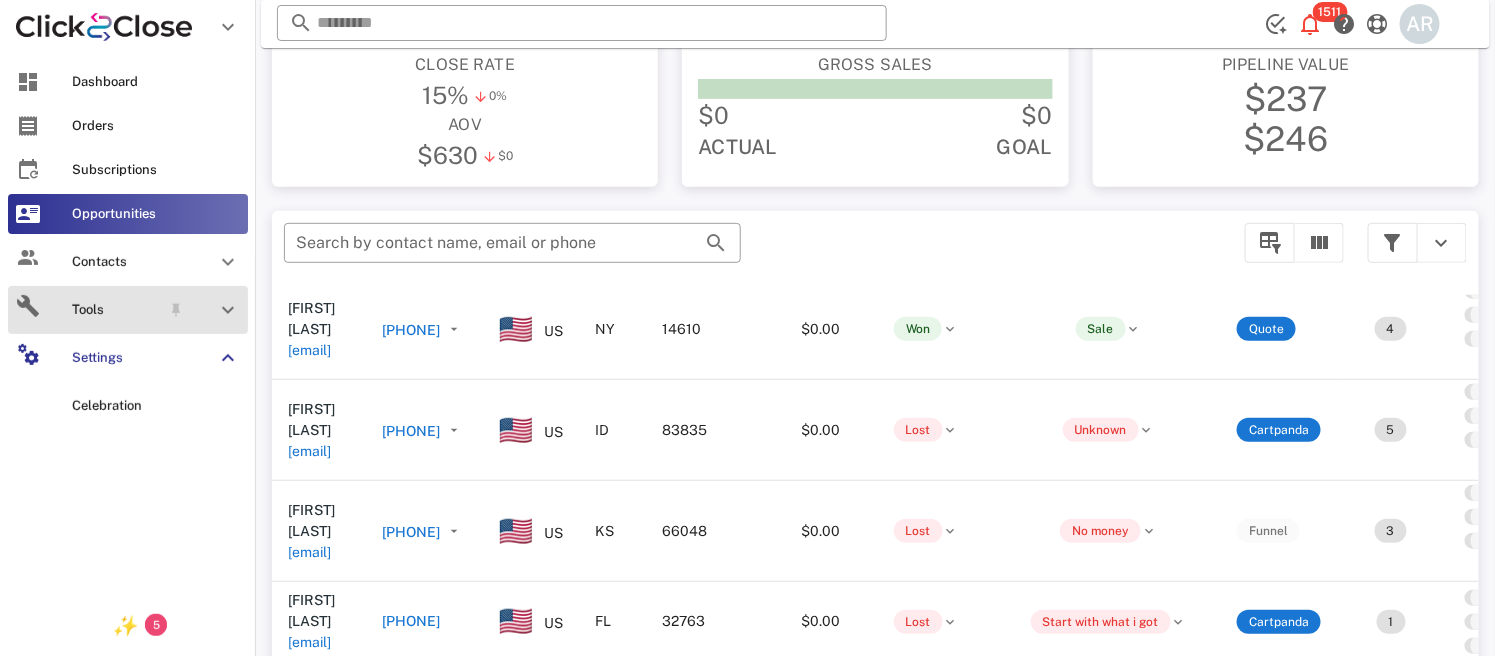 click at bounding box center [228, 310] 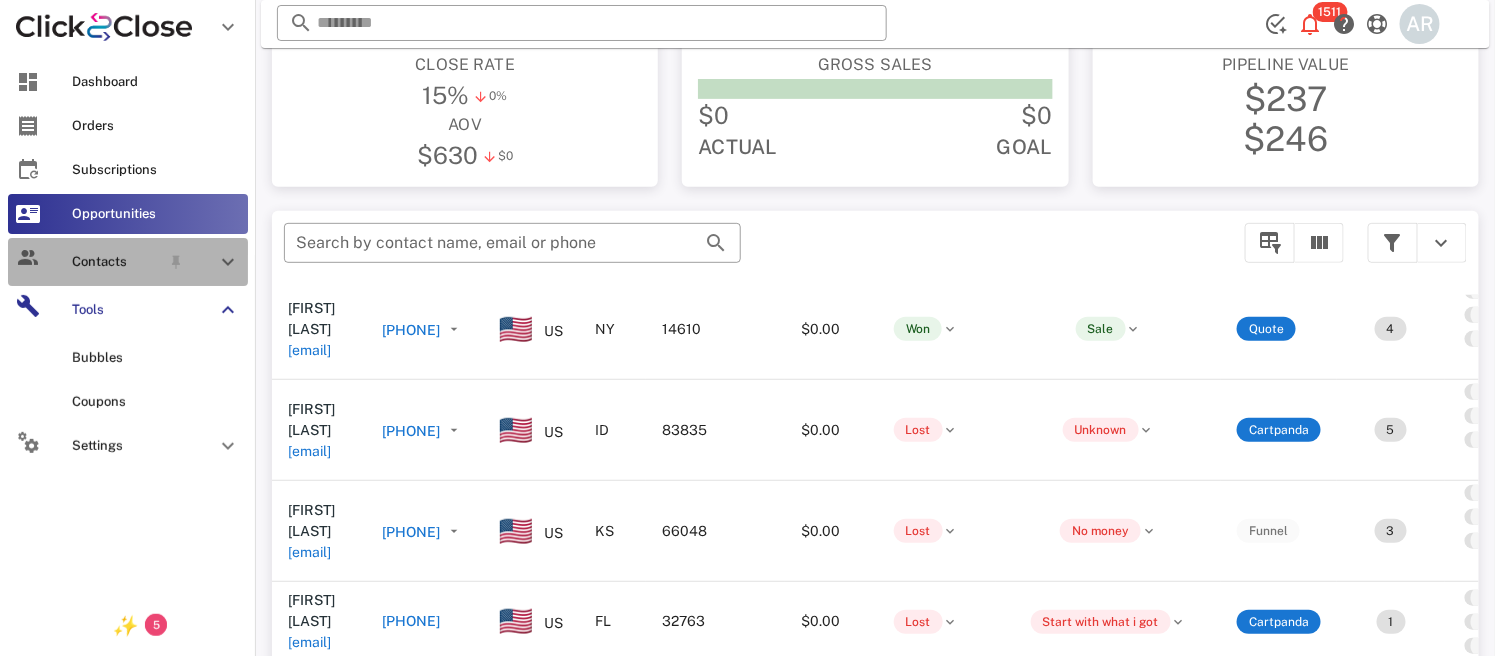 click at bounding box center (228, 262) 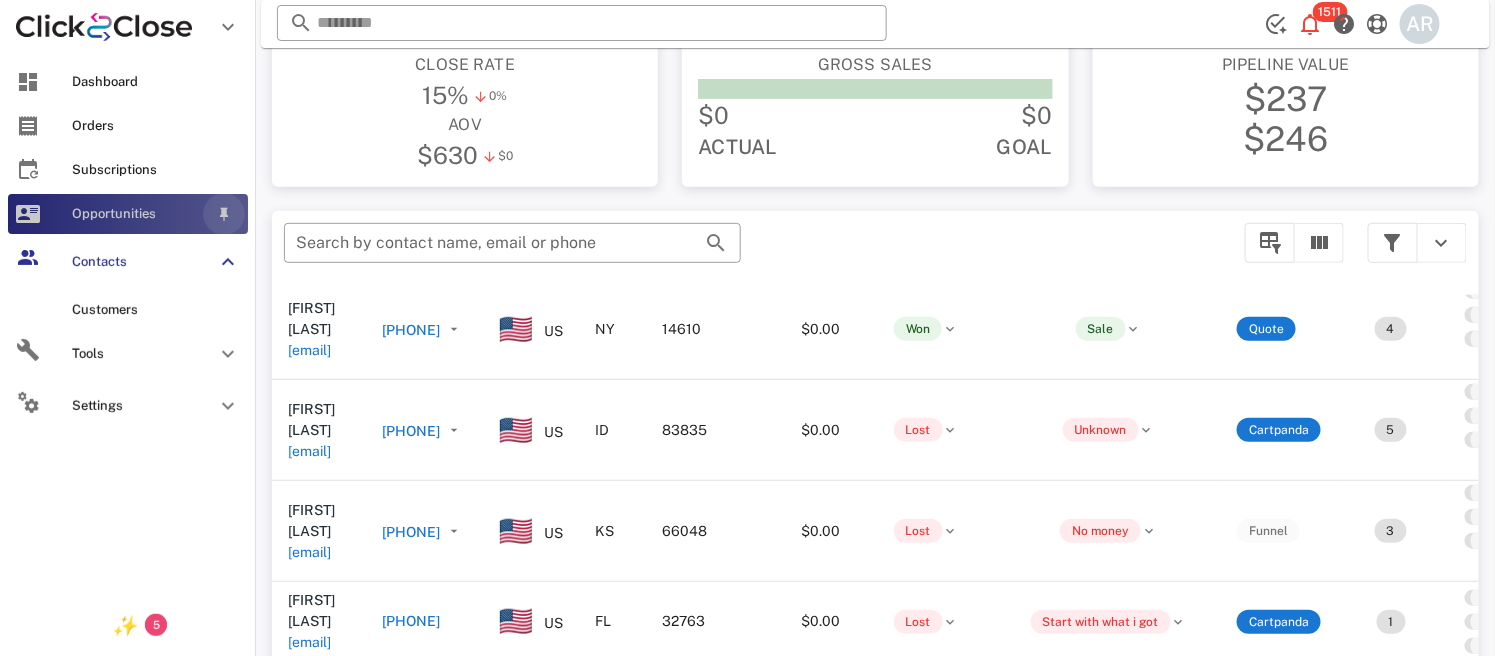 click at bounding box center (224, 214) 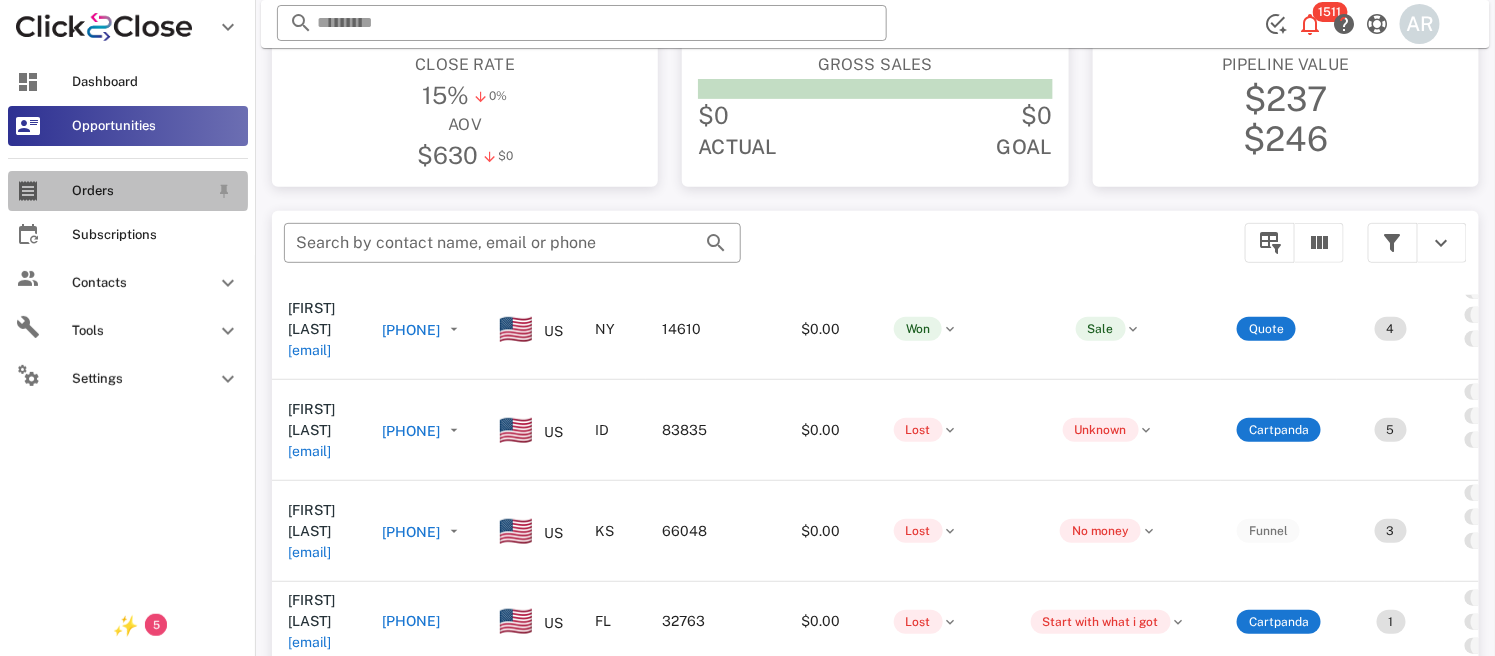 click on "Orders" at bounding box center [128, 191] 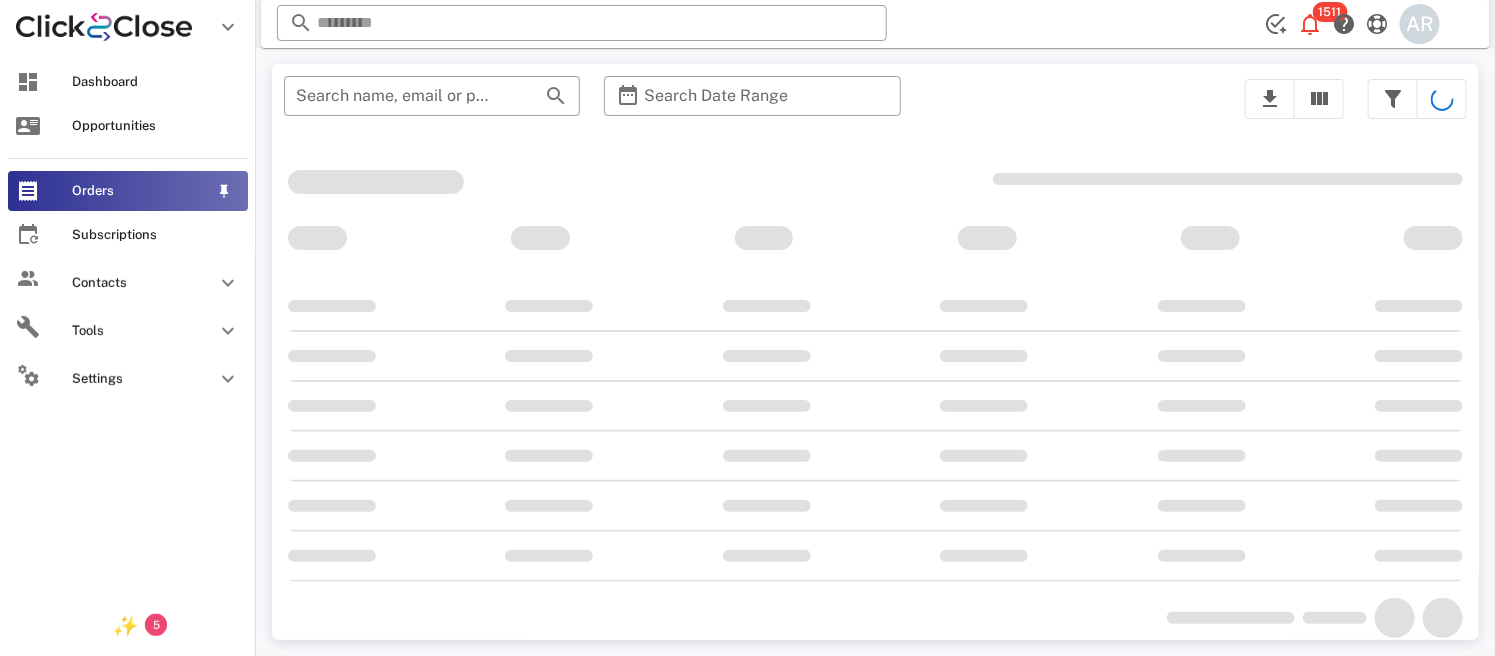scroll, scrollTop: 0, scrollLeft: 0, axis: both 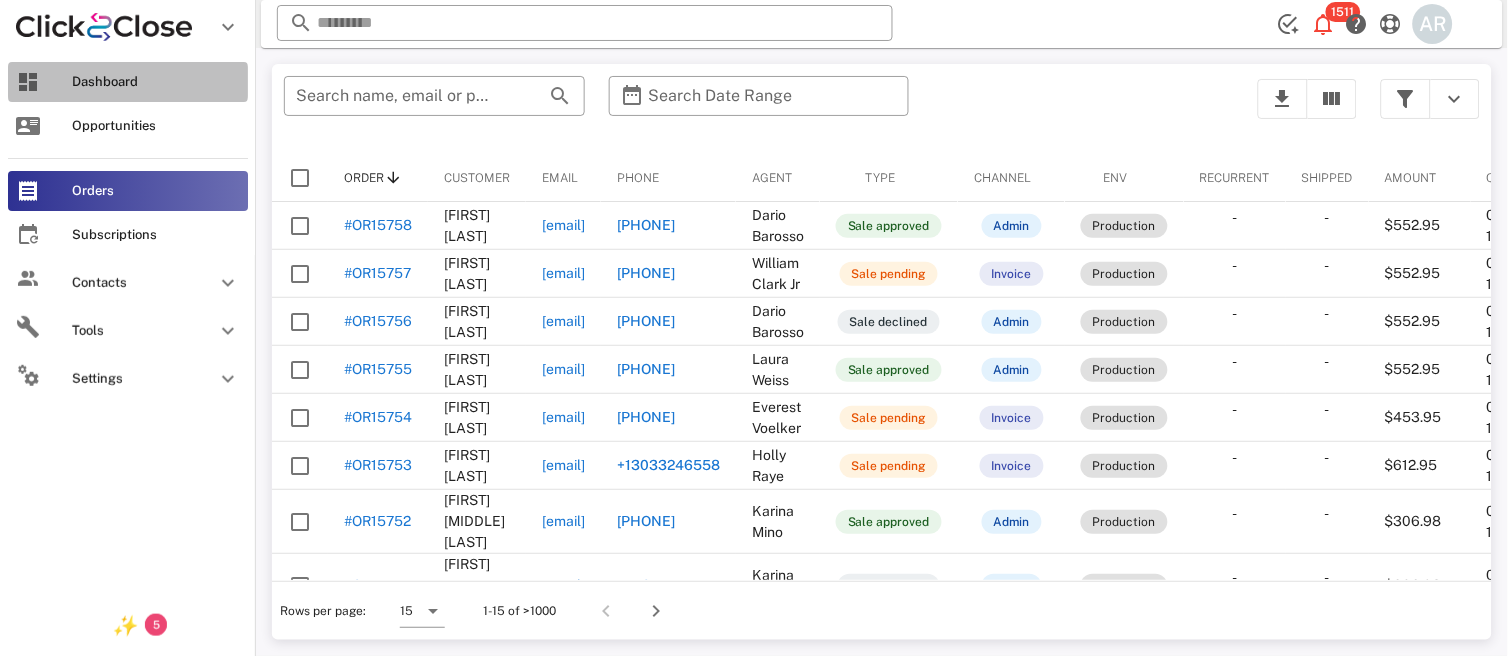 click on "Dashboard" at bounding box center [128, 82] 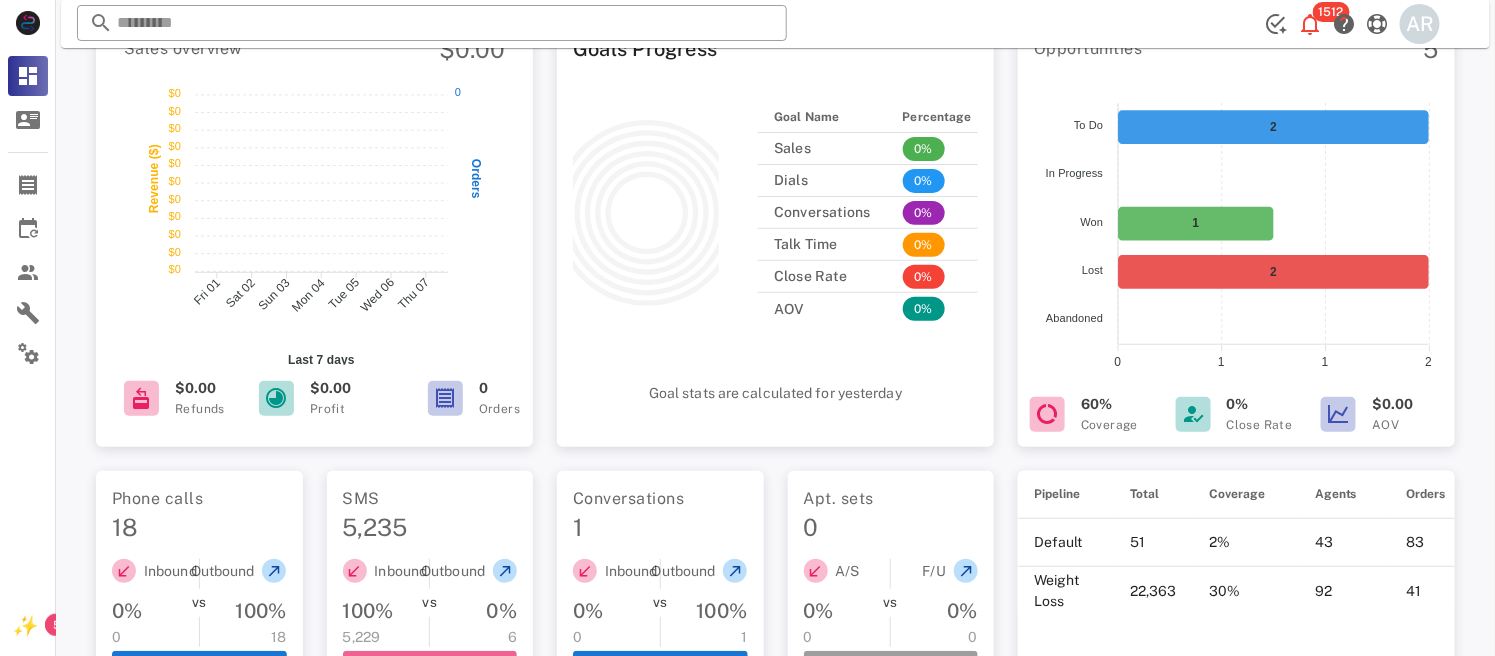 scroll, scrollTop: 0, scrollLeft: 0, axis: both 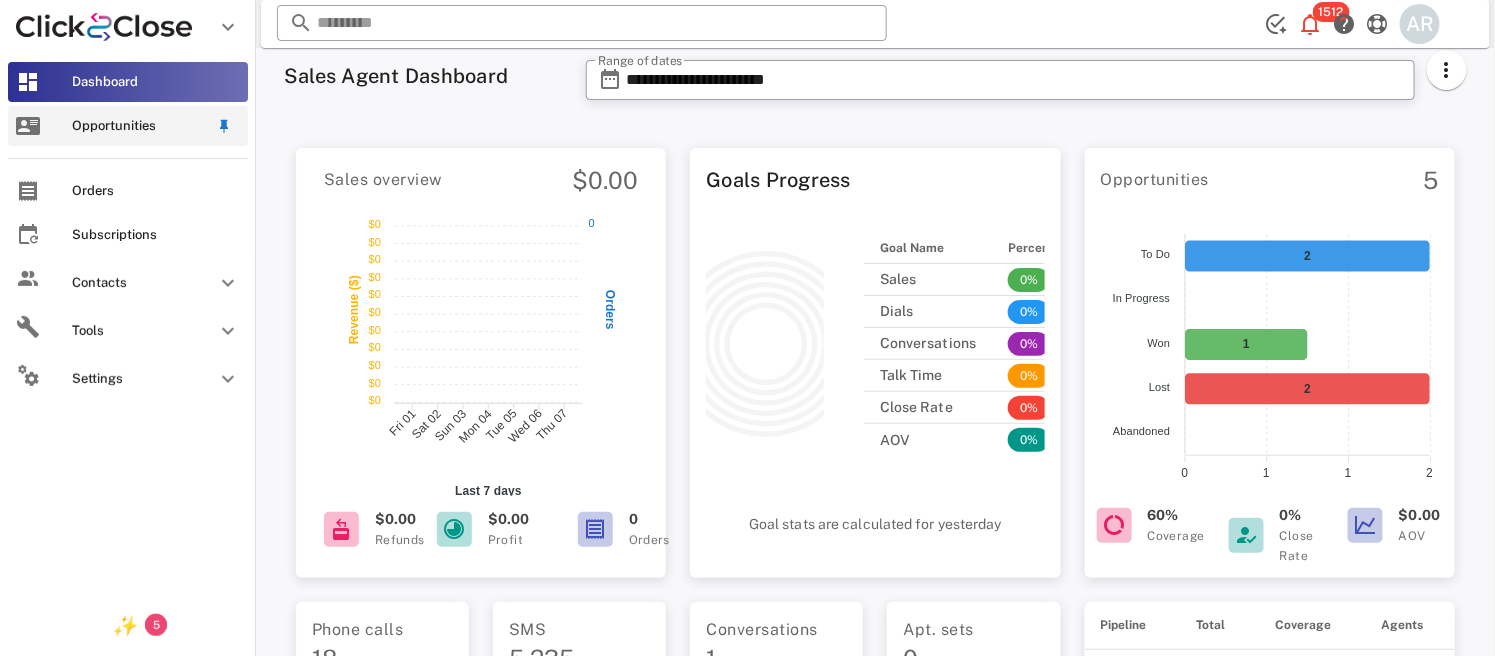 click on "Opportunities" at bounding box center [128, 126] 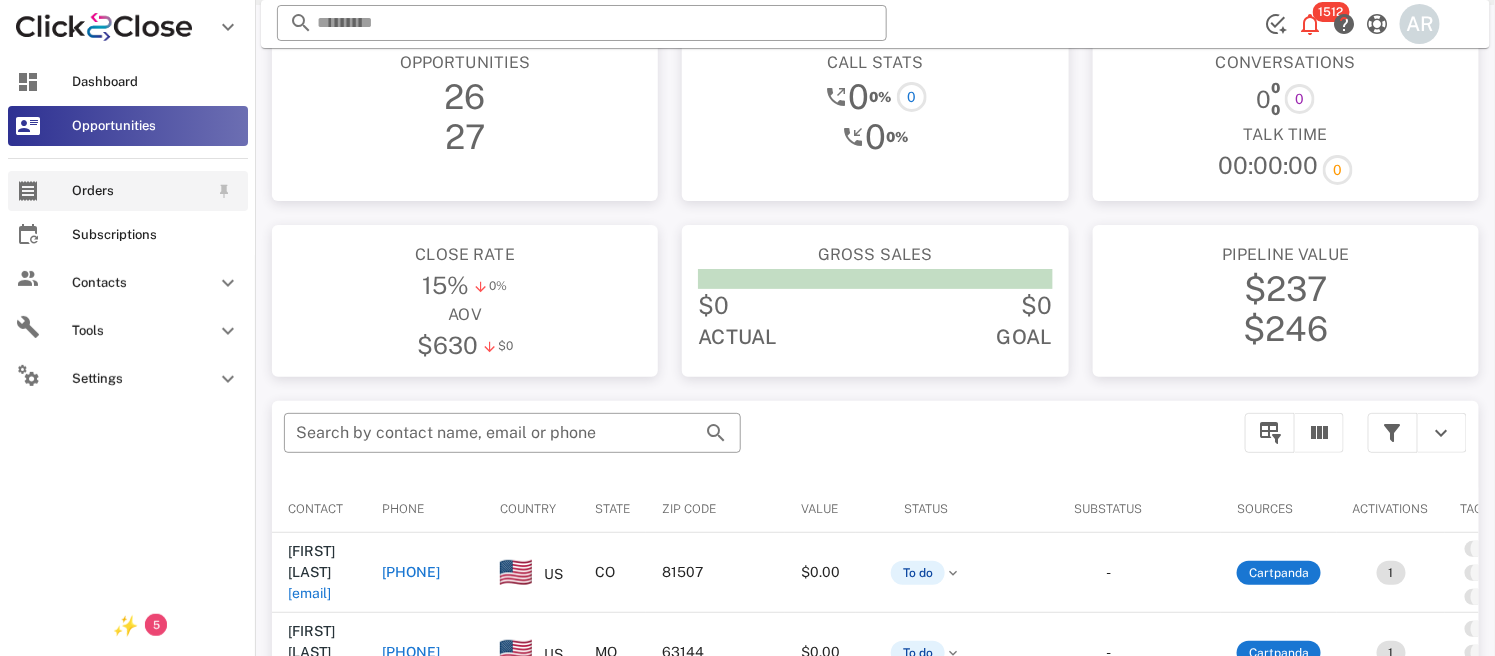 scroll, scrollTop: 175, scrollLeft: 0, axis: vertical 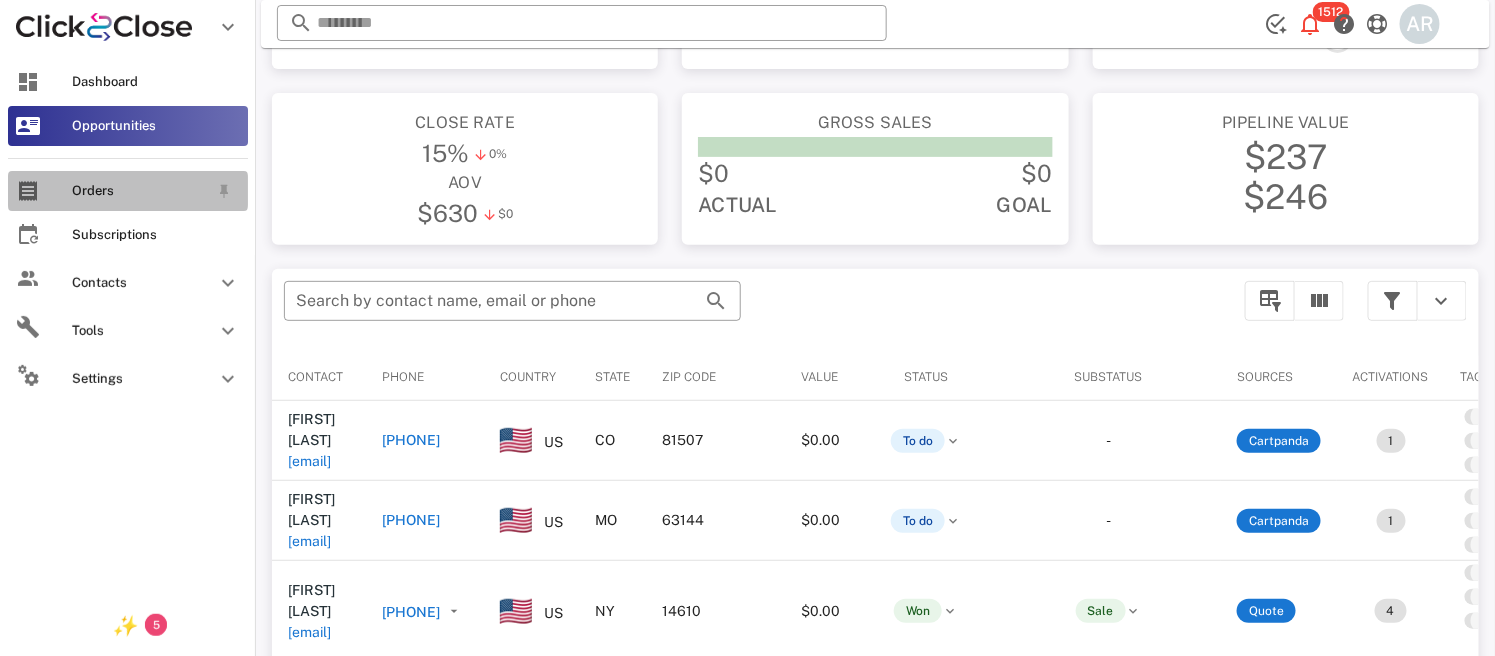 click on "Orders" at bounding box center (140, 191) 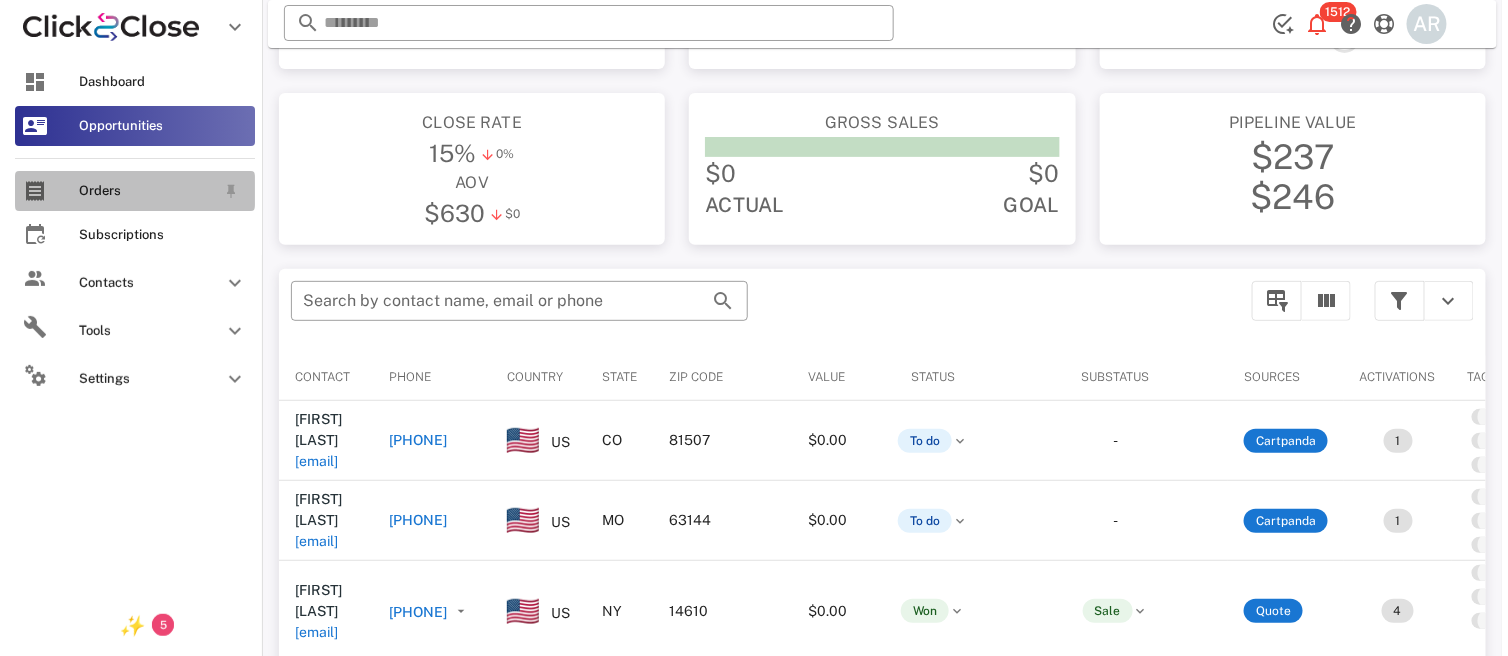scroll, scrollTop: 0, scrollLeft: 0, axis: both 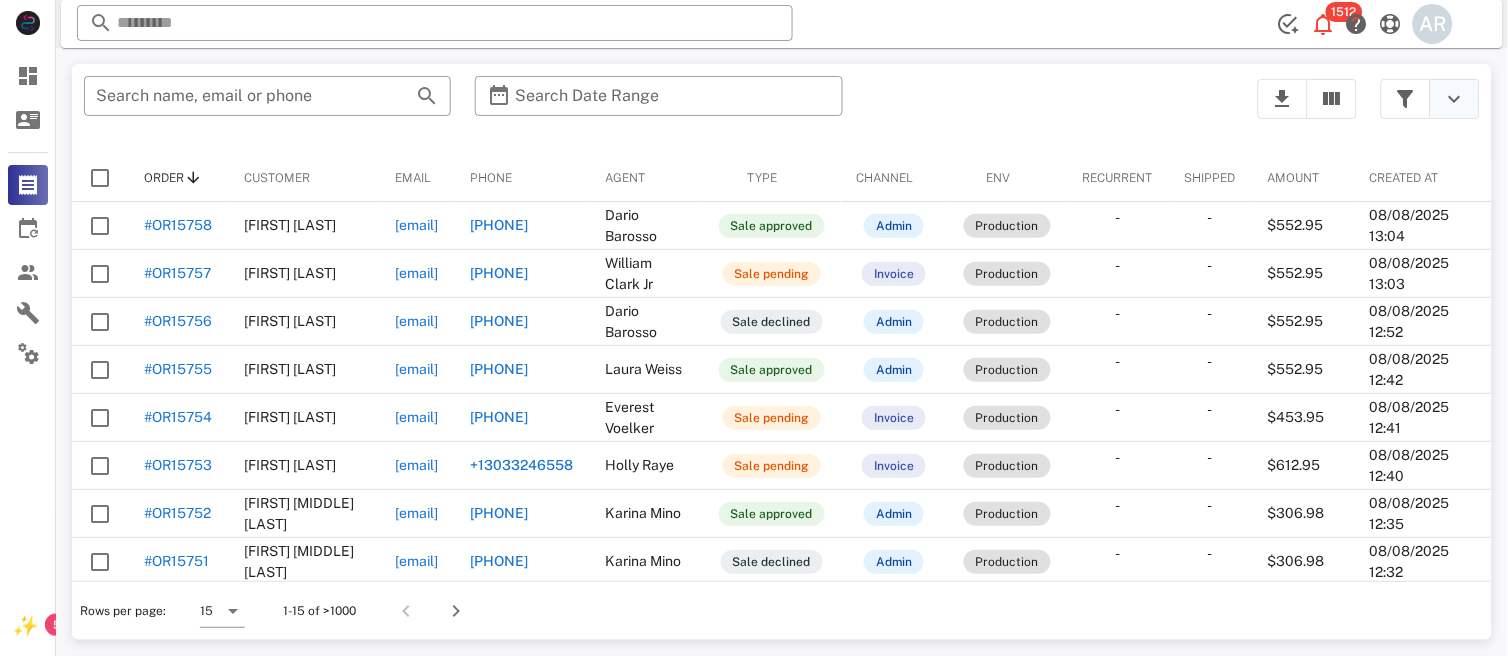 click at bounding box center [1455, 99] 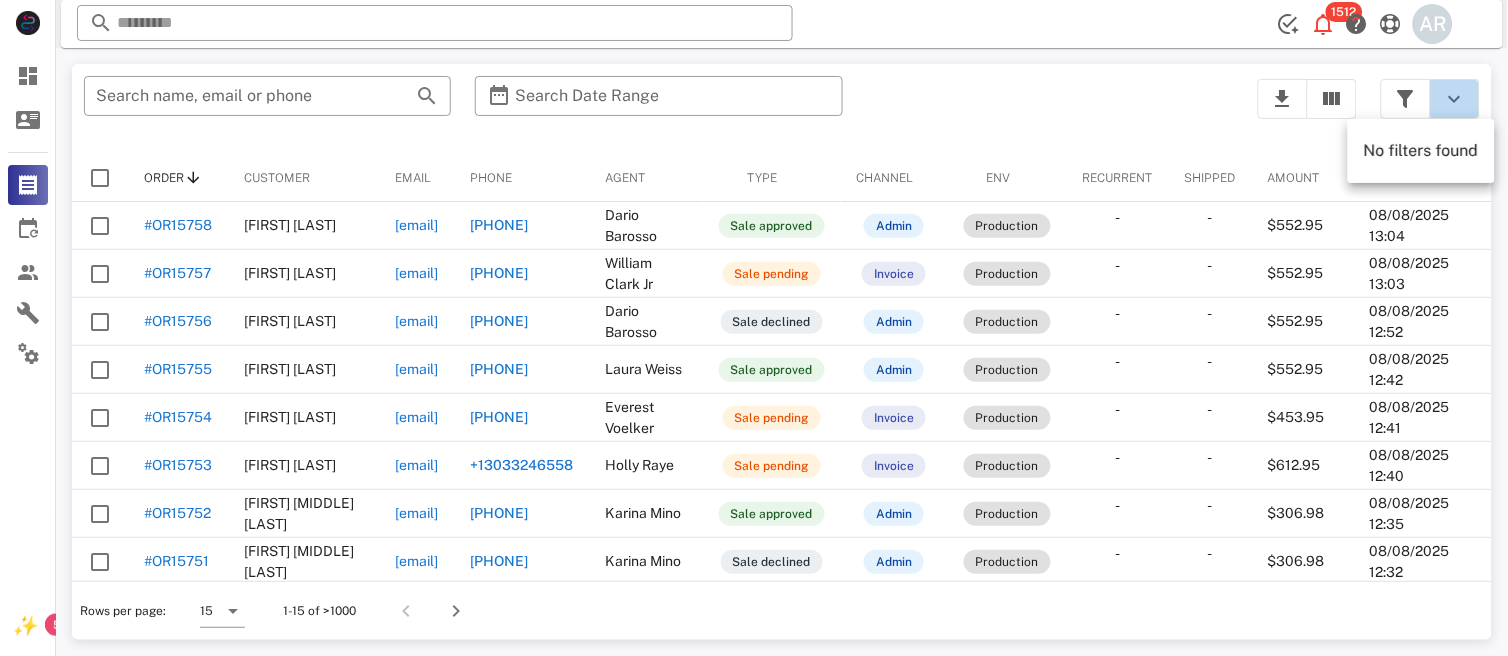 click at bounding box center (1455, 99) 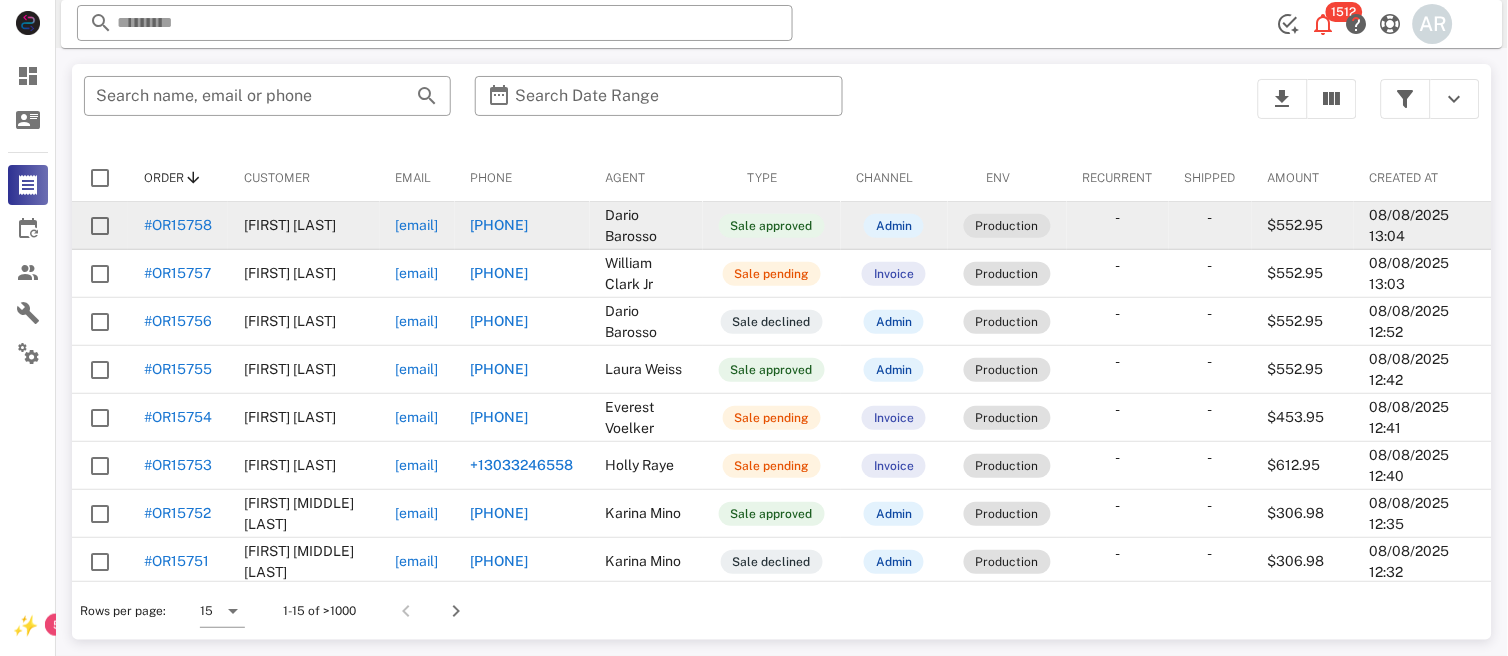 click on "$552.95" at bounding box center (1303, 226) 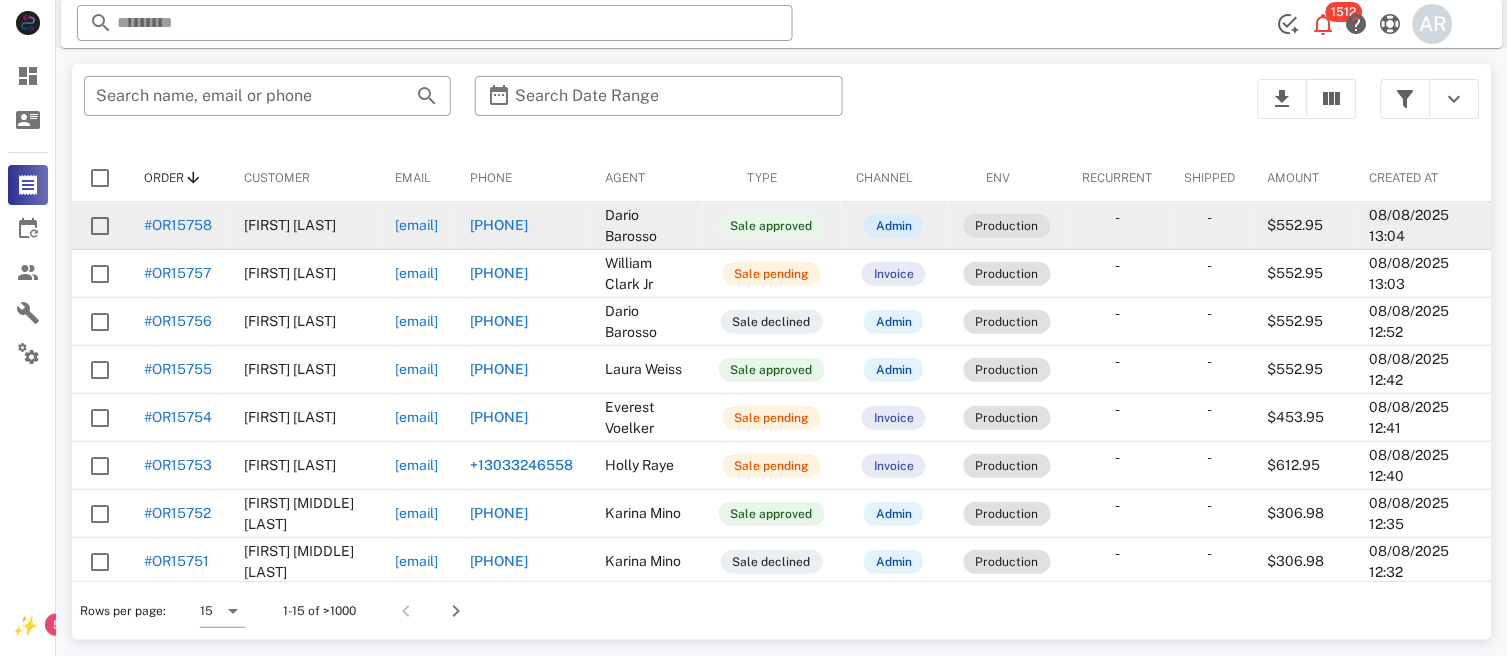 click on "Admin" at bounding box center [894, 226] 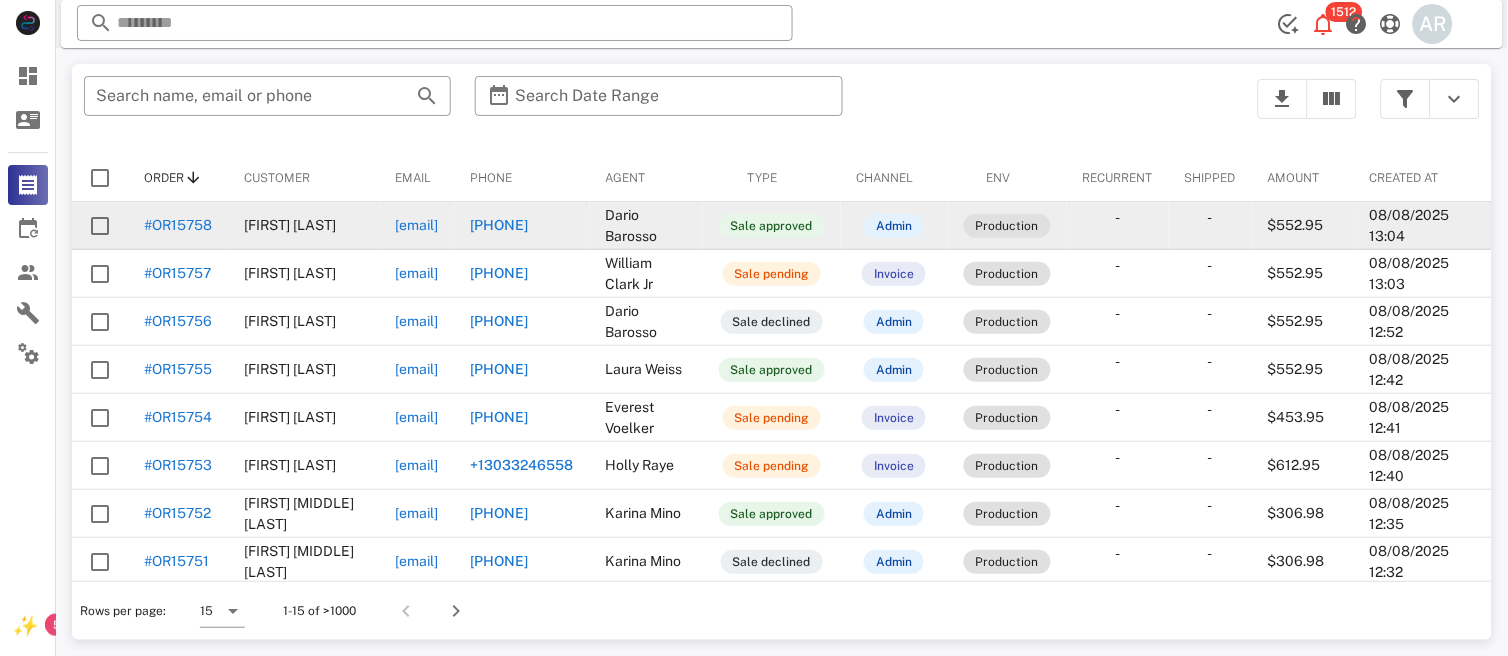 click on "[PHONE]" at bounding box center (500, 225) 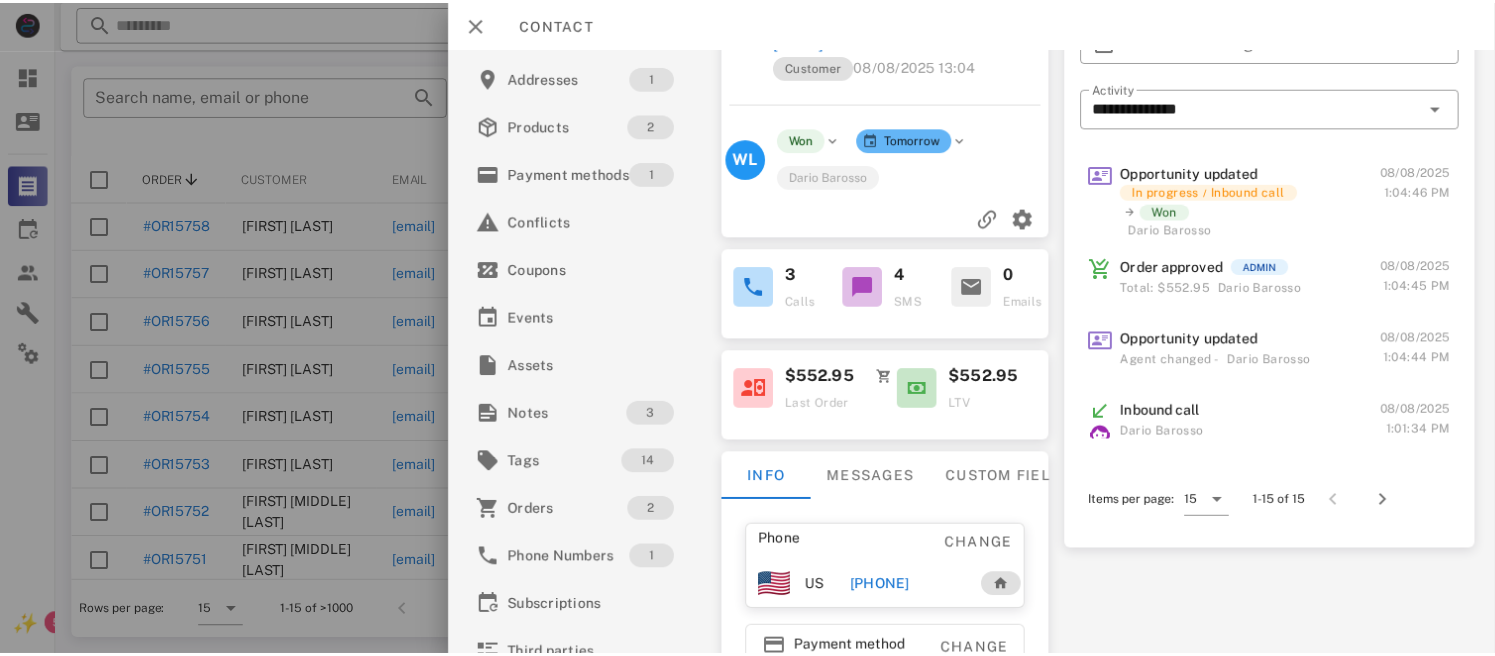 scroll, scrollTop: 0, scrollLeft: 0, axis: both 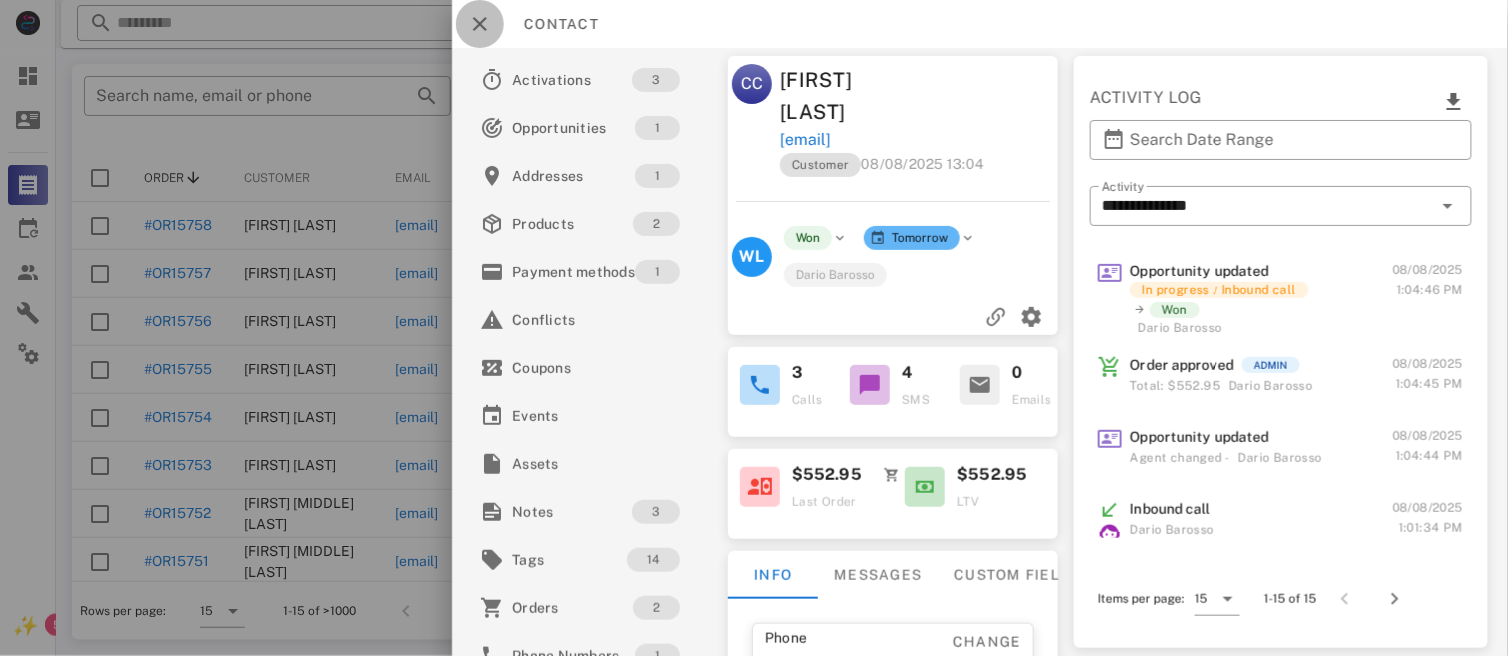 click at bounding box center (480, 24) 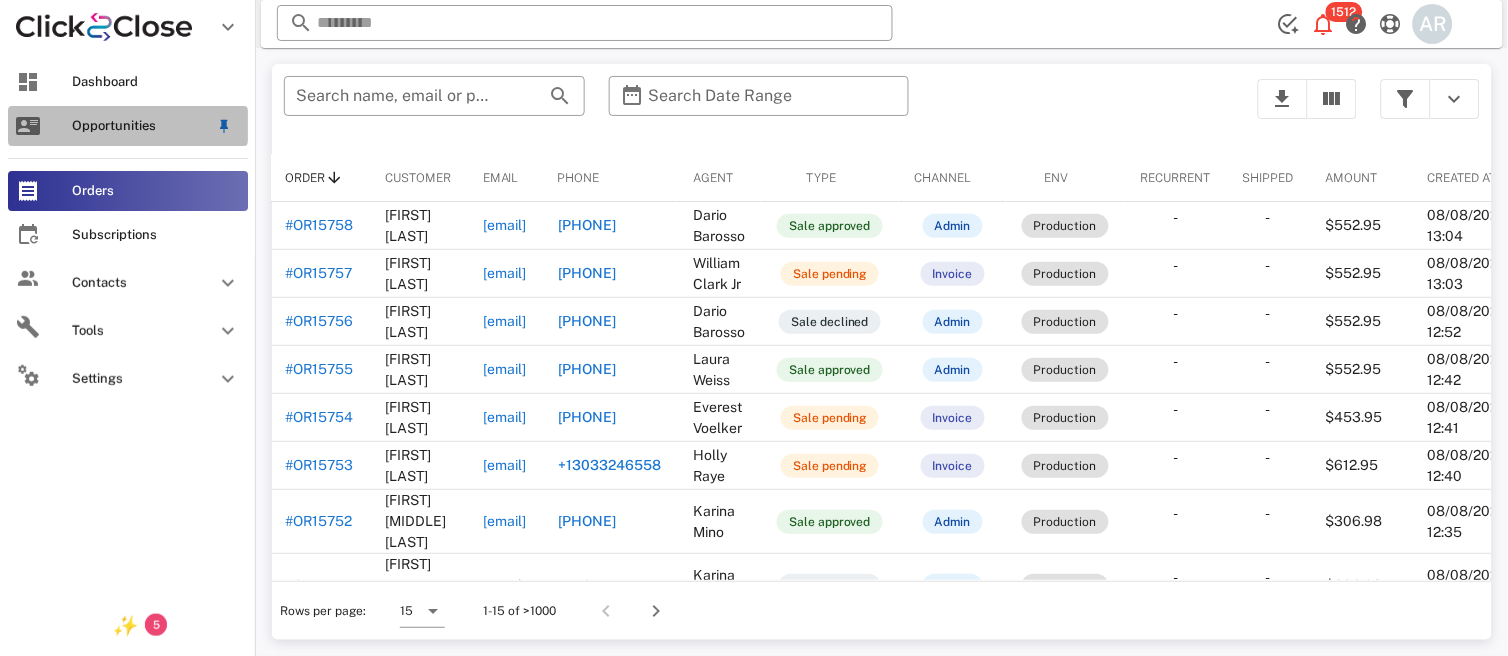 click on "Opportunities" at bounding box center (140, 126) 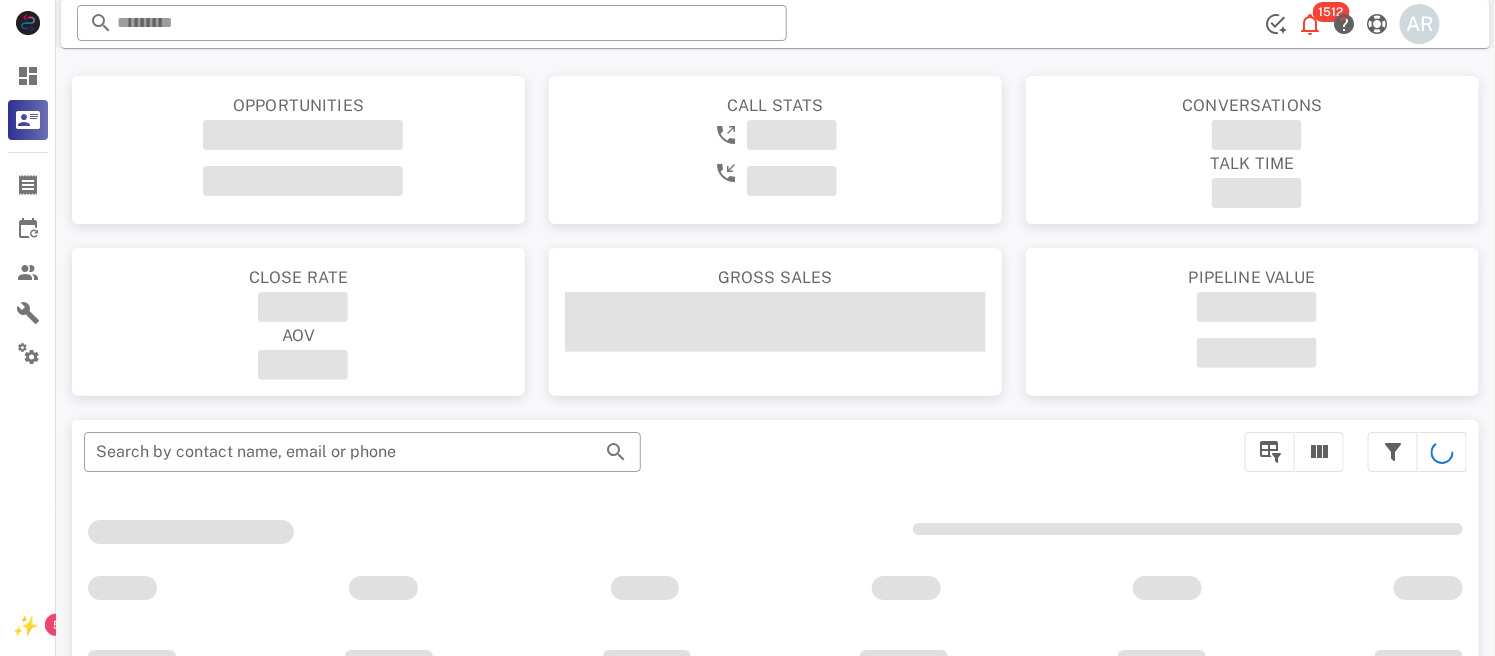 scroll, scrollTop: 6, scrollLeft: 0, axis: vertical 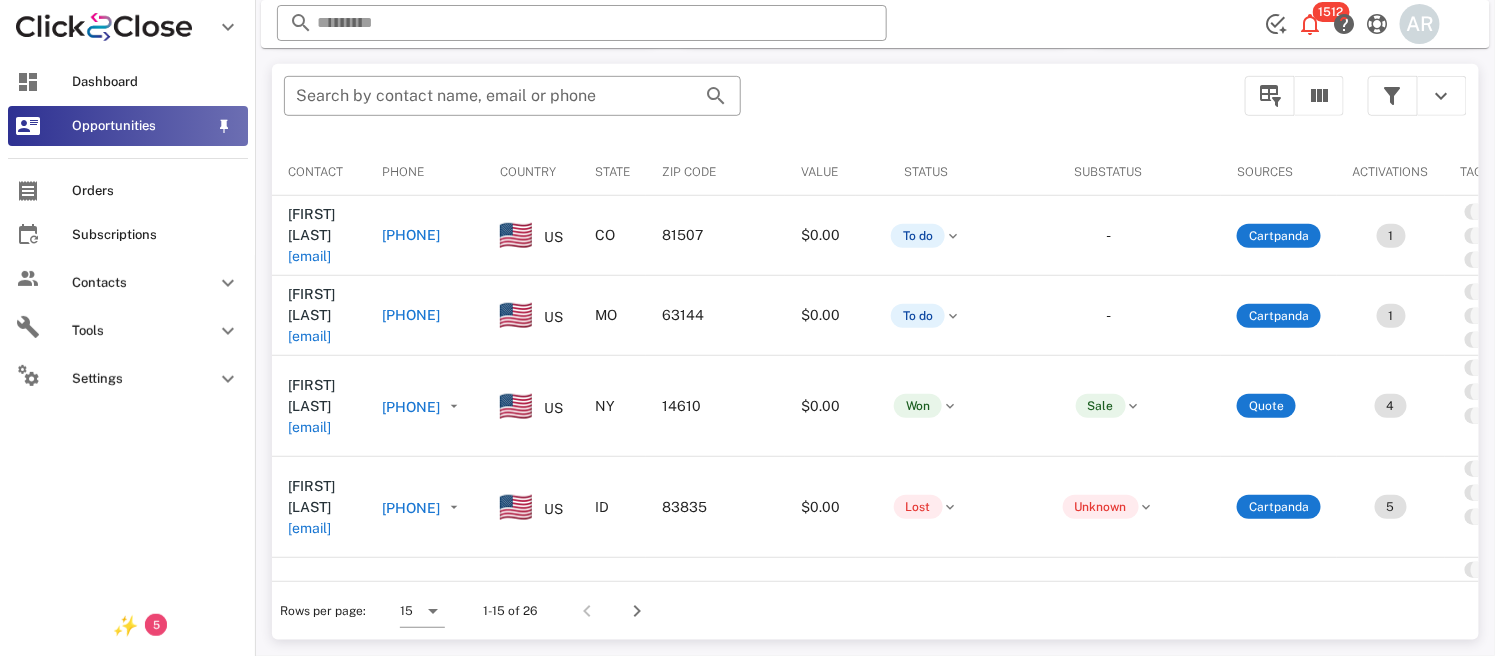 click on "Opportunities" at bounding box center (140, 126) 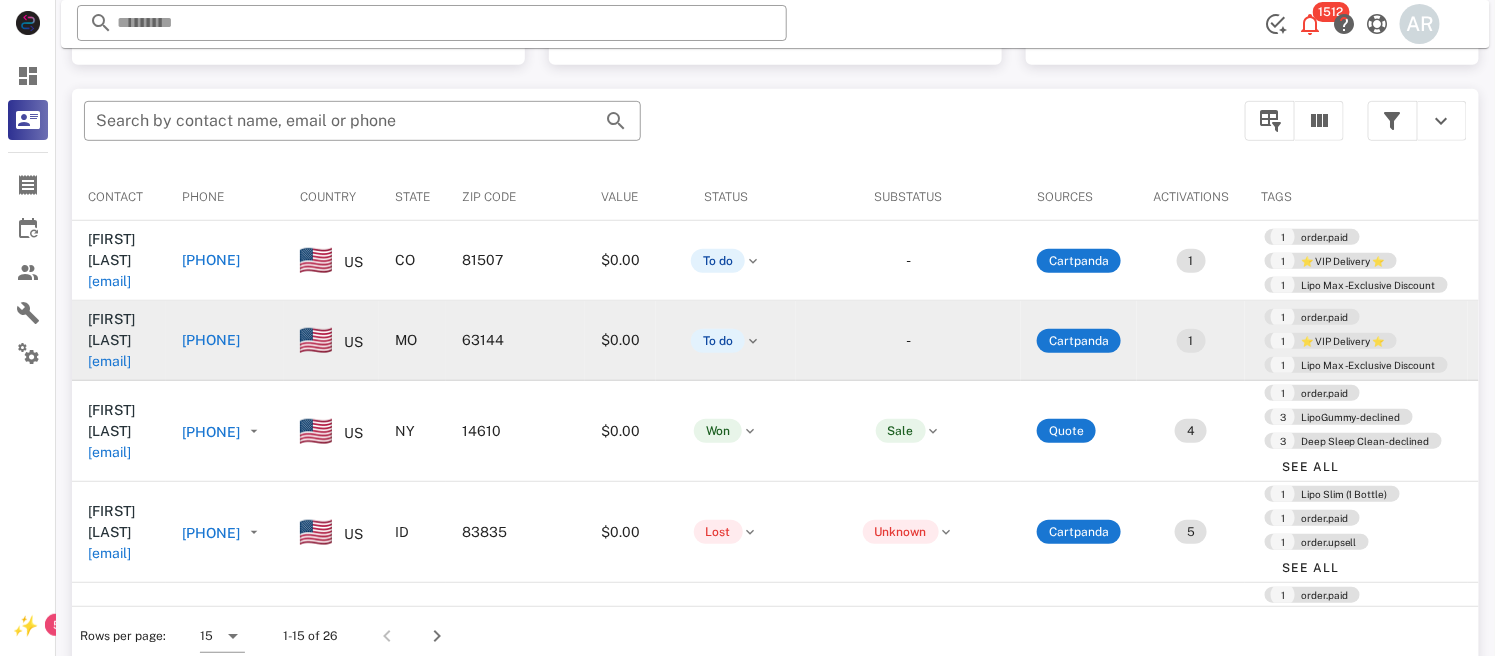 scroll, scrollTop: 377, scrollLeft: 0, axis: vertical 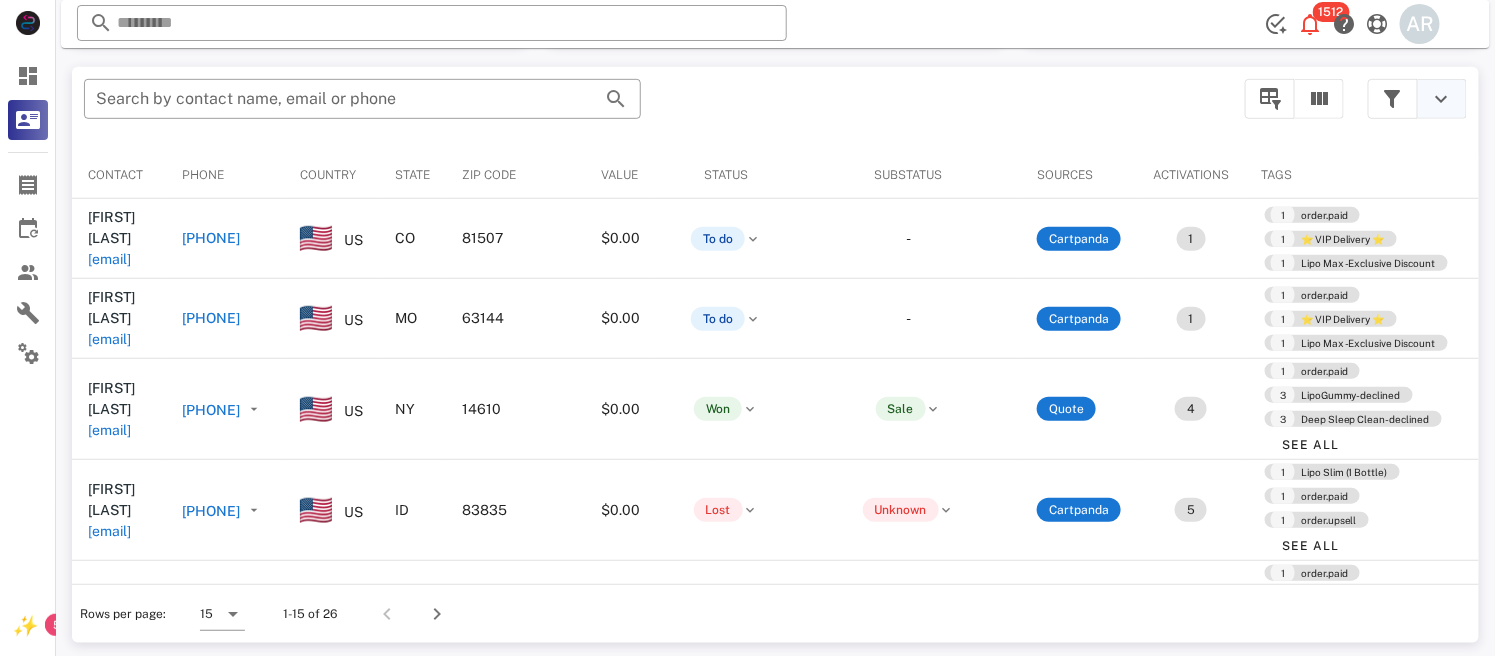 click at bounding box center [1442, 99] 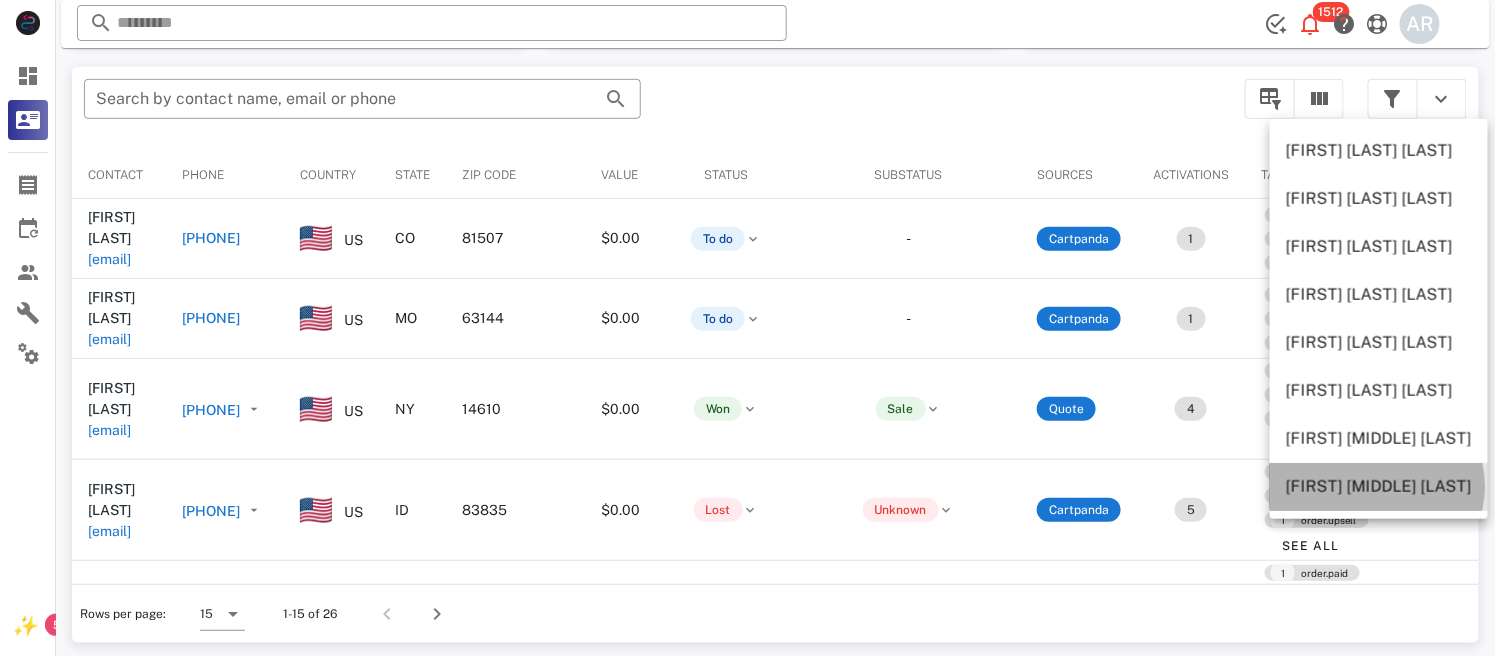 click on "[FIRST] [MIDDLE] [LAST]" at bounding box center [1379, 486] 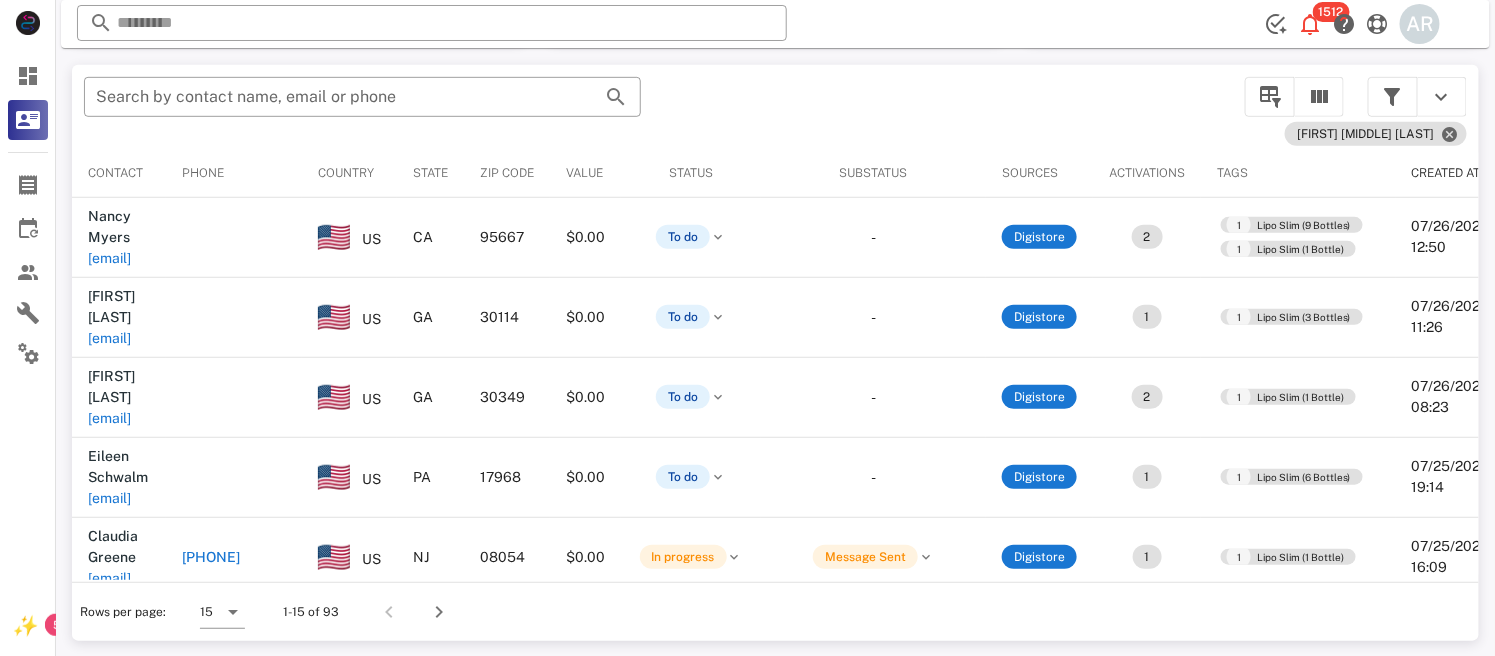 scroll, scrollTop: 377, scrollLeft: 0, axis: vertical 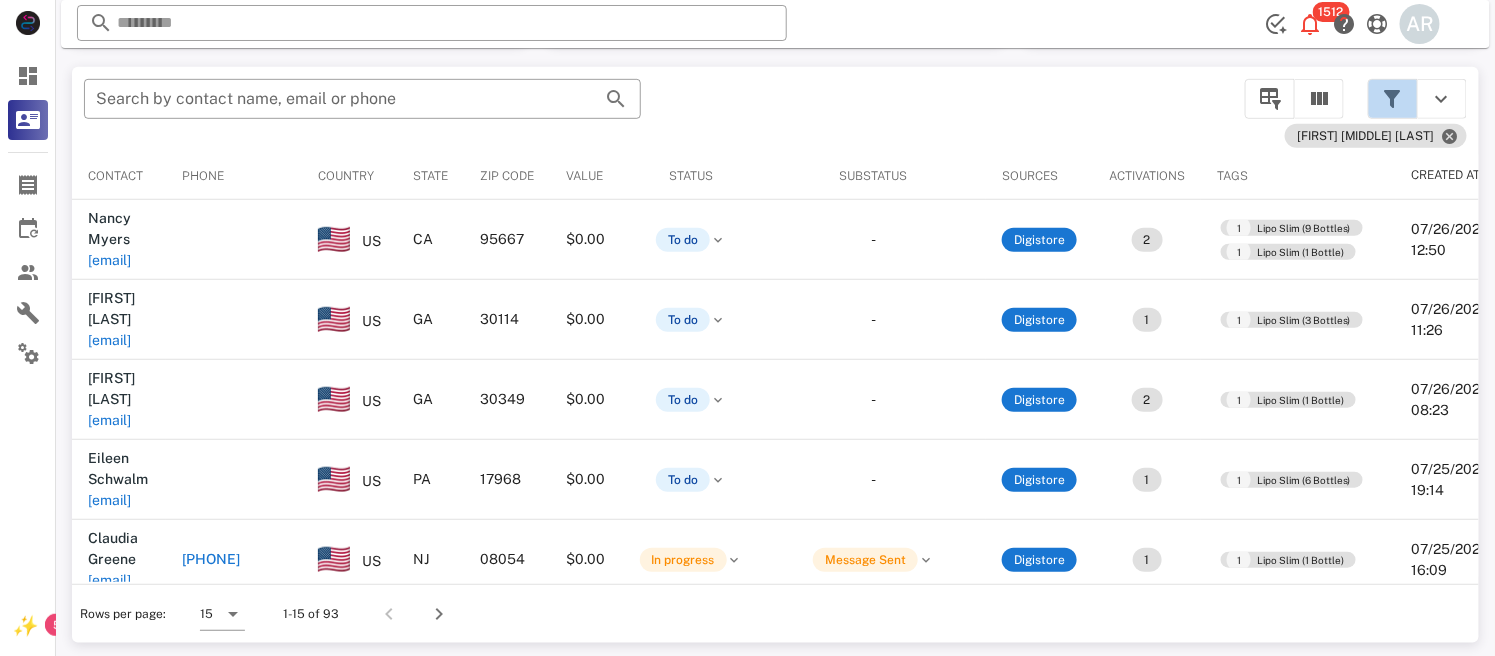 click at bounding box center [1393, 99] 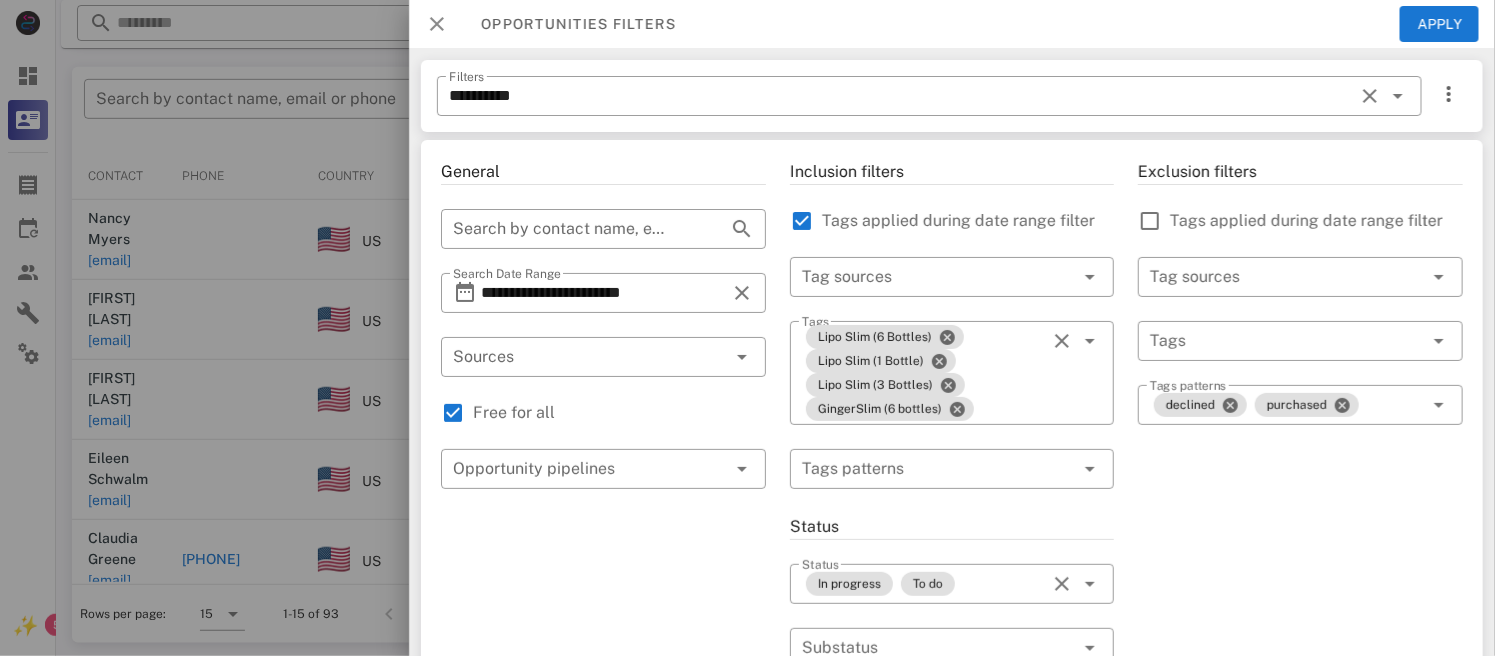 click at bounding box center [437, 24] 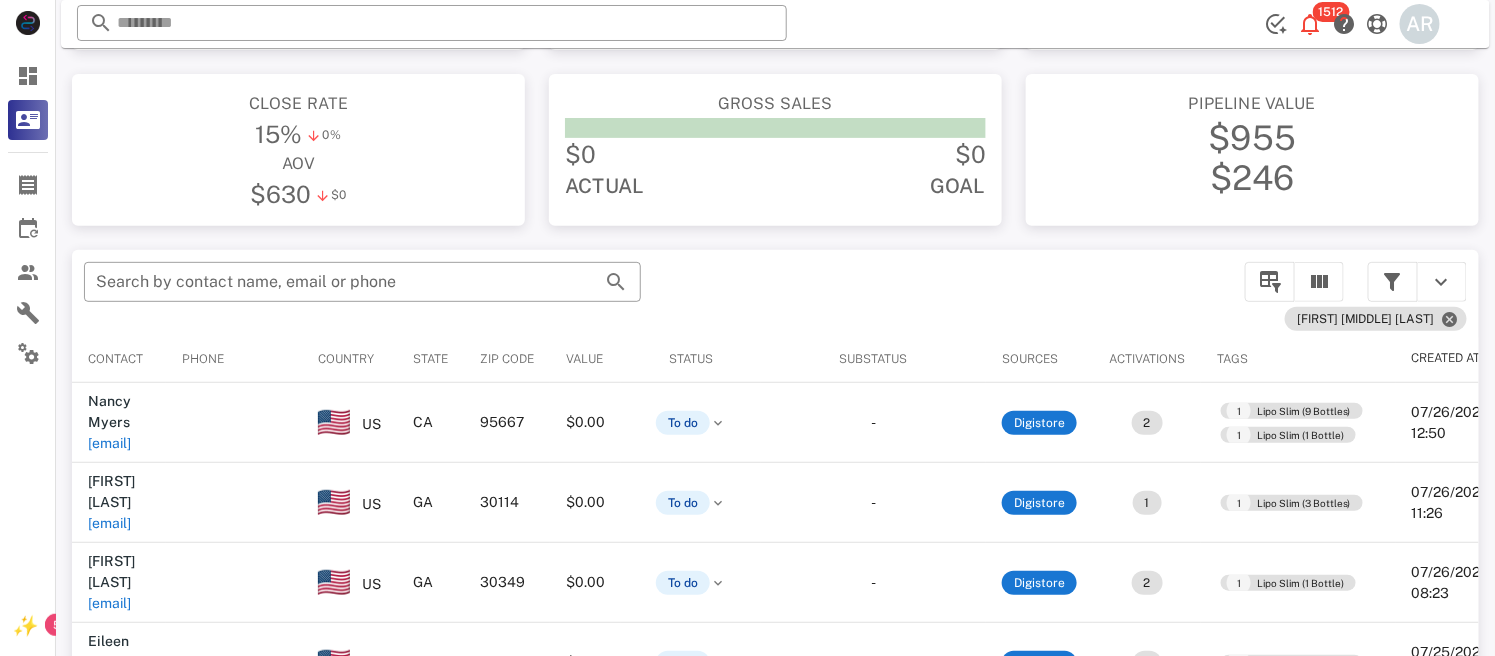 scroll, scrollTop: 0, scrollLeft: 0, axis: both 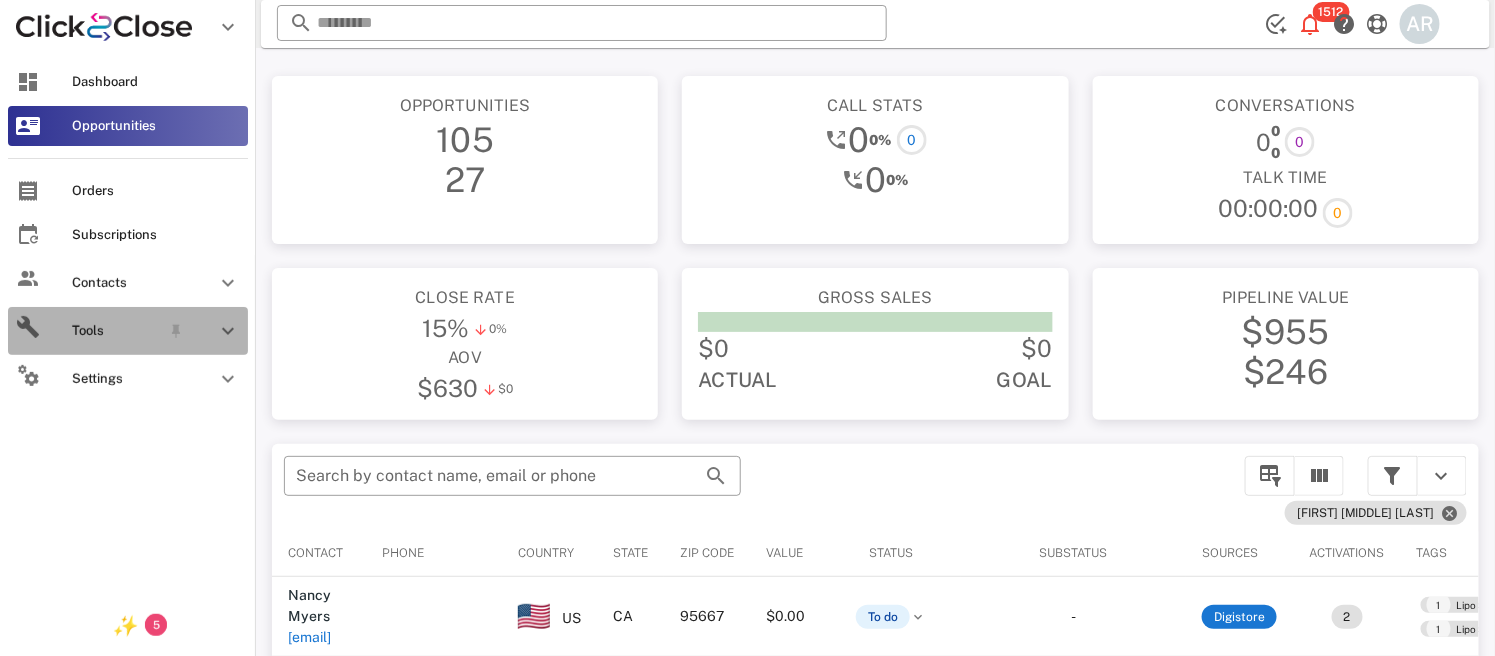 click at bounding box center [228, 331] 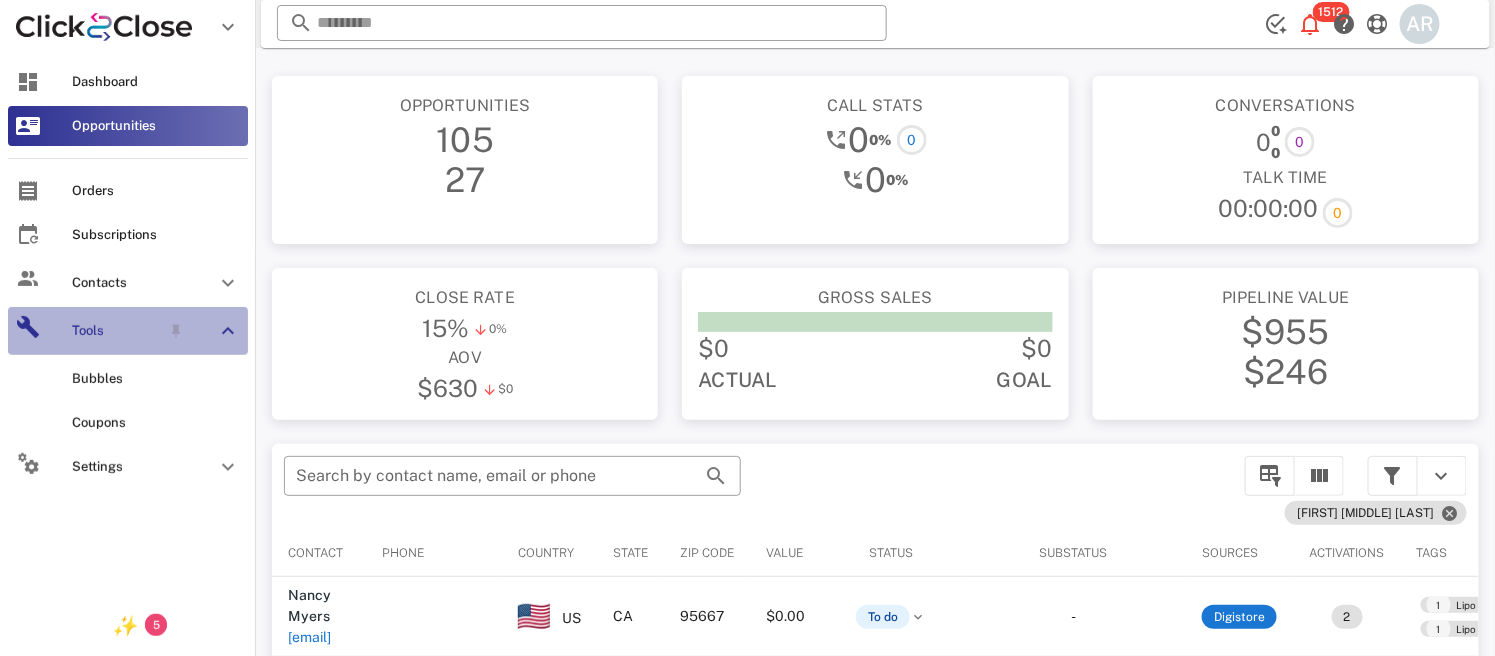 click at bounding box center (228, 331) 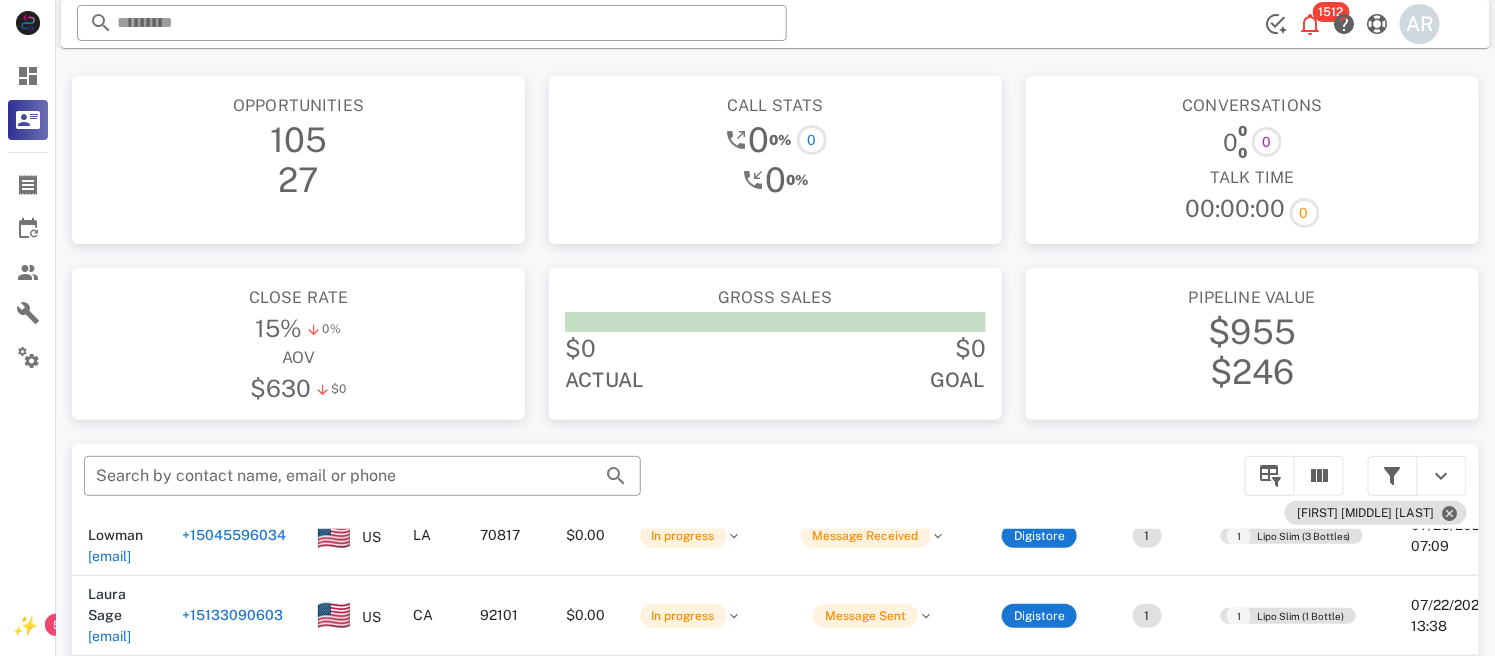 scroll, scrollTop: 530, scrollLeft: 0, axis: vertical 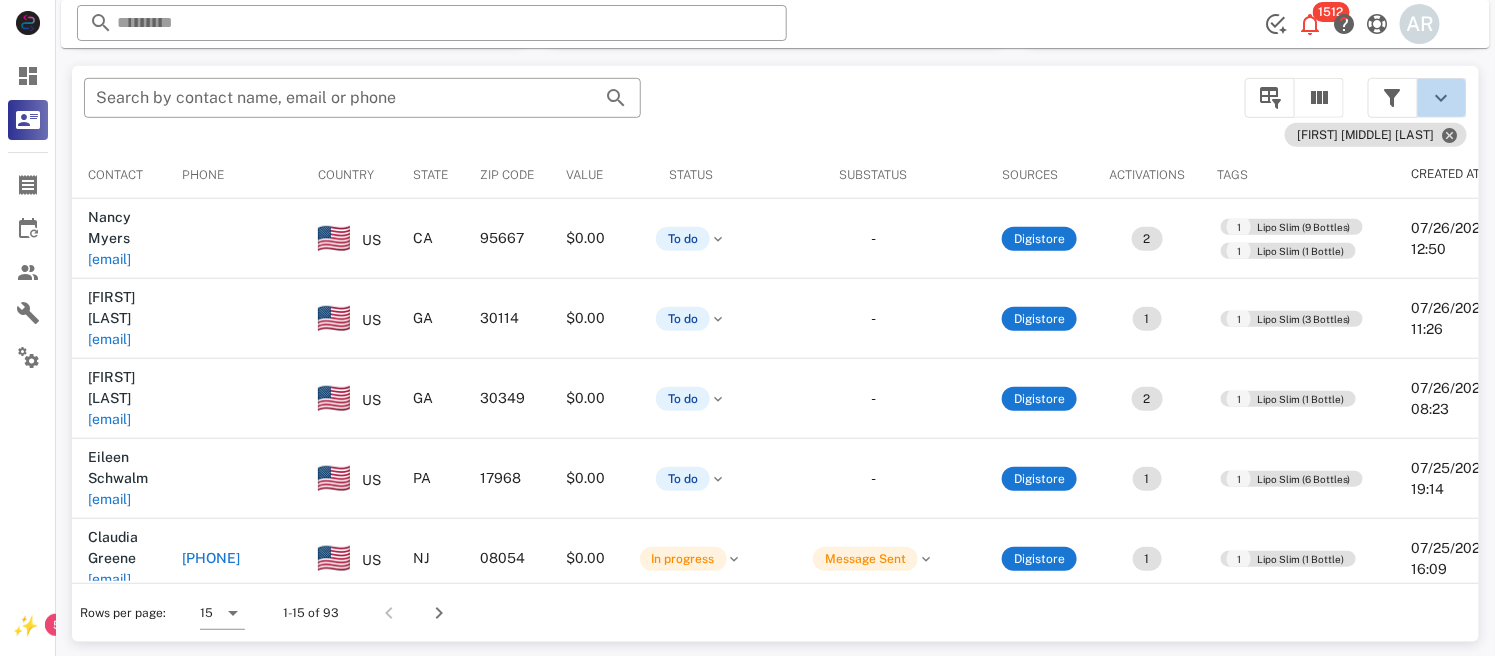 click at bounding box center [1442, 98] 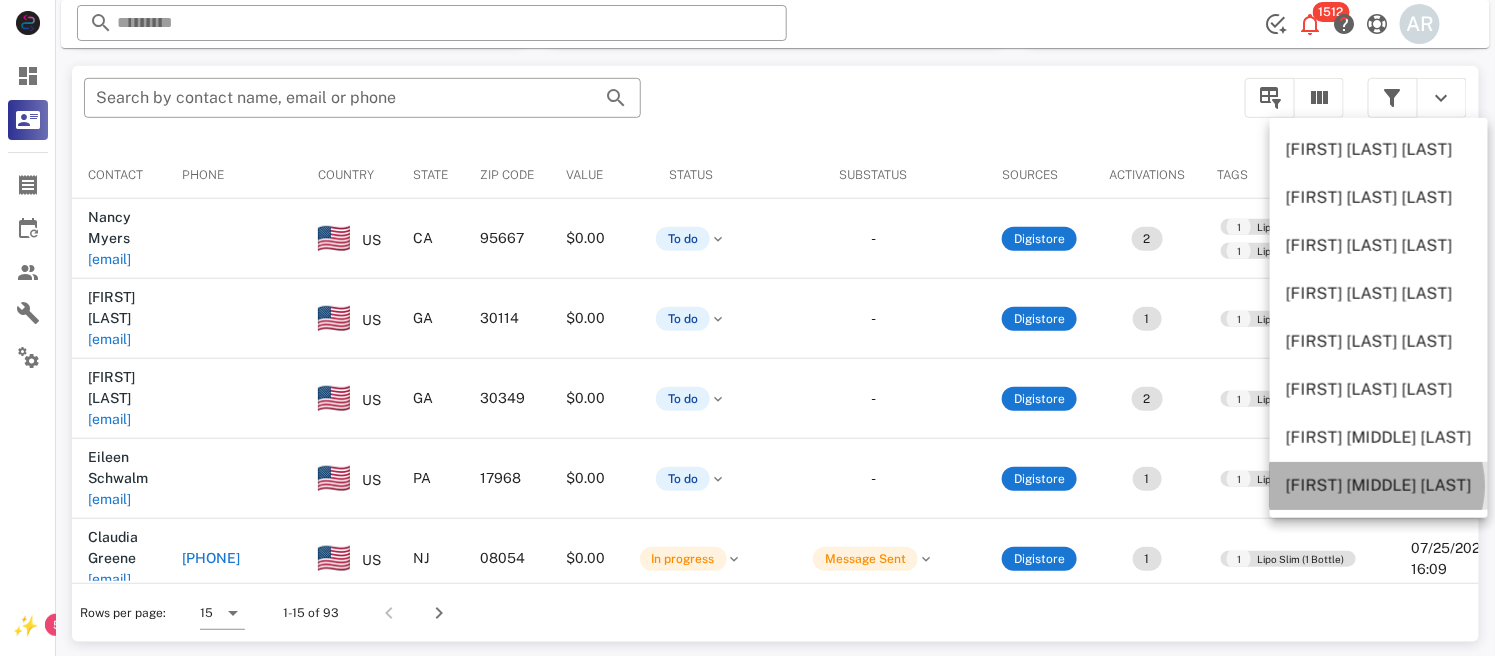 click on "[FIRST] [MIDDLE] [LAST]" at bounding box center (1379, 486) 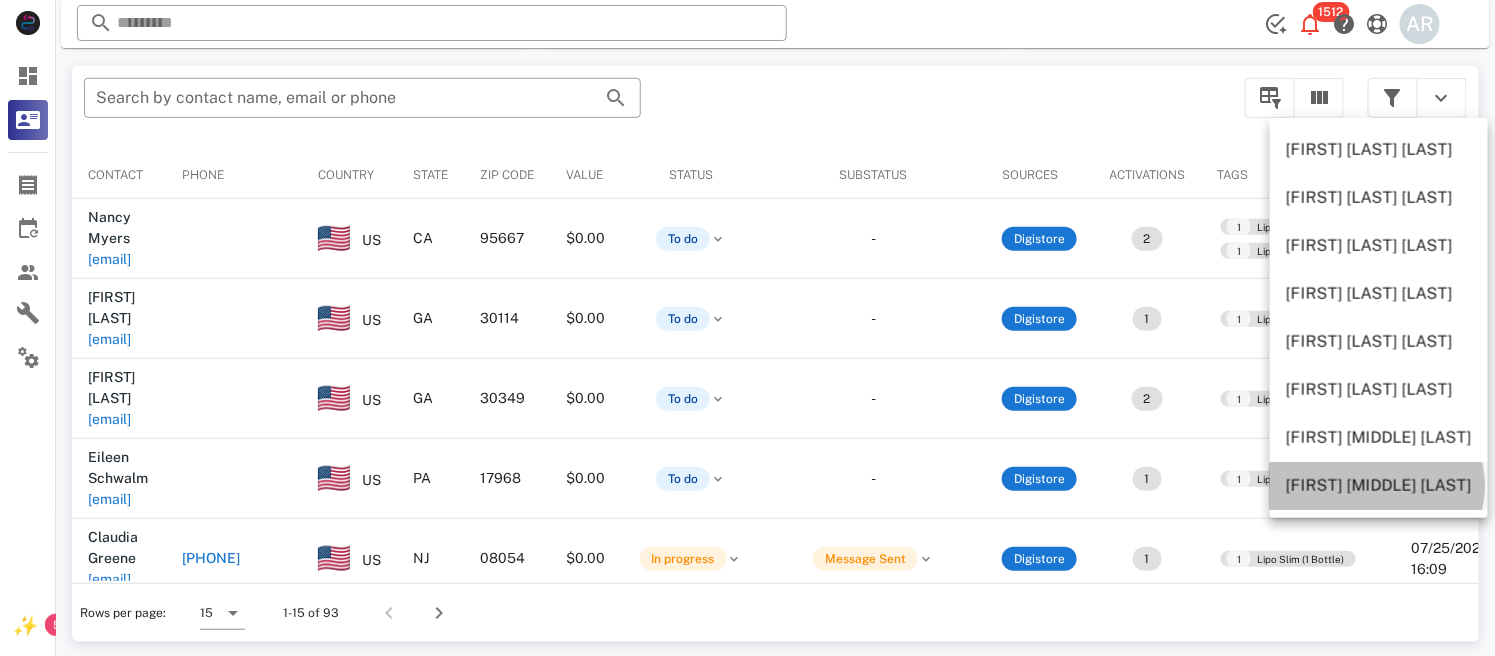 type 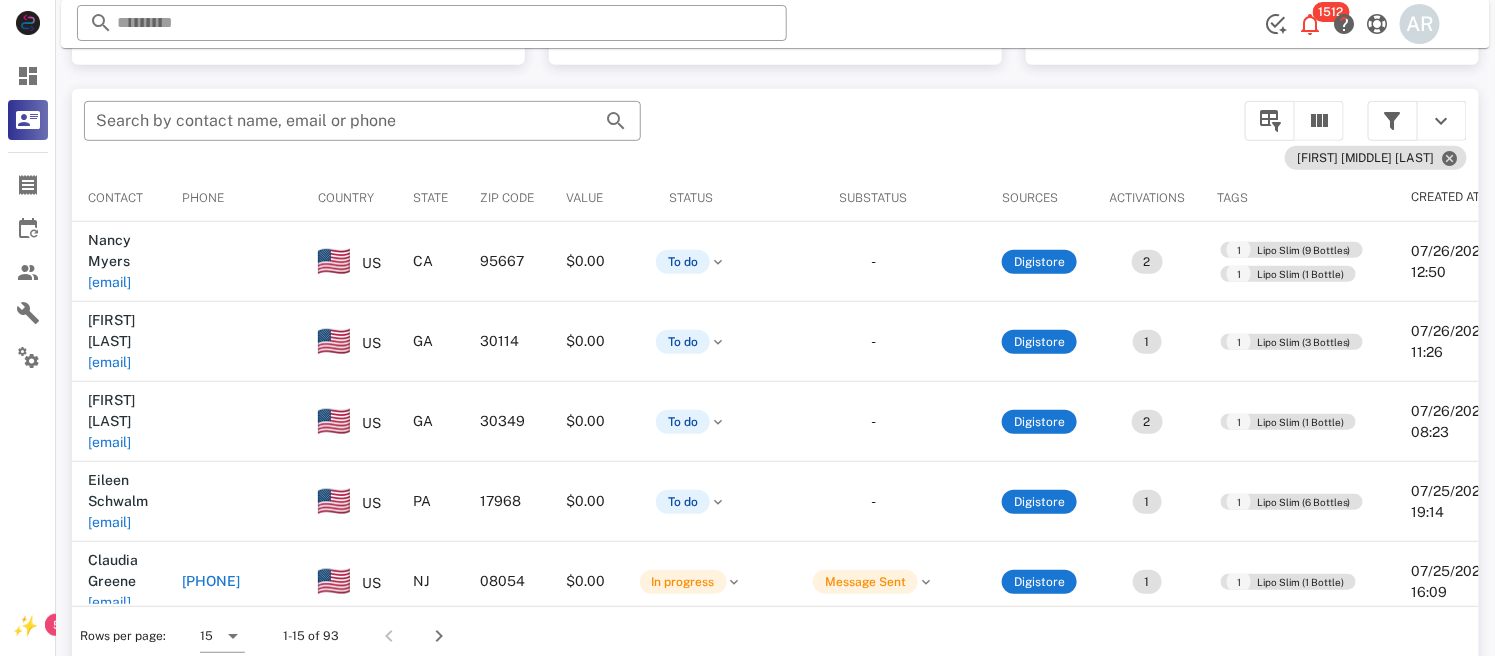 scroll, scrollTop: 378, scrollLeft: 0, axis: vertical 